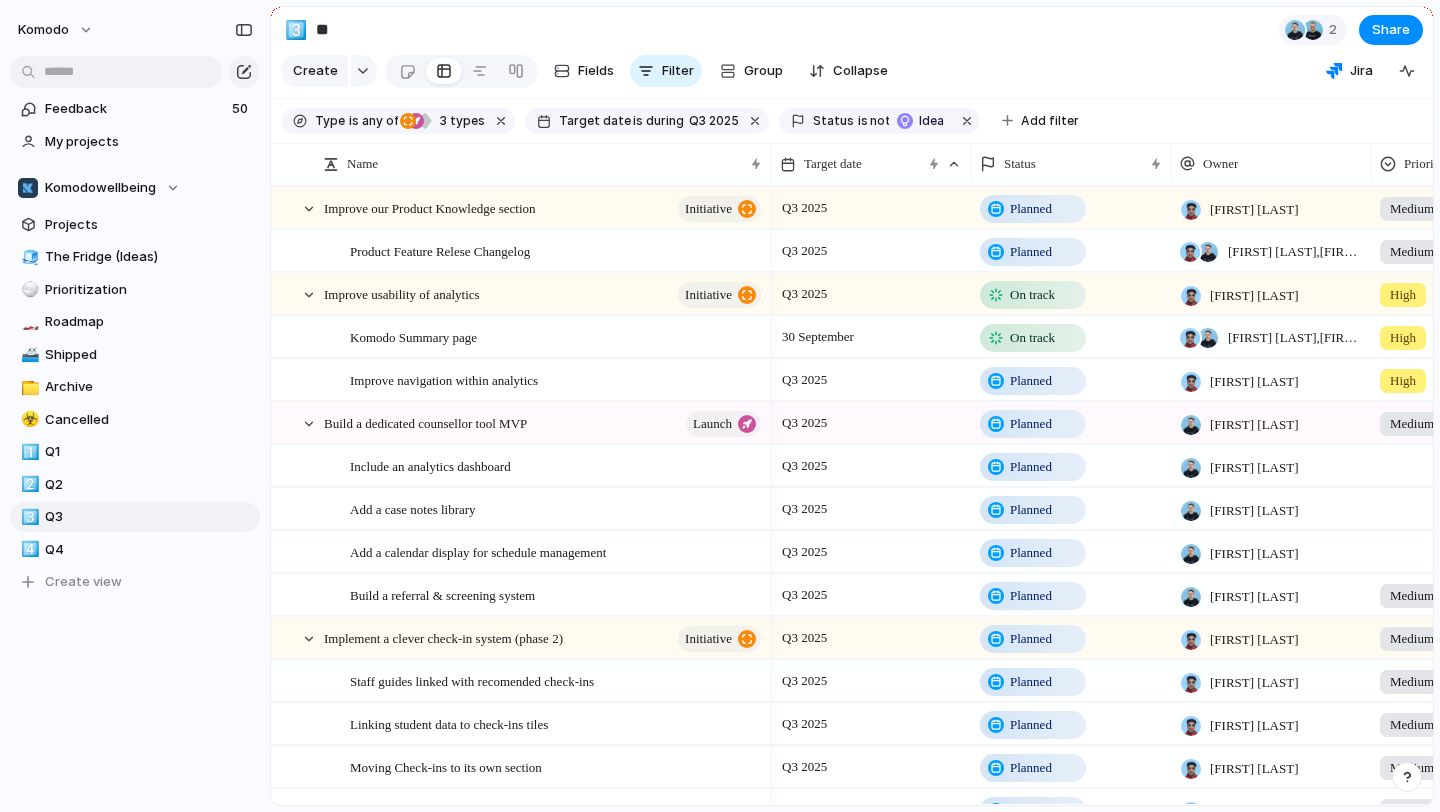 scroll, scrollTop: 0, scrollLeft: 0, axis: both 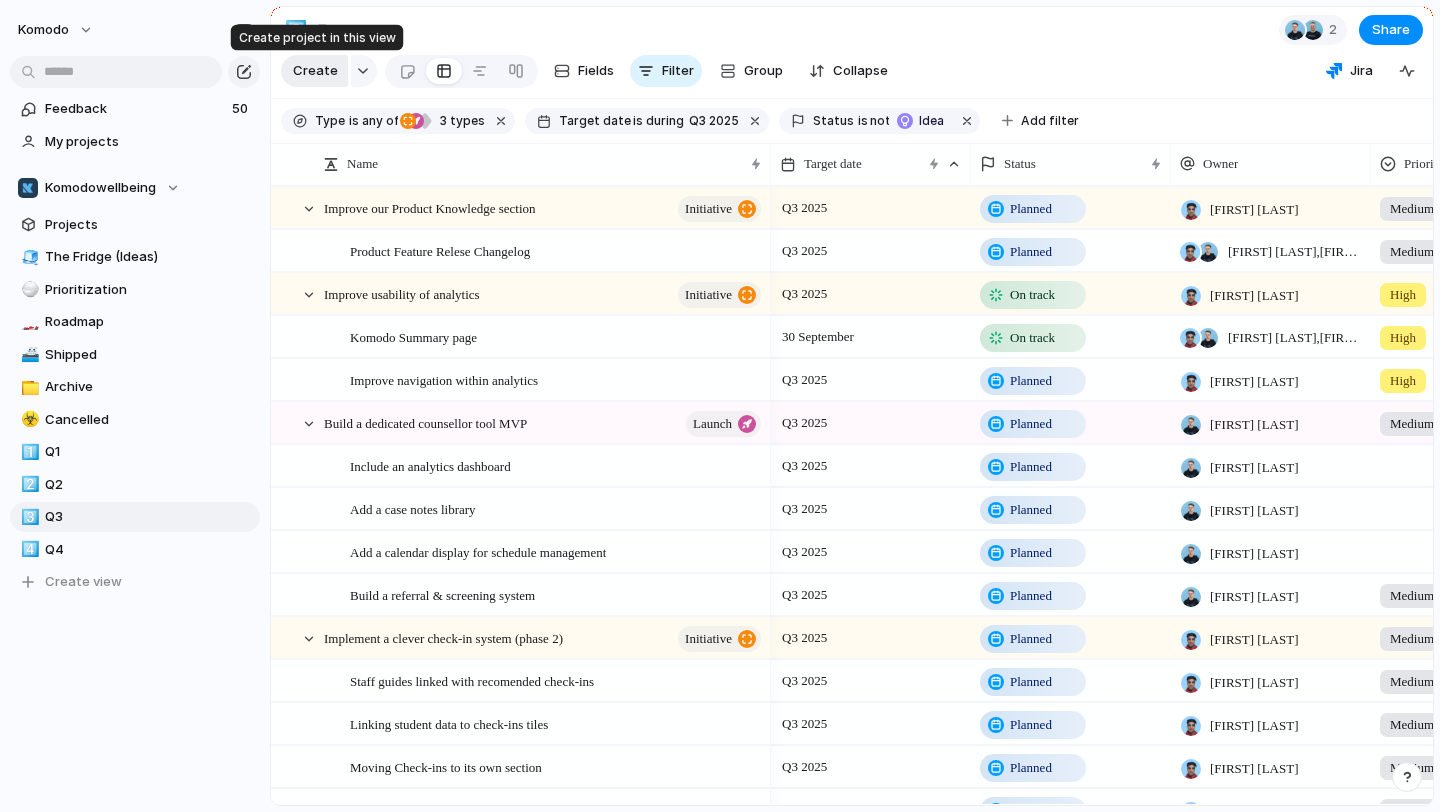 click on "Create" at bounding box center [315, 71] 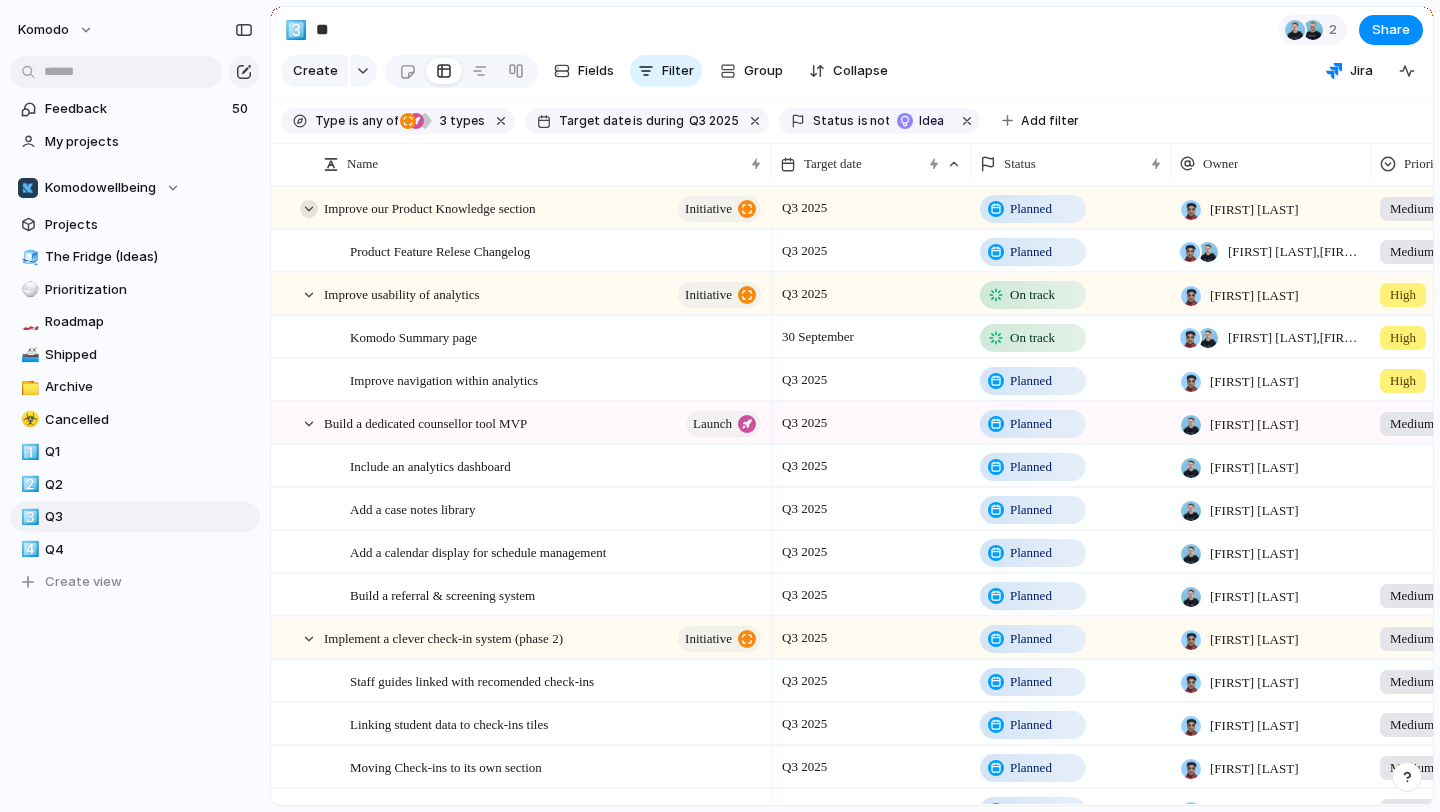 click at bounding box center [309, 209] 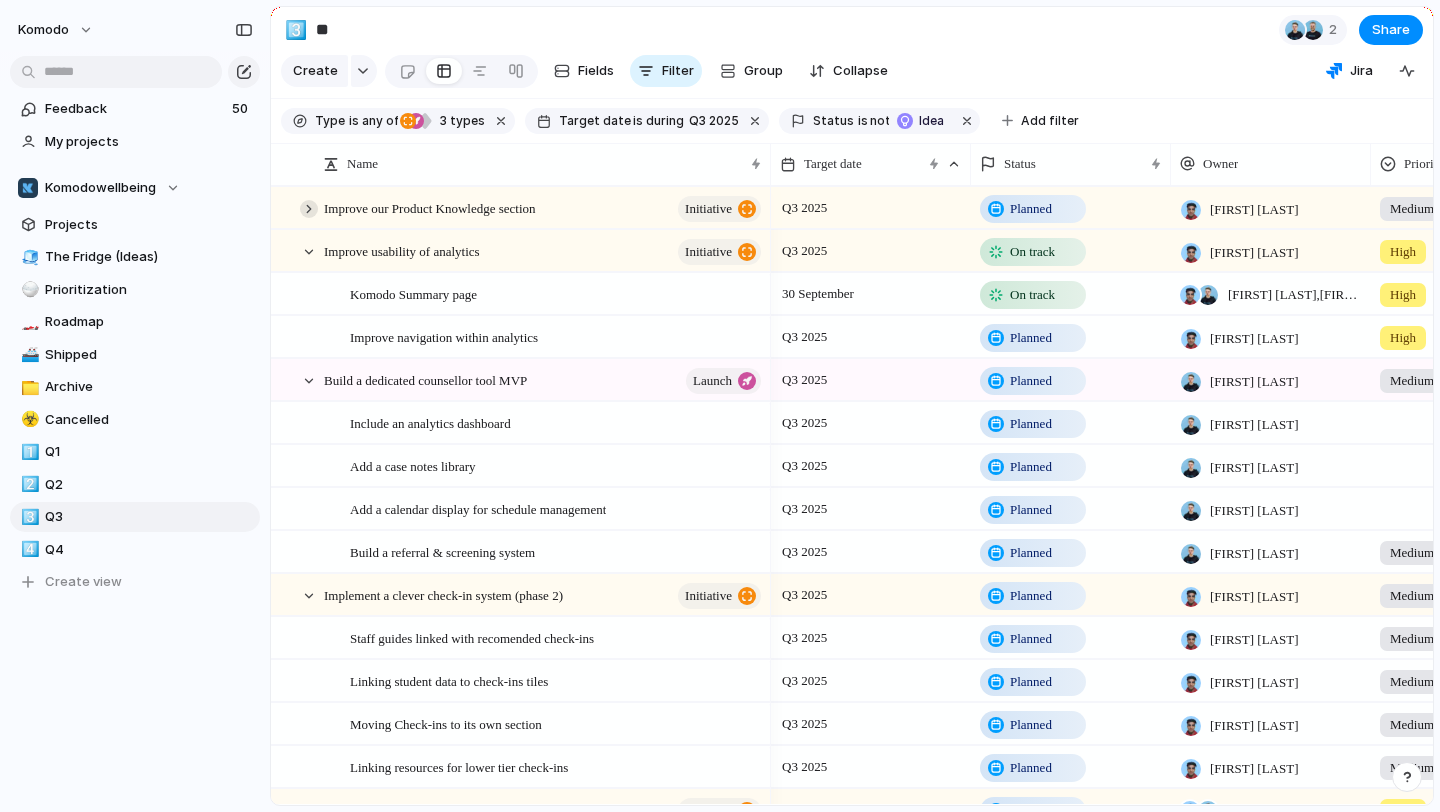click at bounding box center [309, 209] 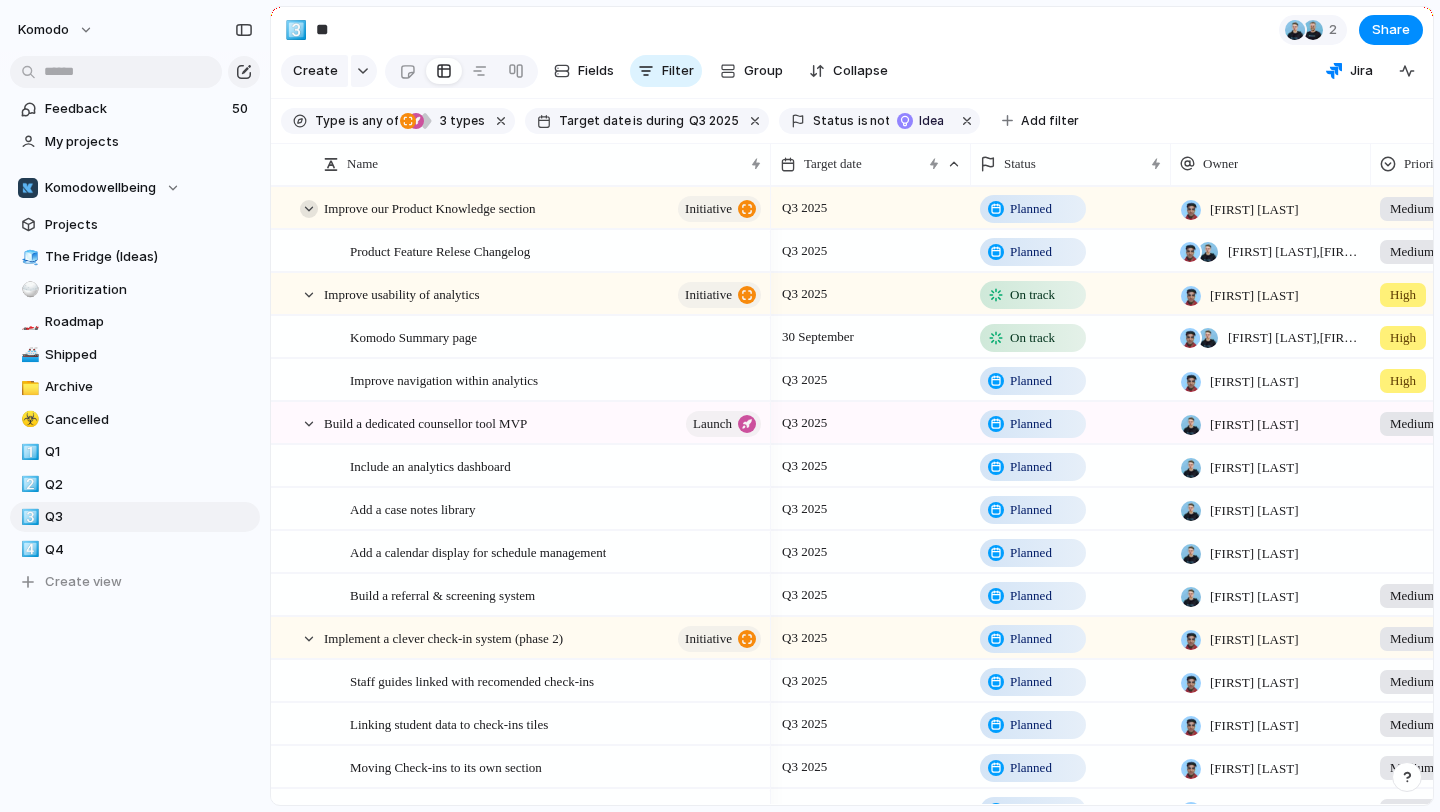 click at bounding box center (309, 209) 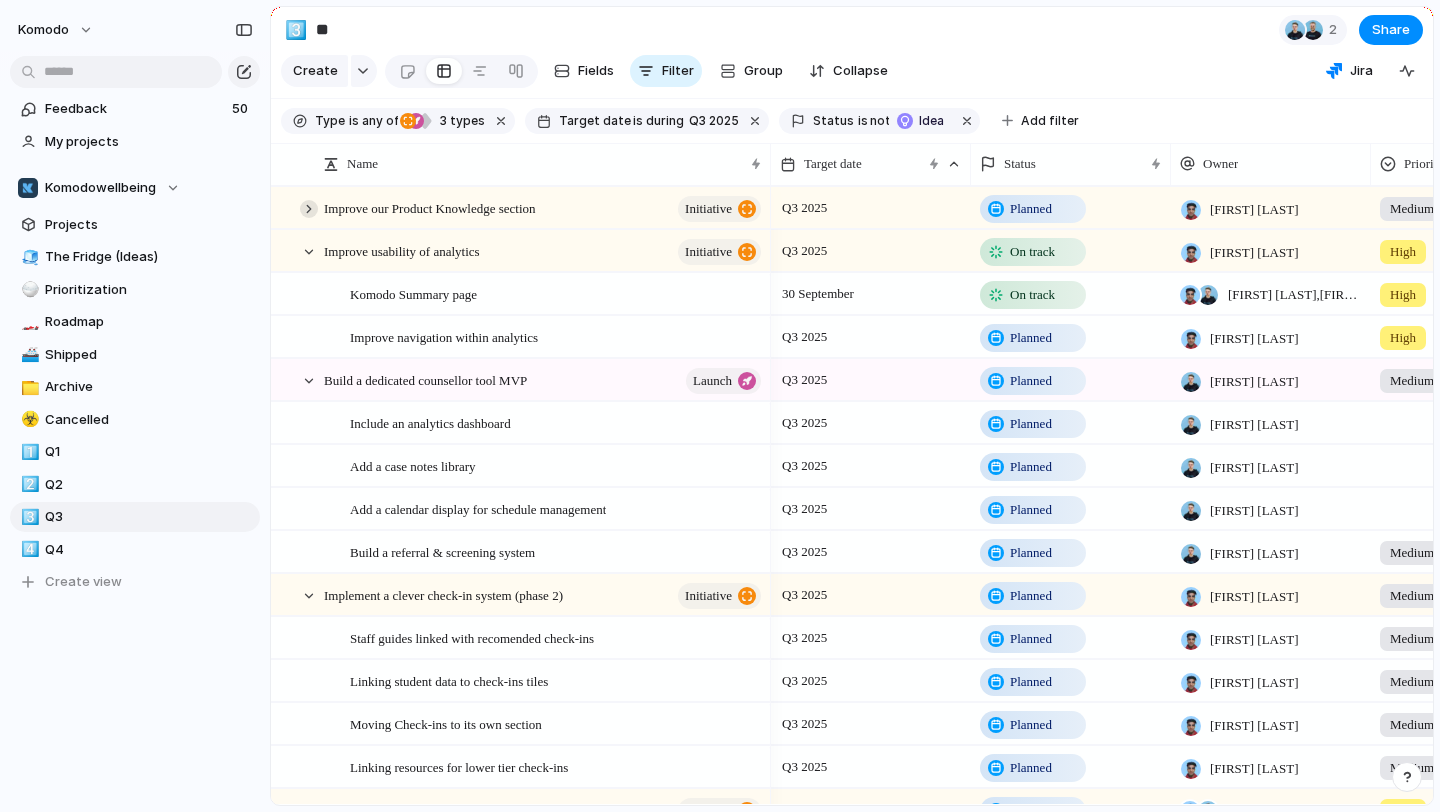 click at bounding box center (309, 209) 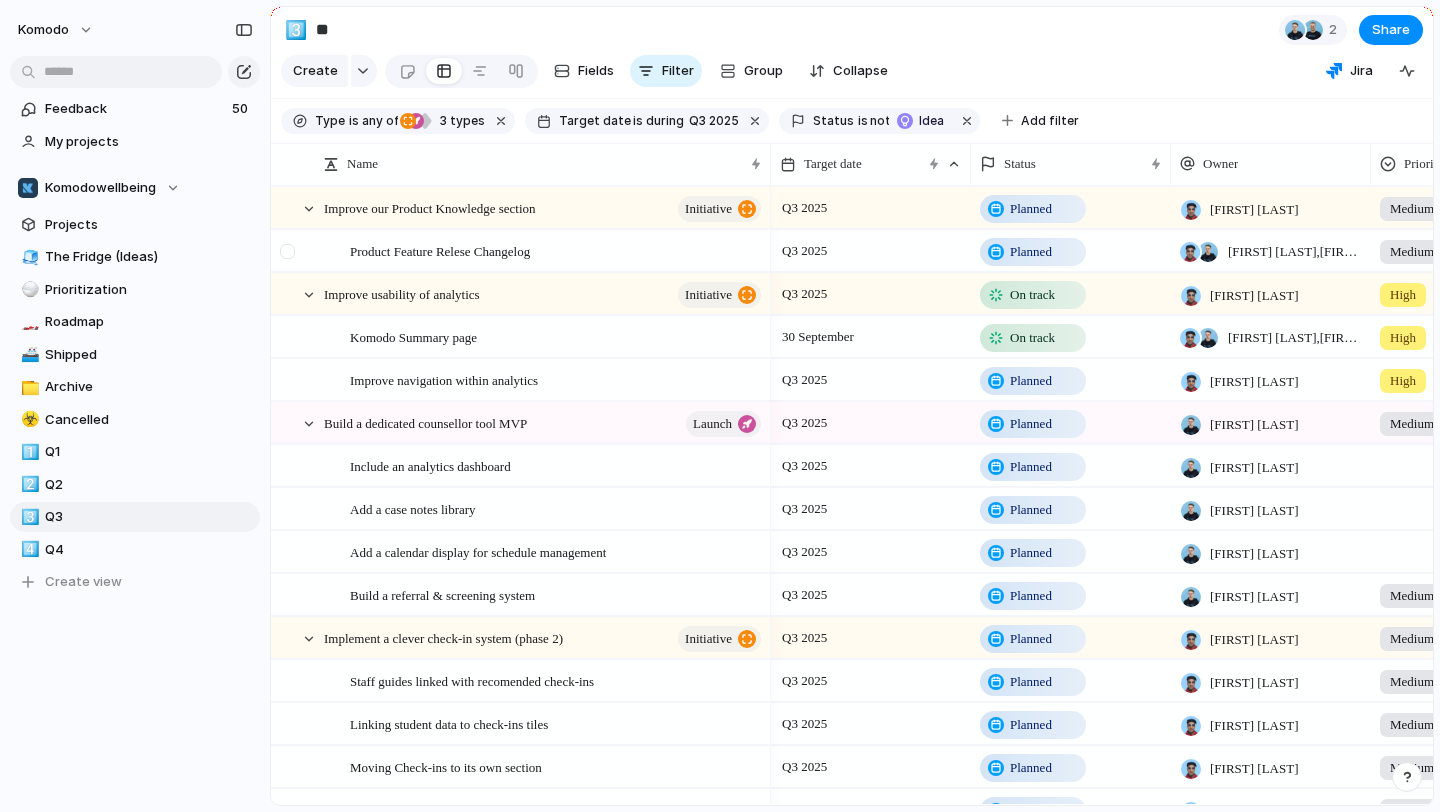 click at bounding box center [290, 258] 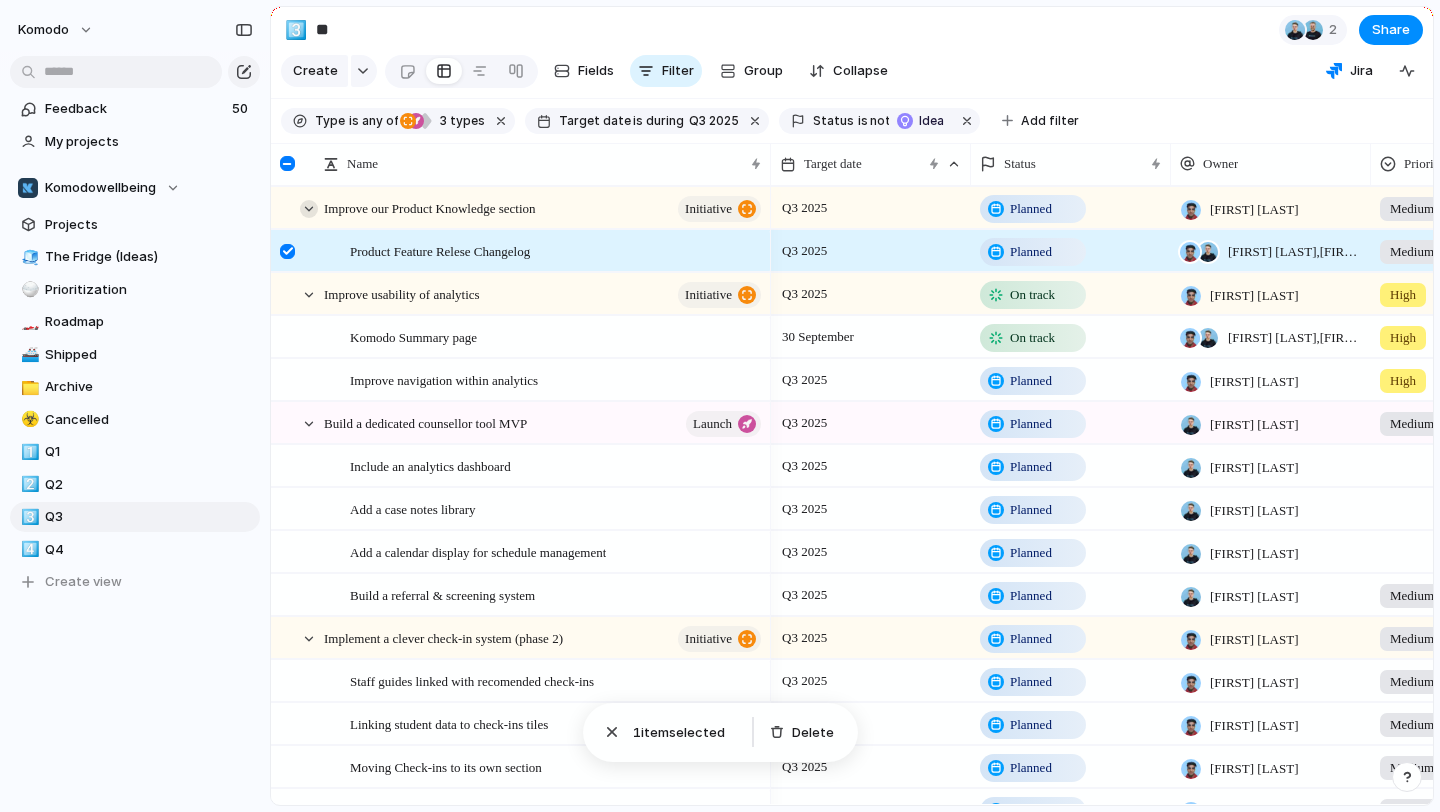 click at bounding box center (309, 209) 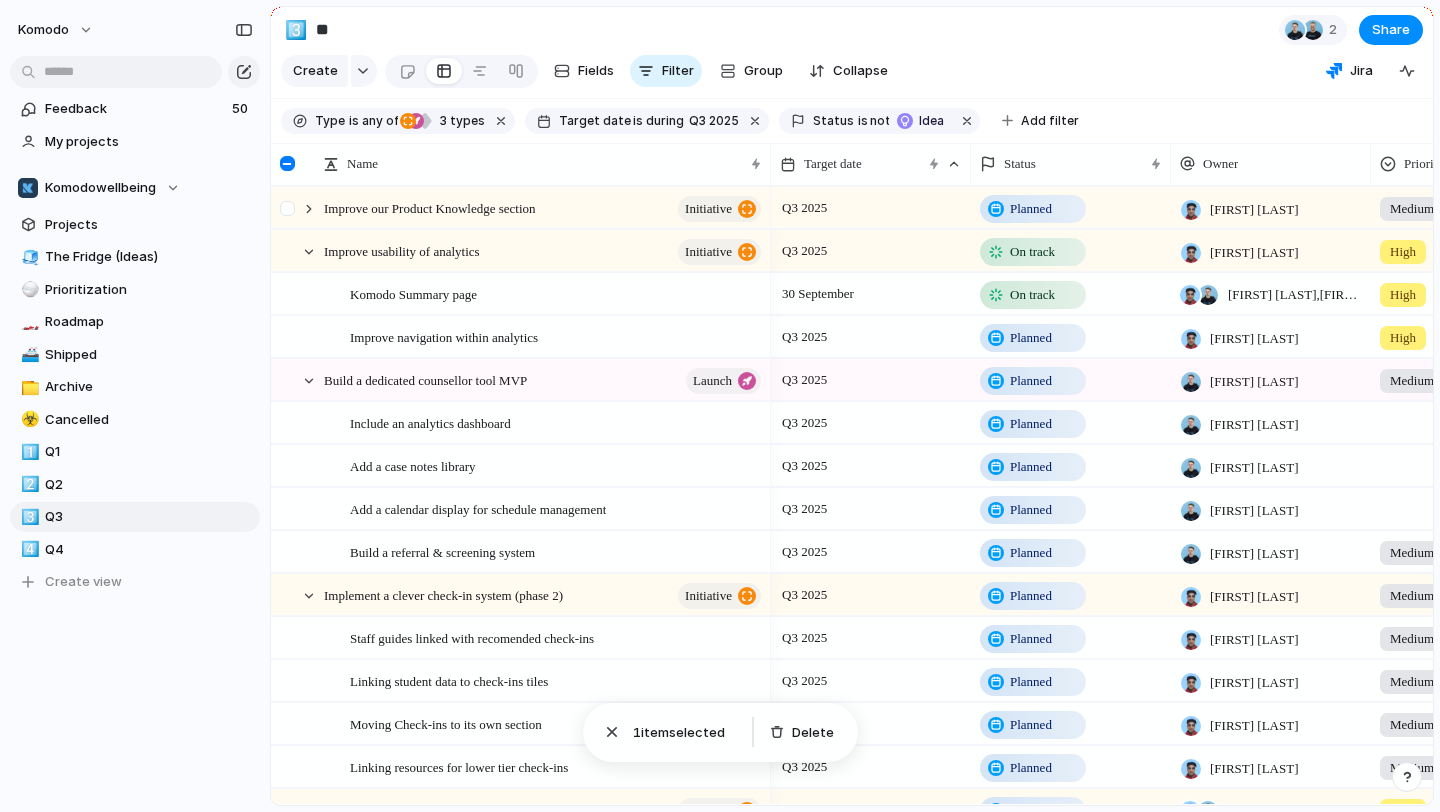 click at bounding box center [287, 208] 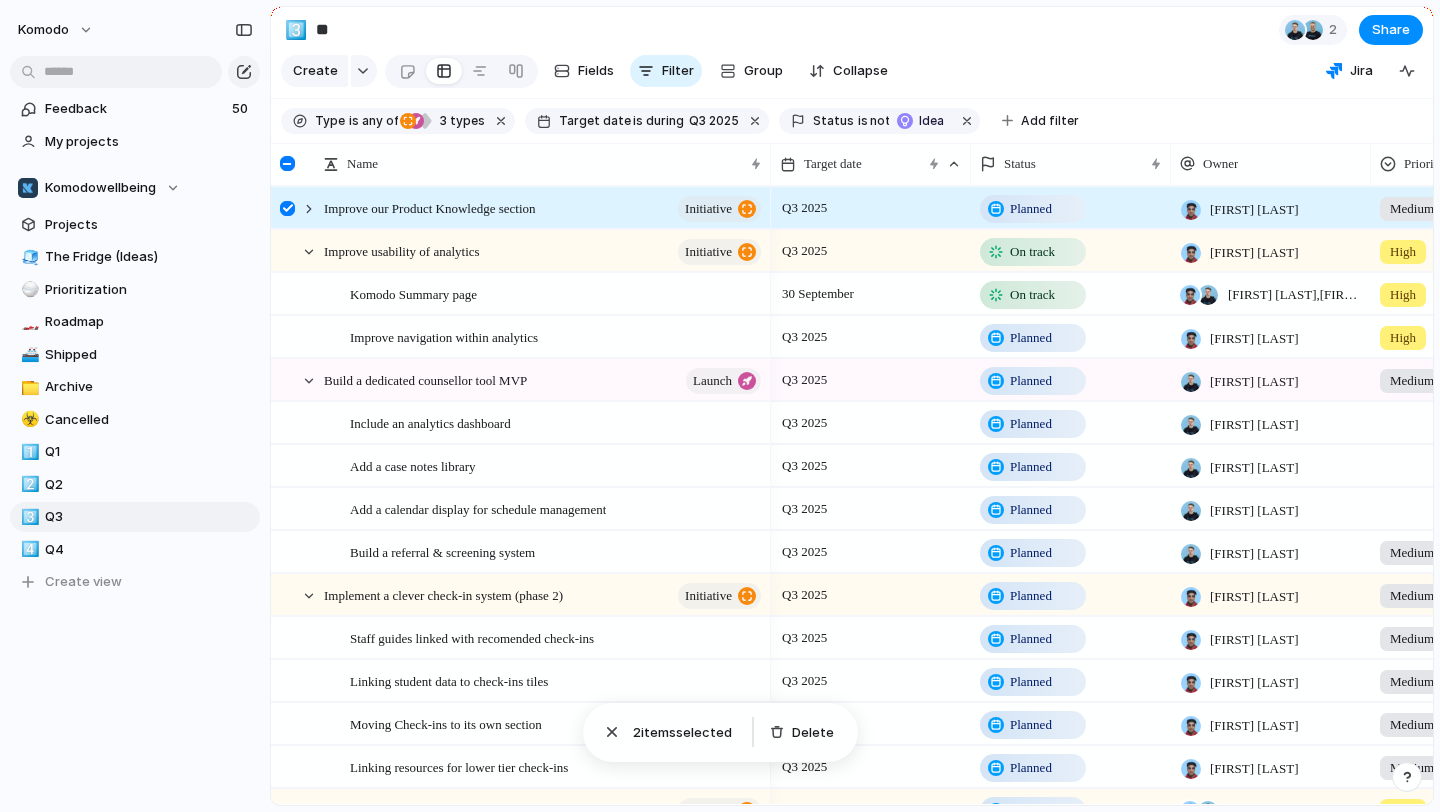 click at bounding box center (287, 208) 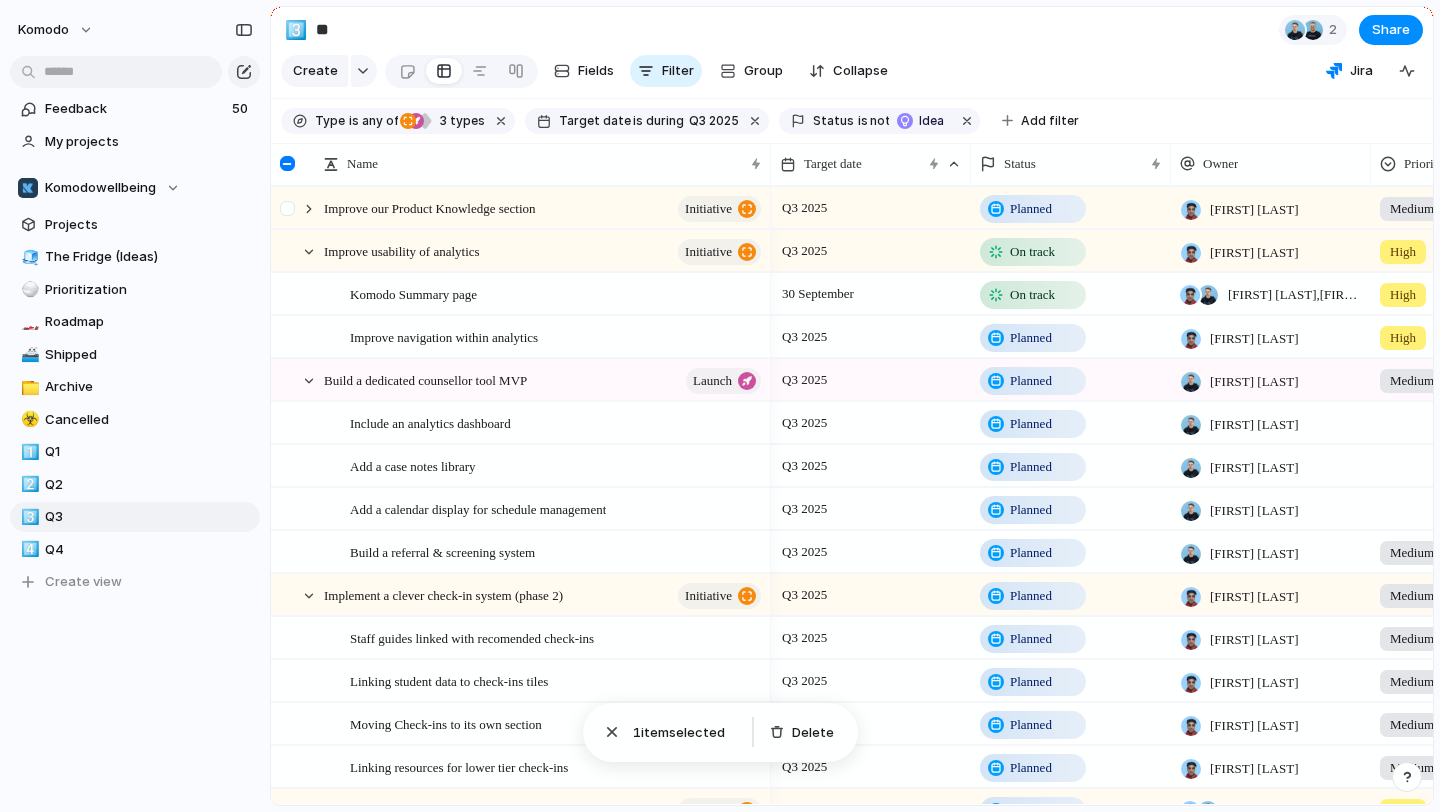 click at bounding box center [299, 208] 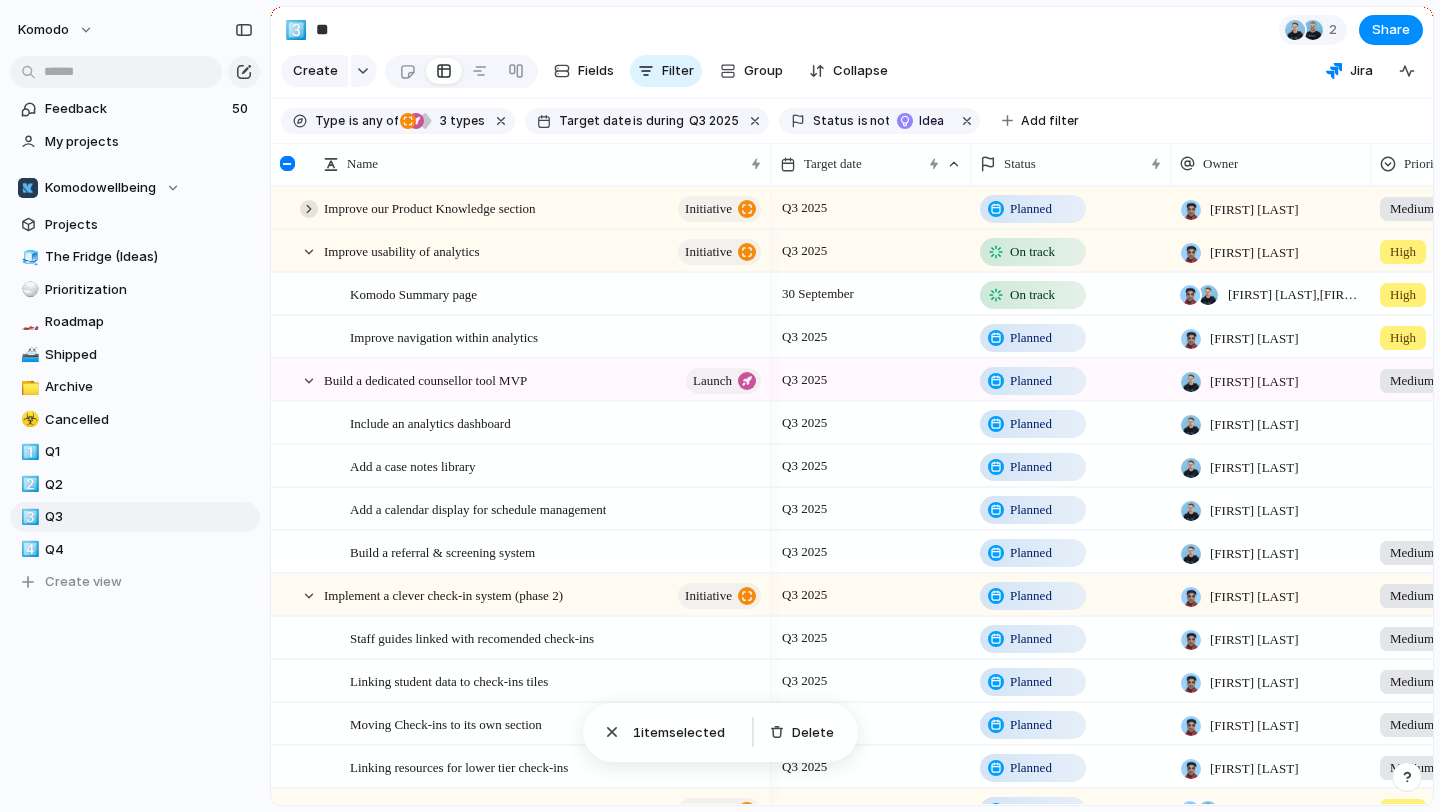click at bounding box center (309, 209) 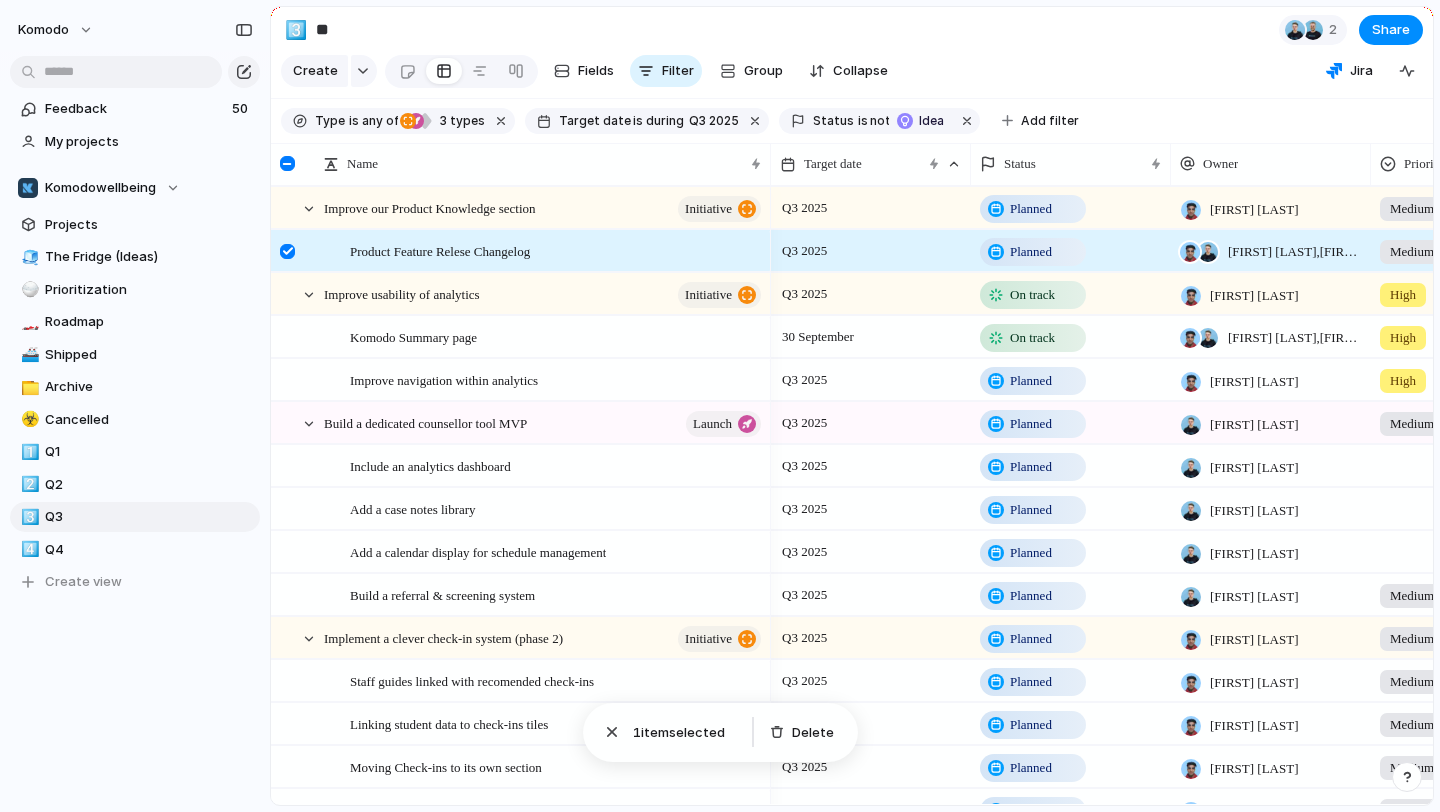 click at bounding box center (287, 251) 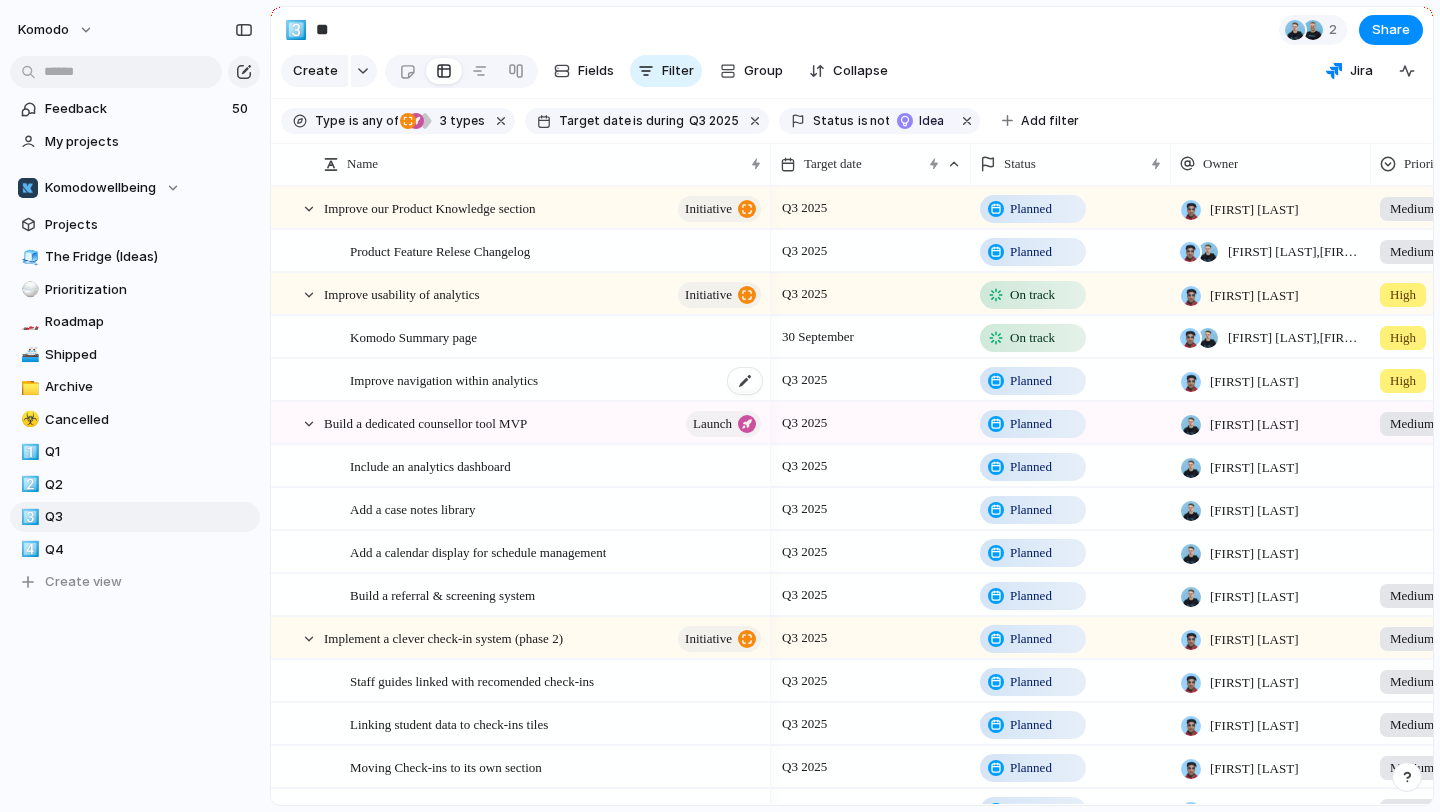 scroll, scrollTop: 135, scrollLeft: 0, axis: vertical 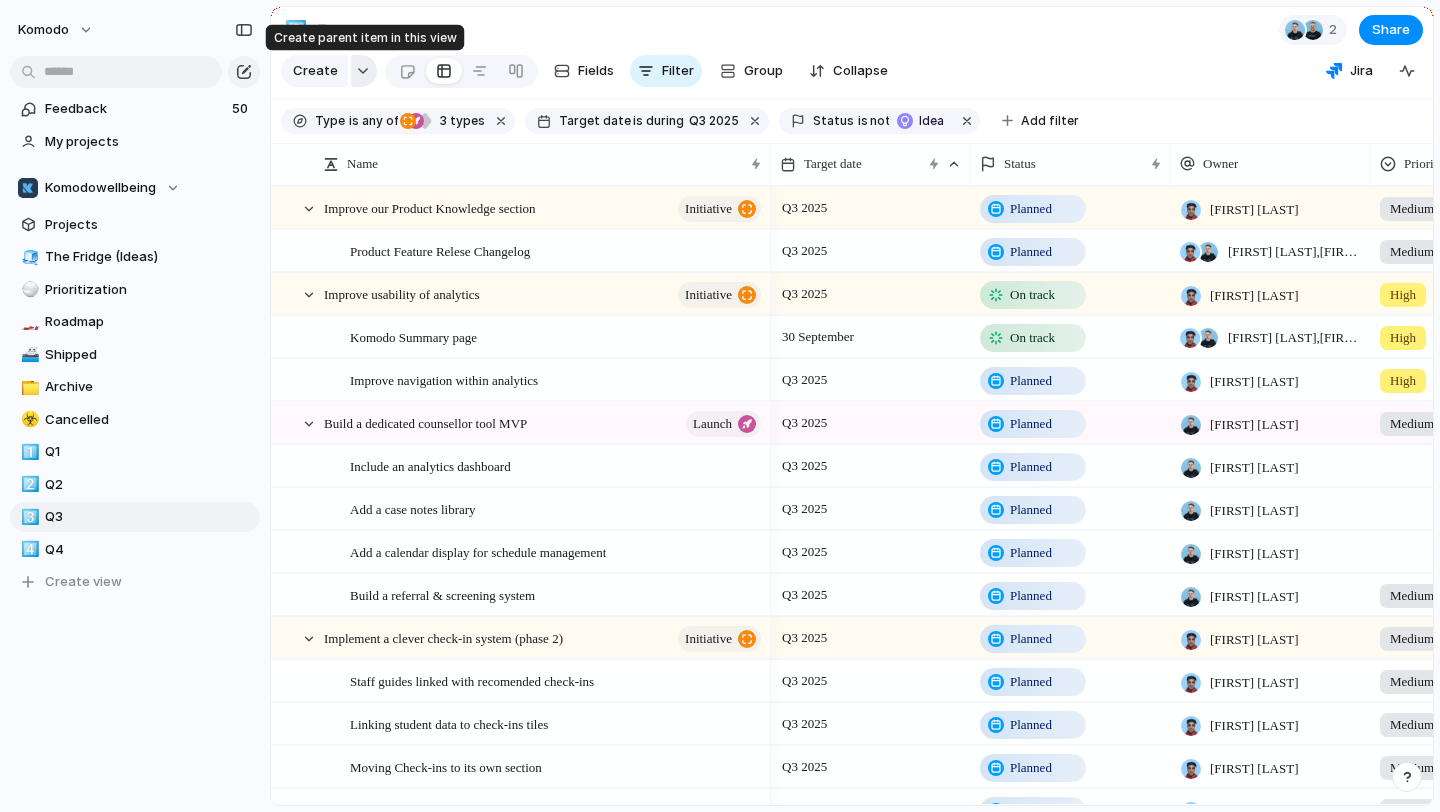 click at bounding box center [363, 71] 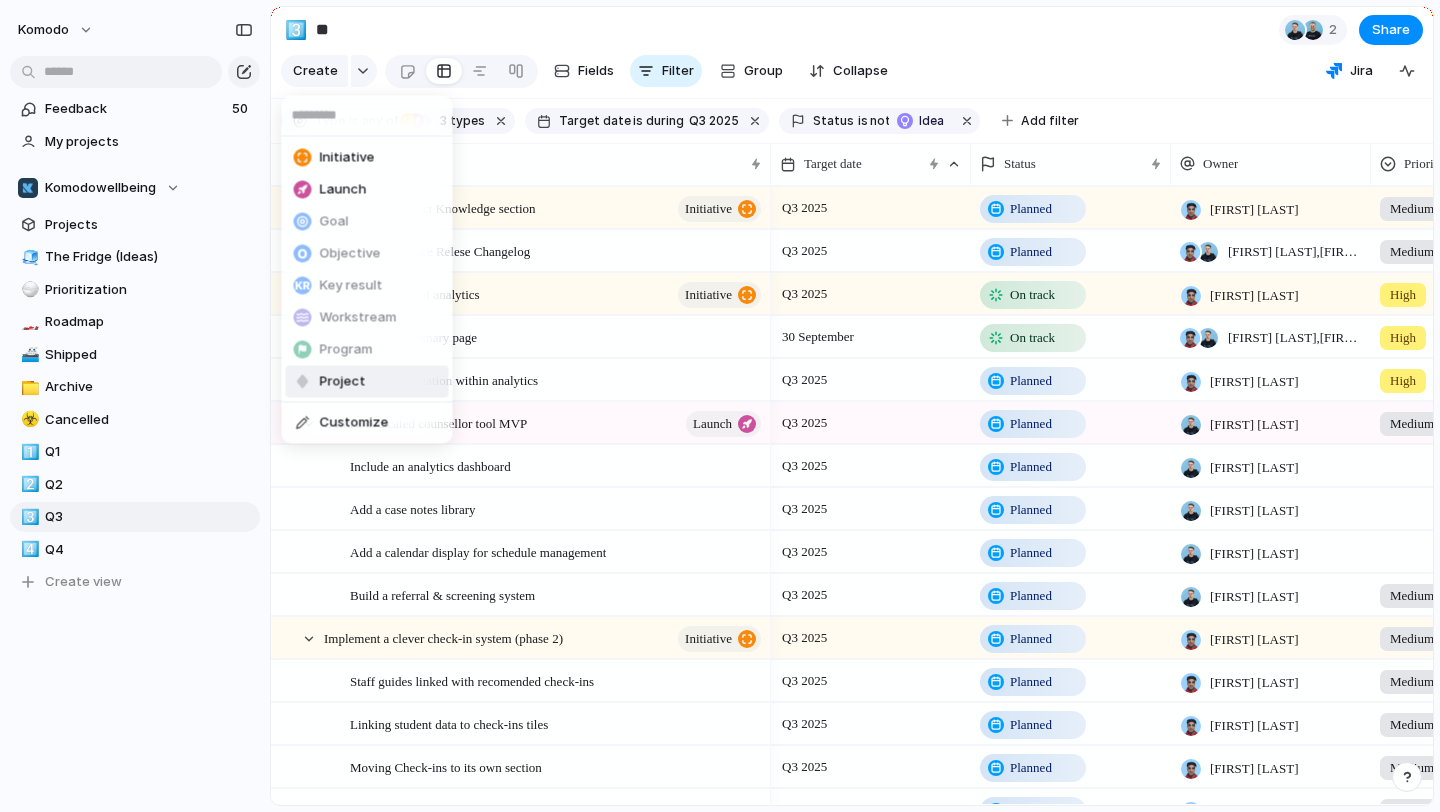 click on "Project" at bounding box center [343, 382] 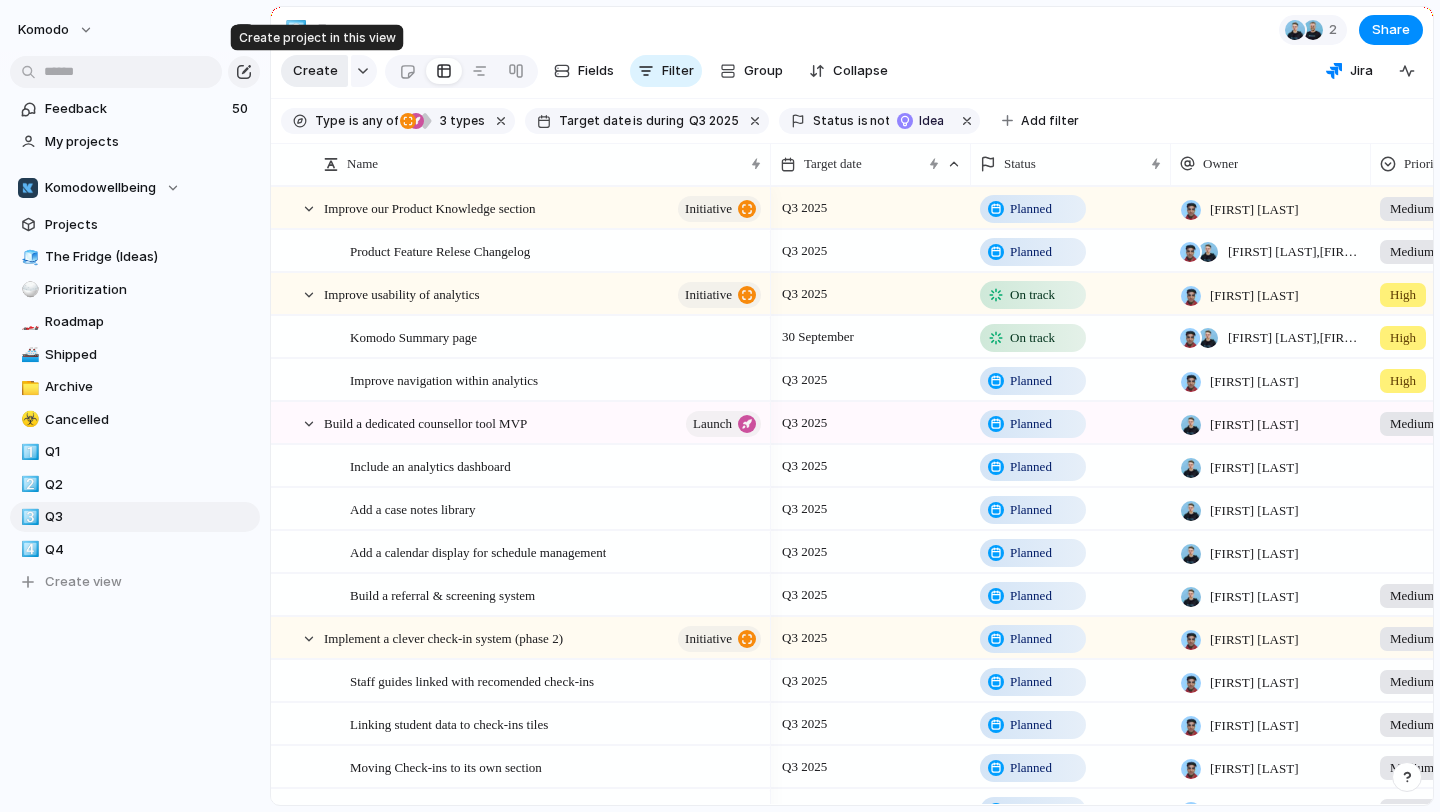 click on "Create" at bounding box center (314, 71) 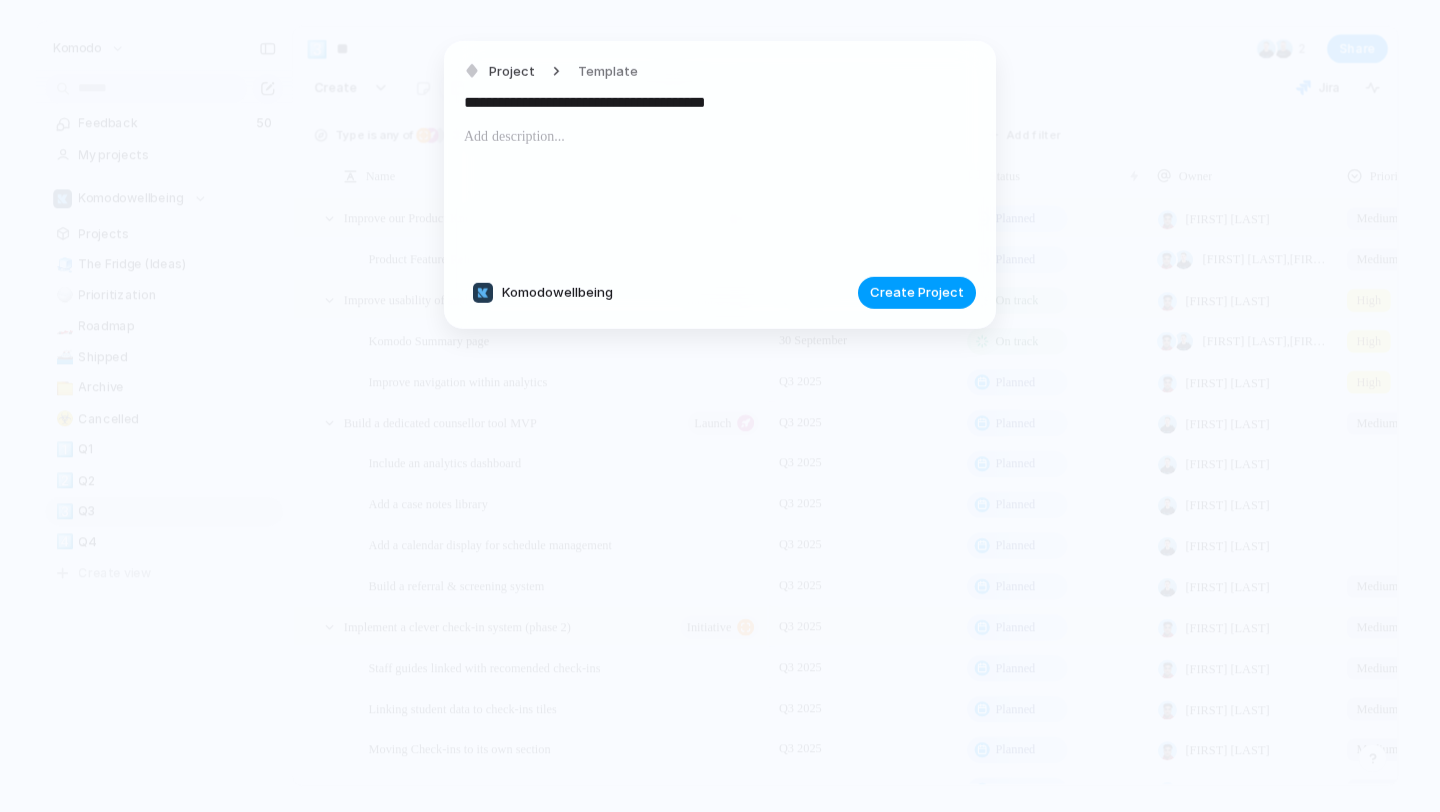 type on "**********" 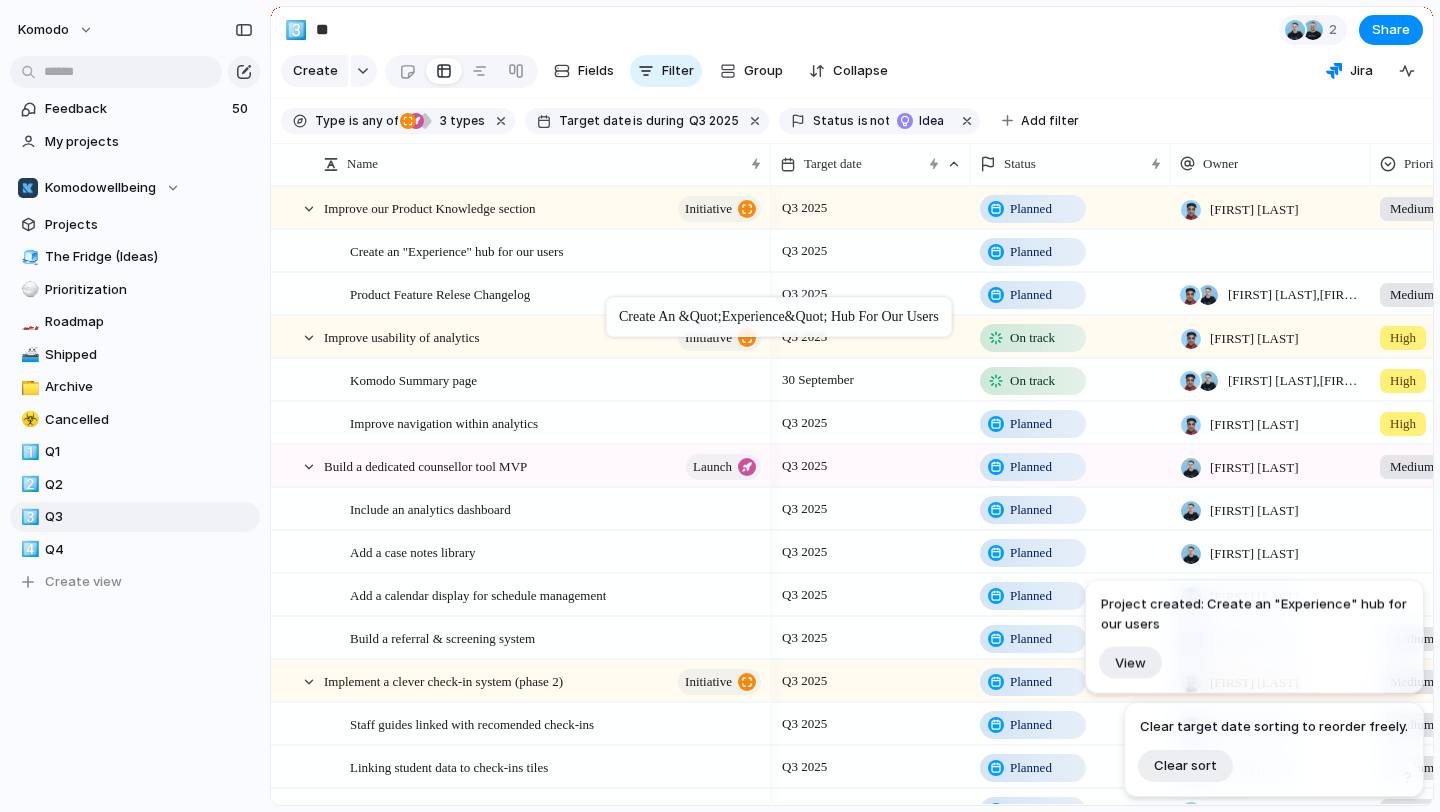 drag, startPoint x: 627, startPoint y: 199, endPoint x: 616, endPoint y: 301, distance: 102.59142 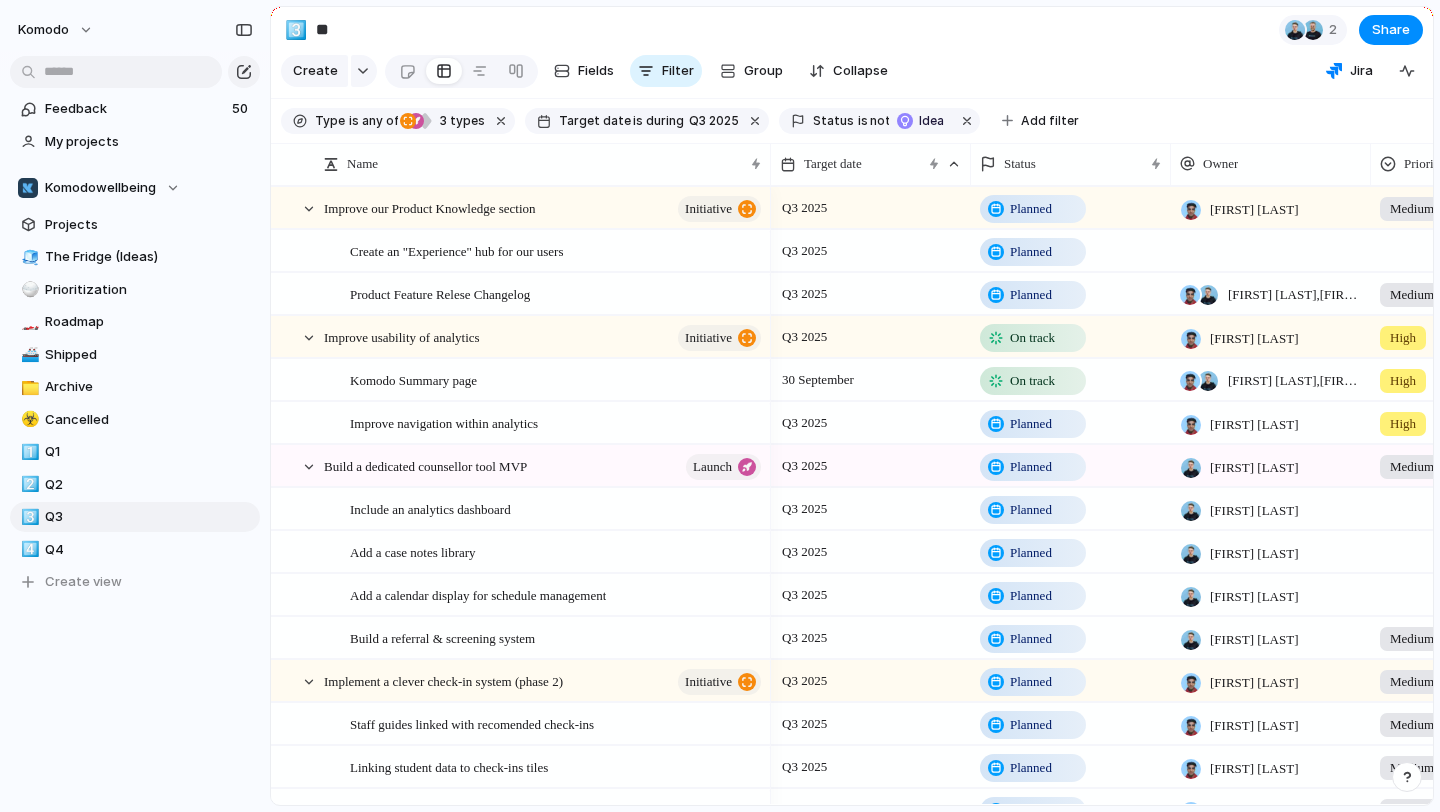 click at bounding box center (1271, 250) 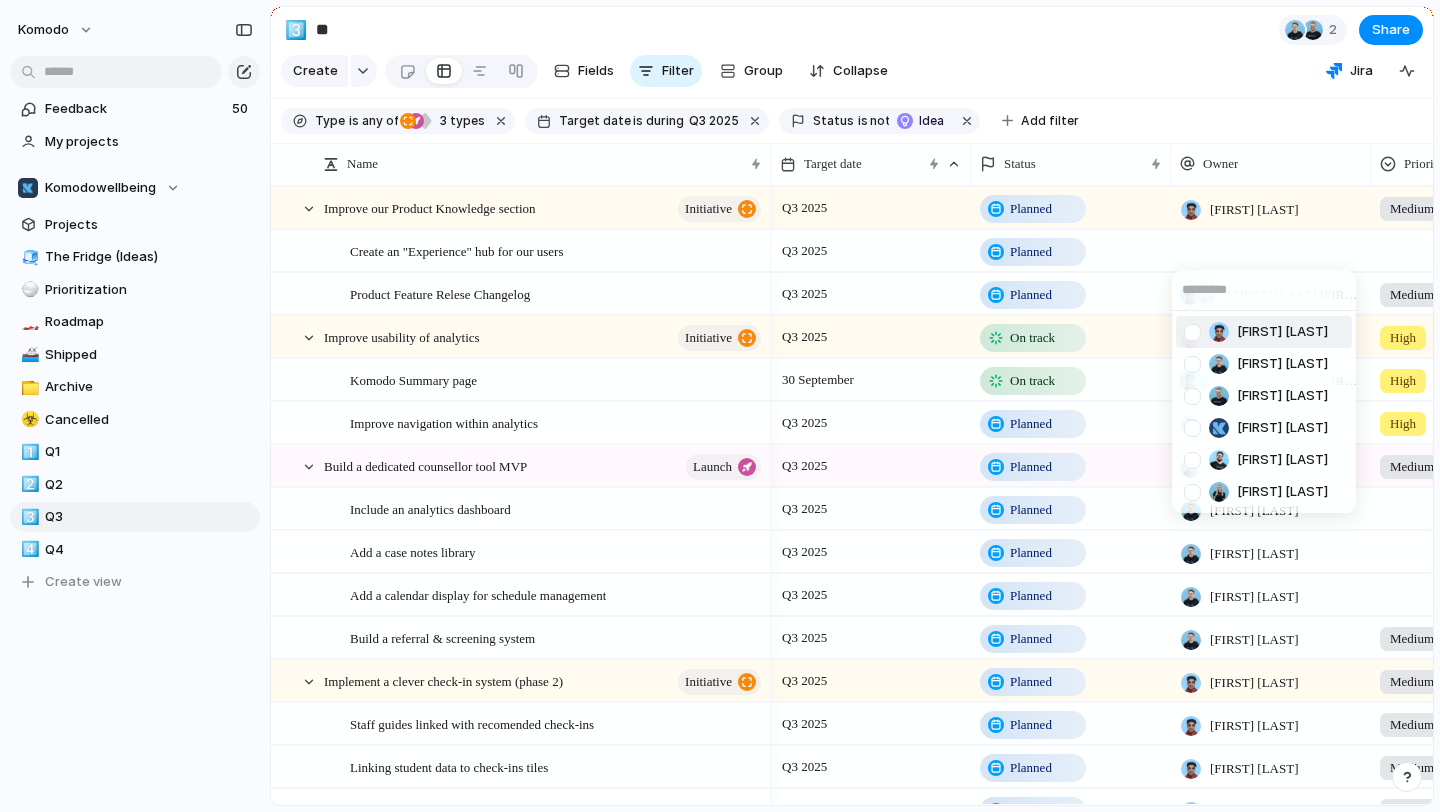click on "[FIRST] [LAST]" at bounding box center (1282, 332) 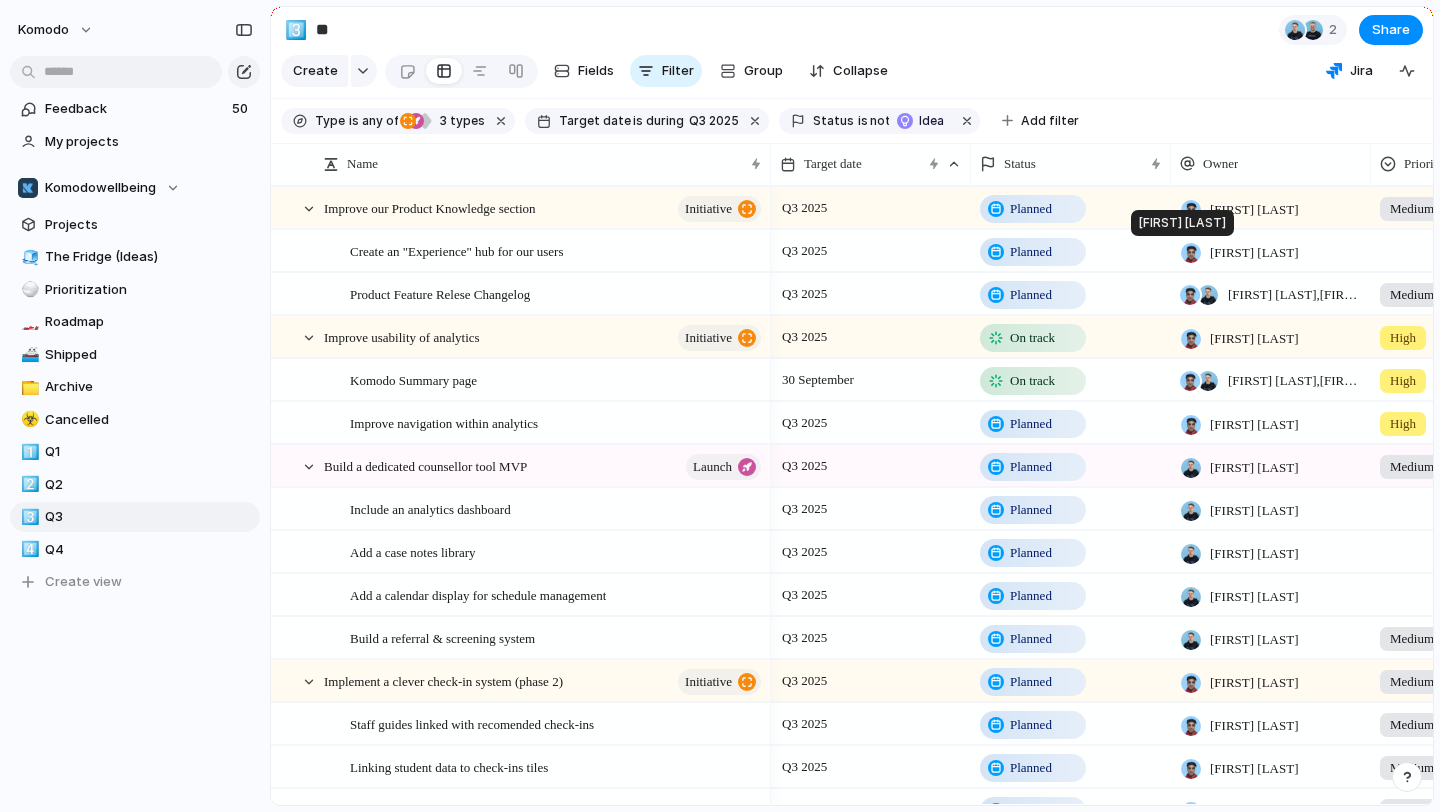 scroll, scrollTop: 0, scrollLeft: 114, axis: horizontal 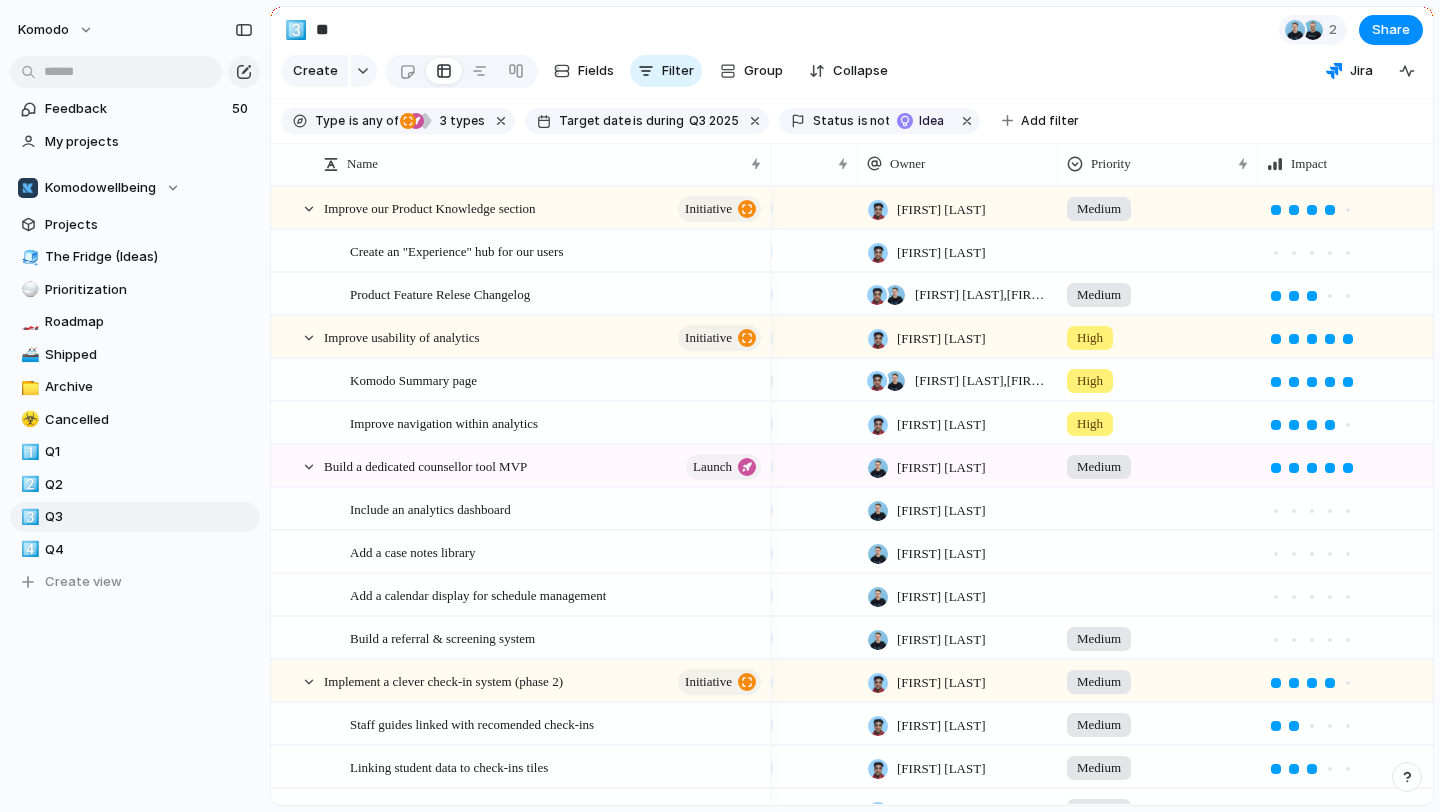 click at bounding box center (1158, 247) 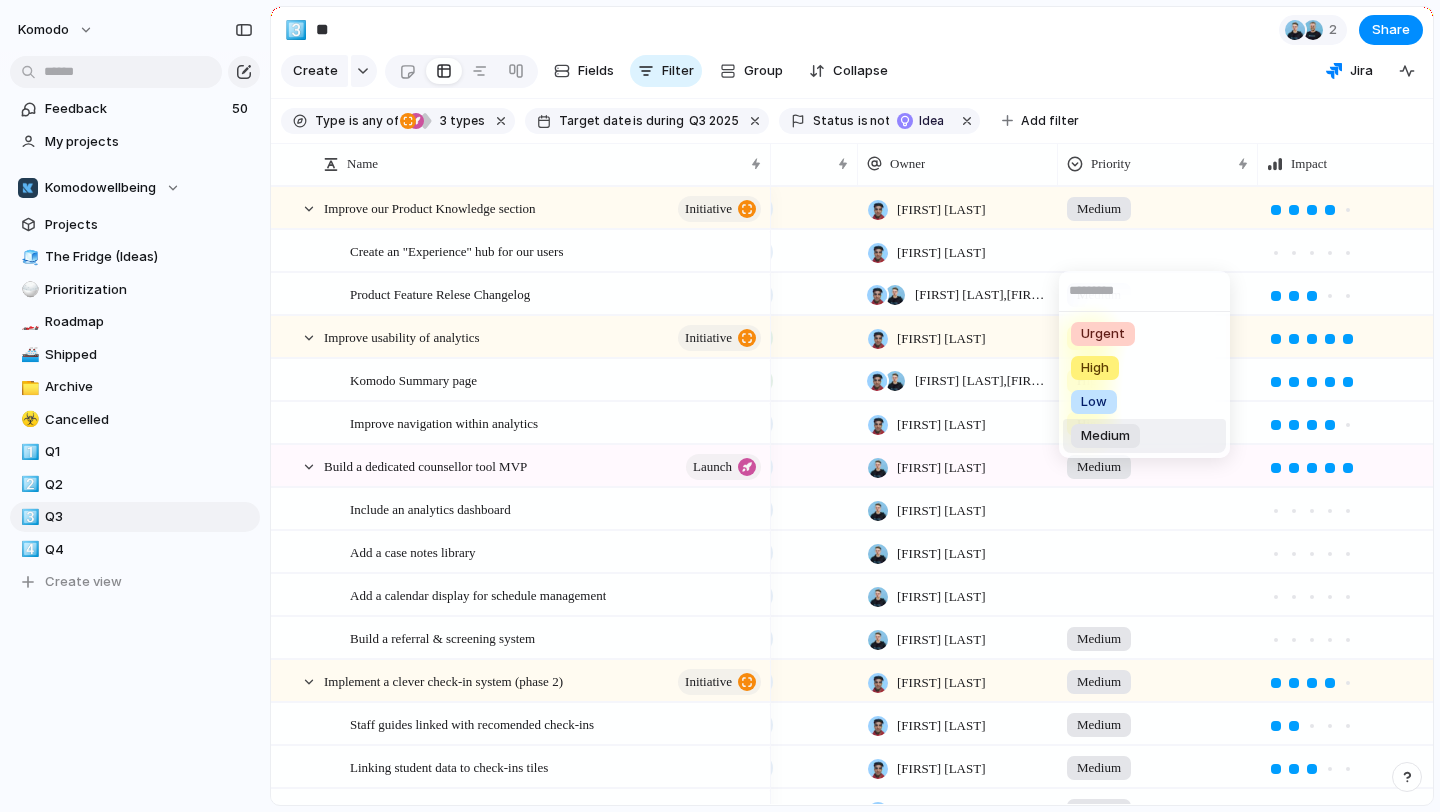 click on "Medium" at bounding box center [1144, 436] 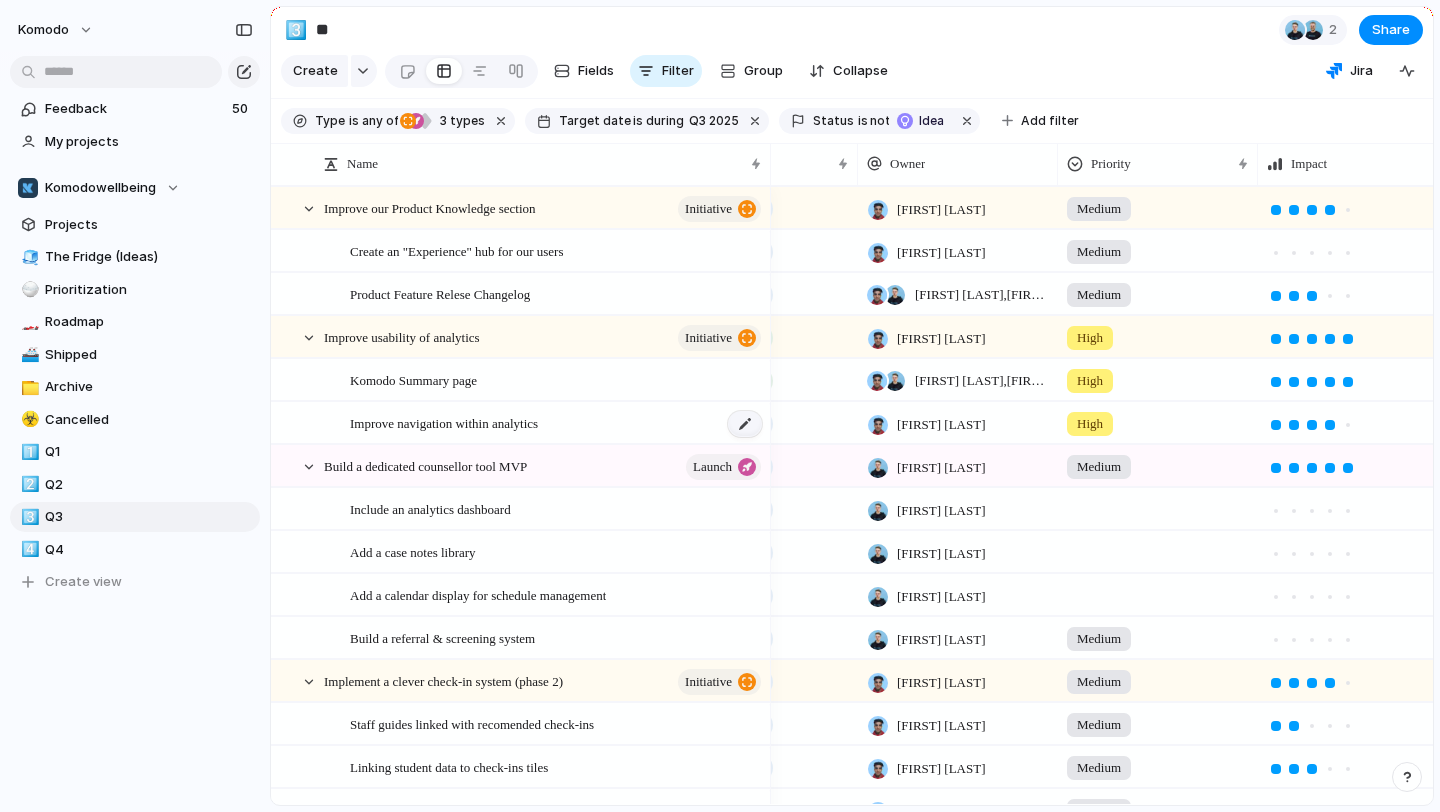 scroll, scrollTop: 285, scrollLeft: 0, axis: vertical 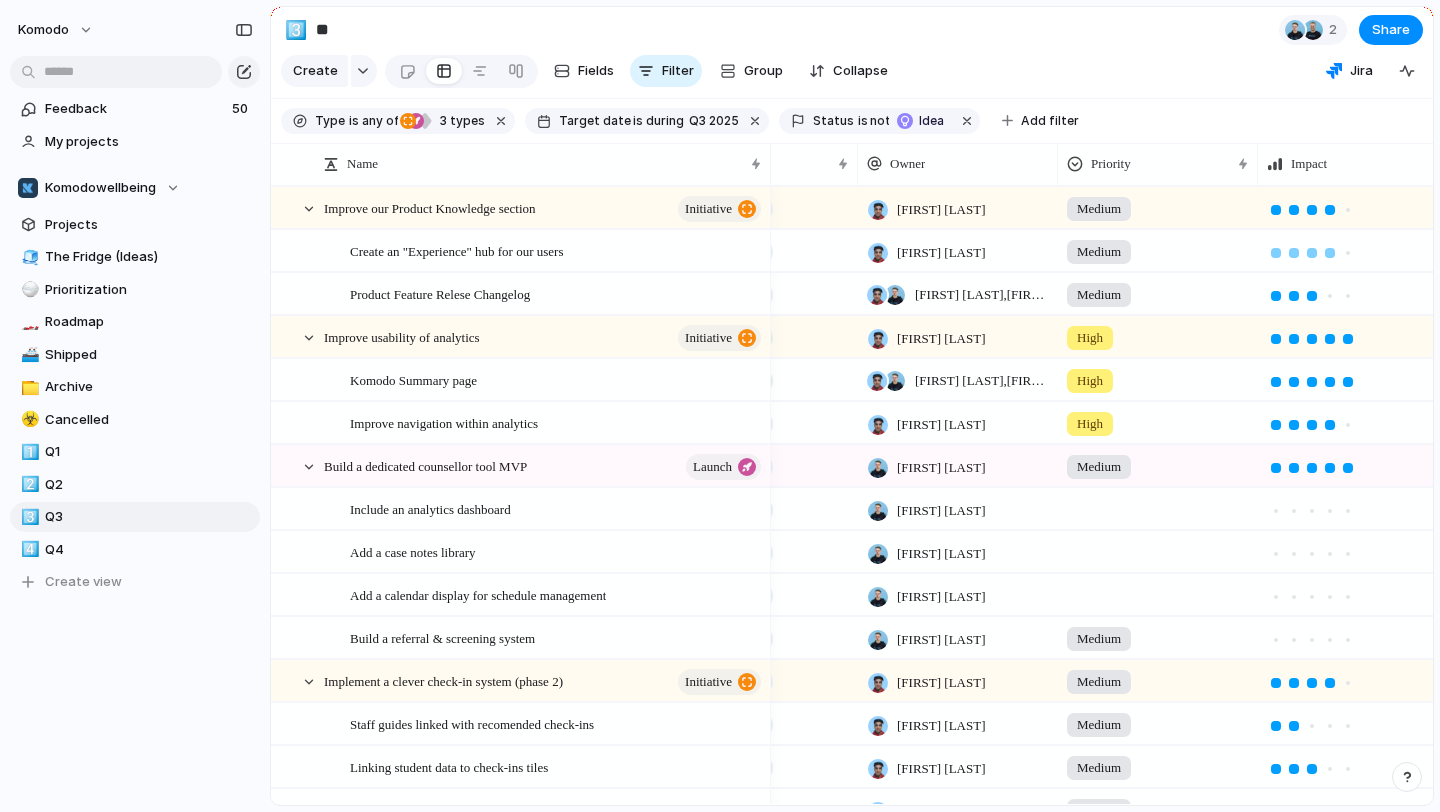 click at bounding box center (1330, 253) 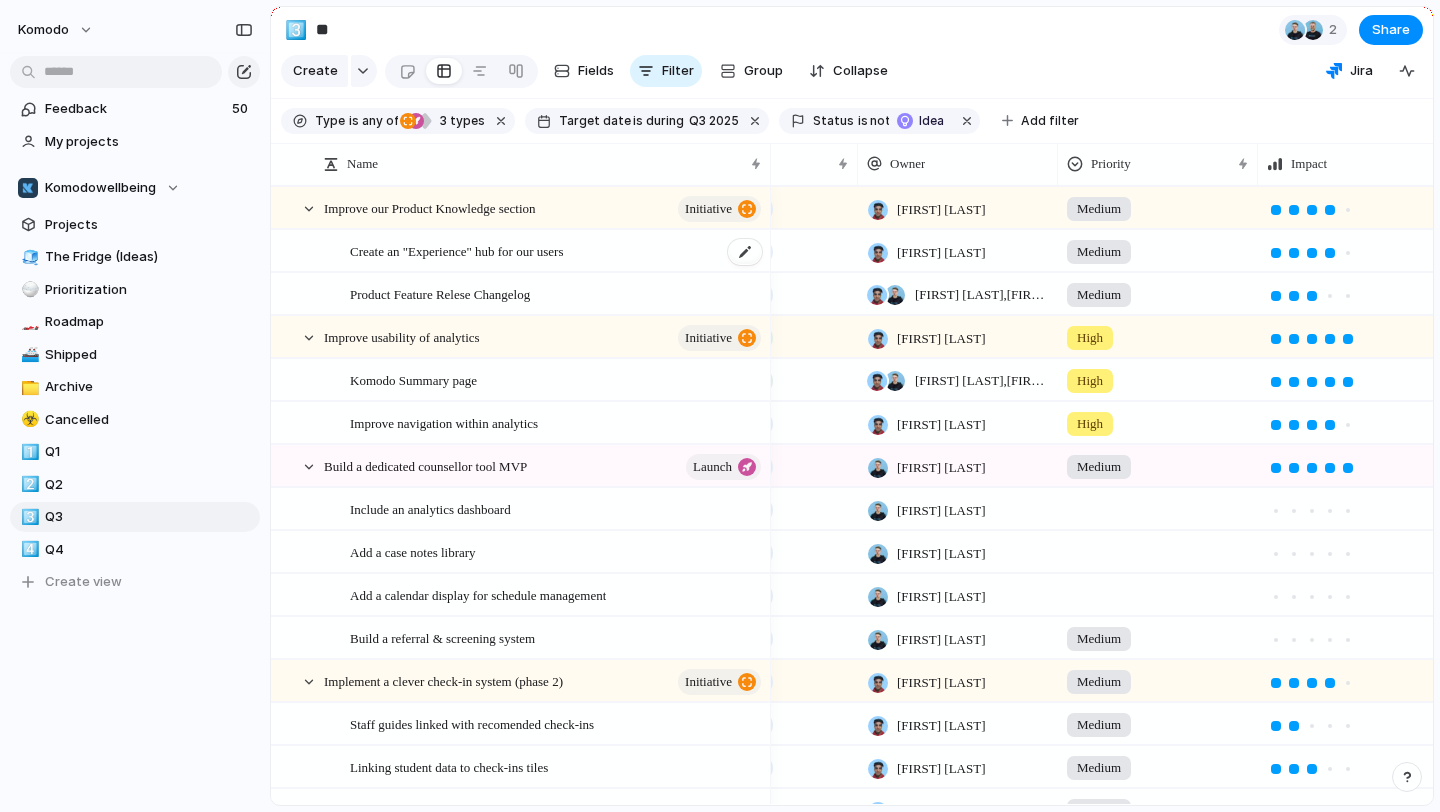 click on "Create an "Experience" hub for our users" at bounding box center (557, 251) 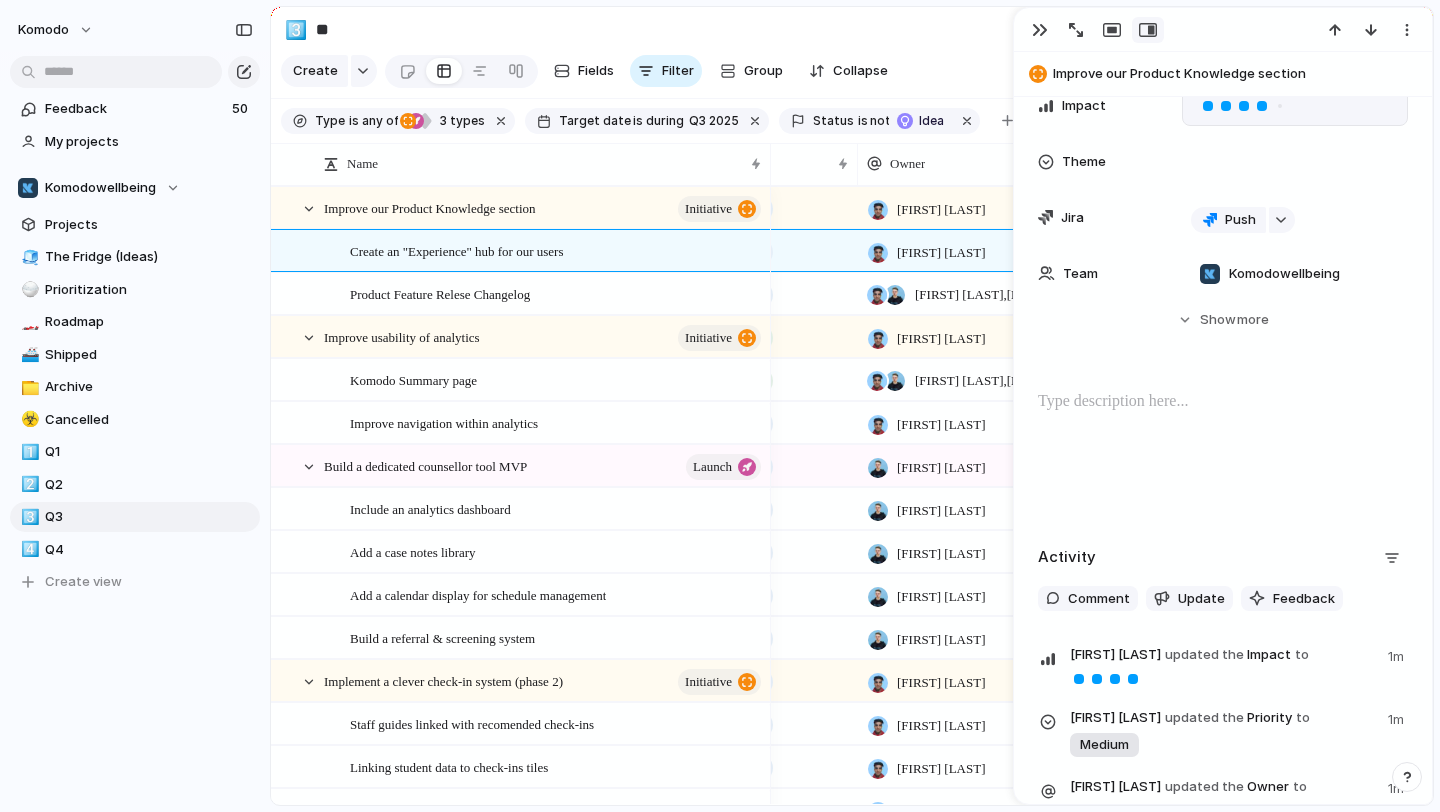 scroll, scrollTop: 335, scrollLeft: 0, axis: vertical 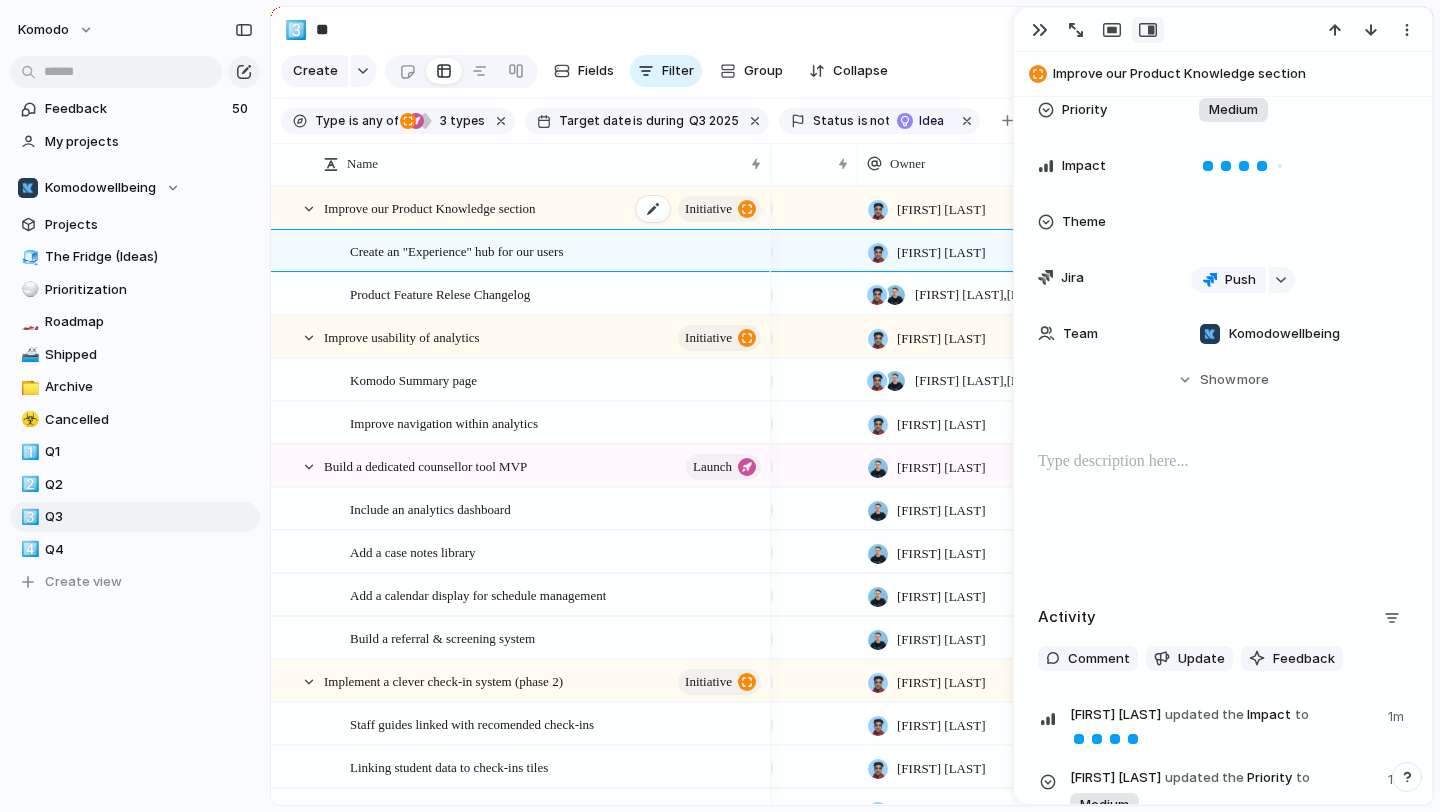click on "Improve our Product Knowledge section initiative" at bounding box center [544, 208] 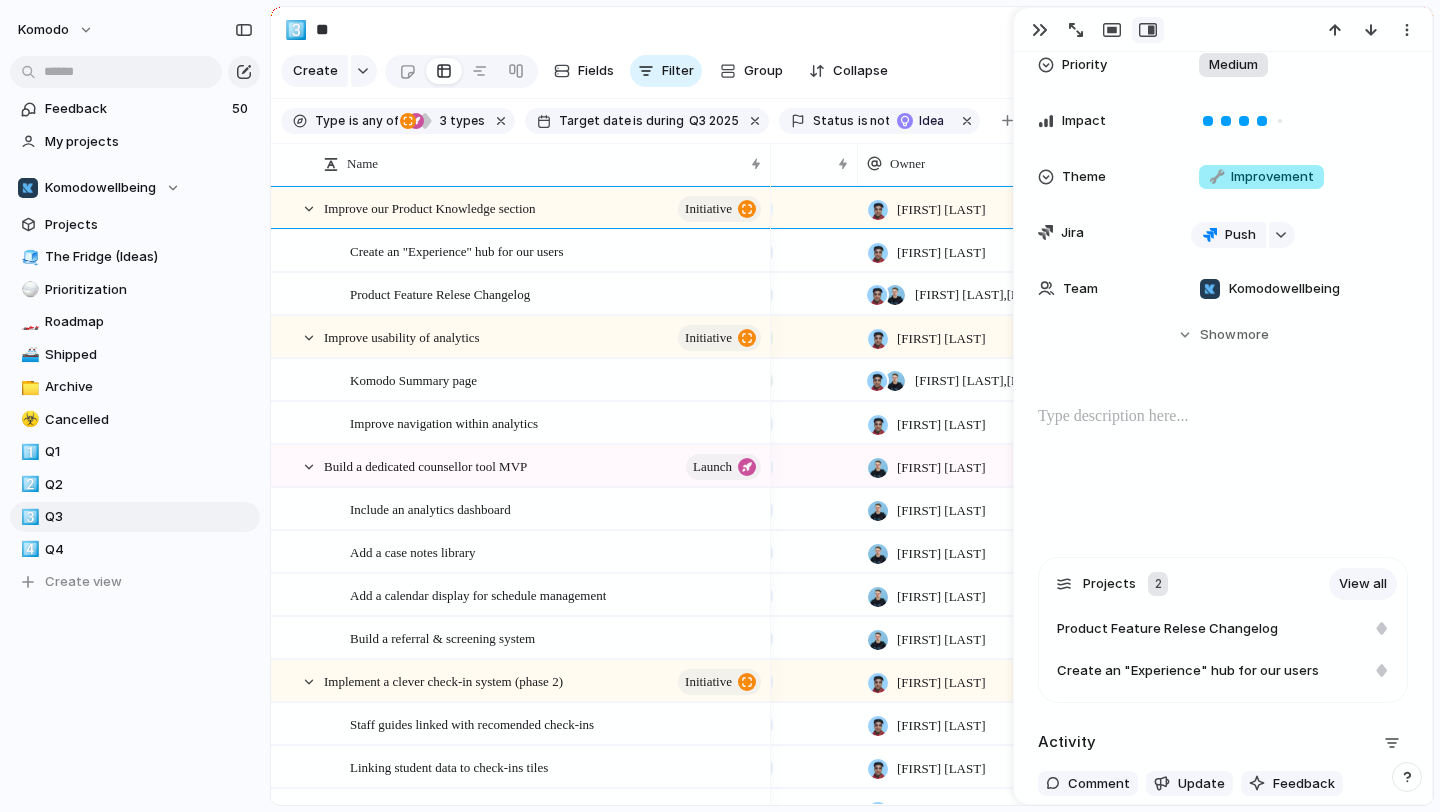 scroll, scrollTop: 401, scrollLeft: 0, axis: vertical 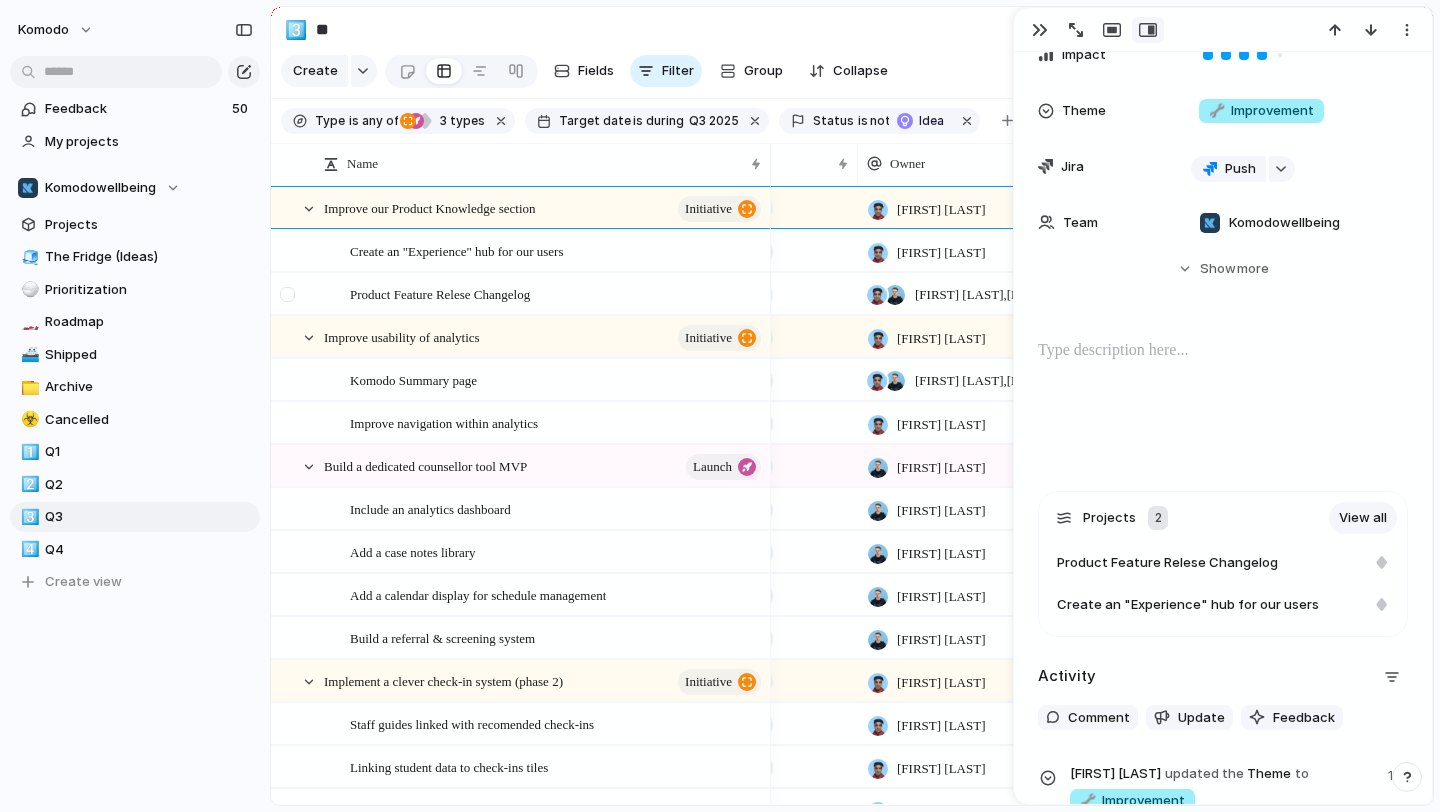 click at bounding box center (299, 294) 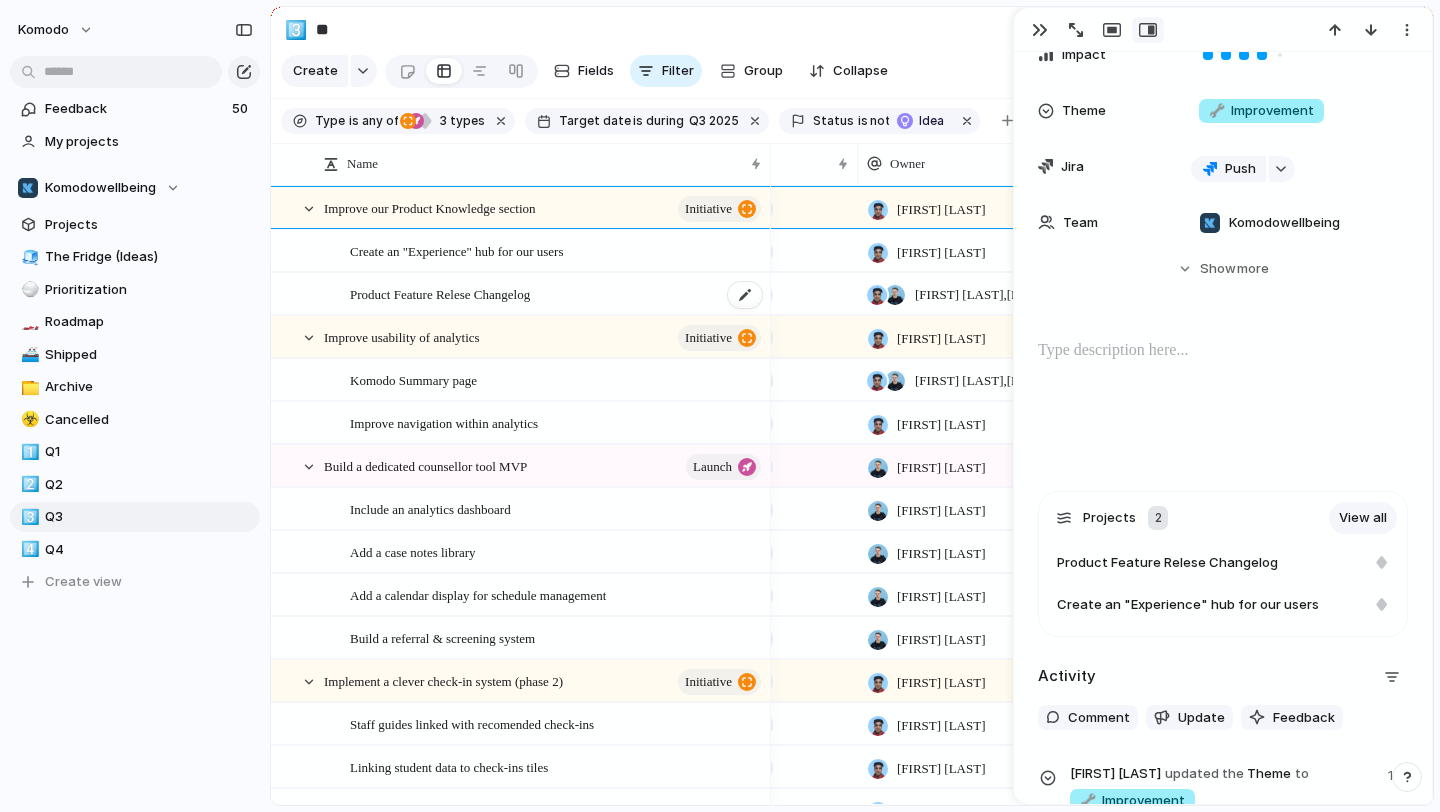 click on "Product Feature Relese Changelog" at bounding box center [440, 293] 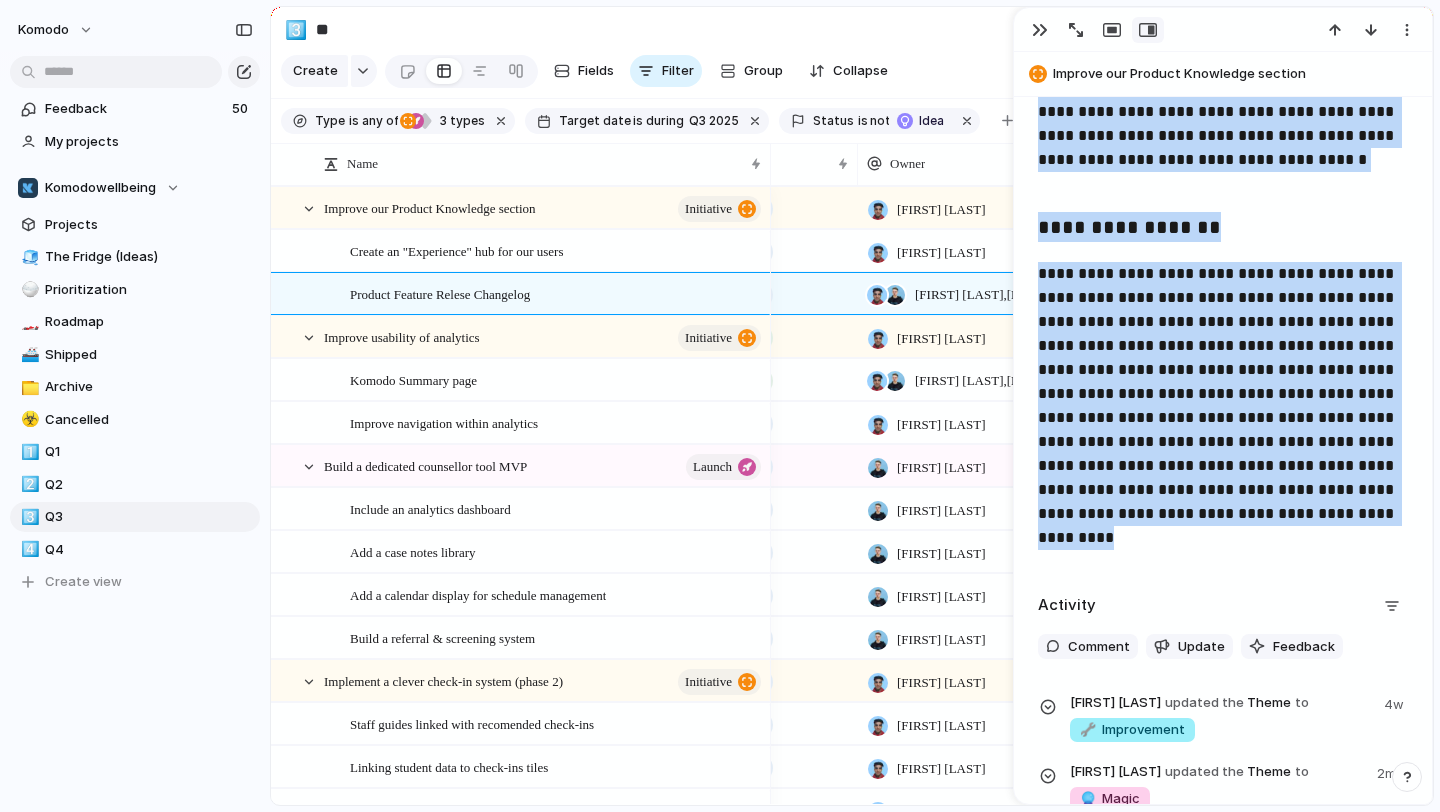 scroll, scrollTop: 1043, scrollLeft: 0, axis: vertical 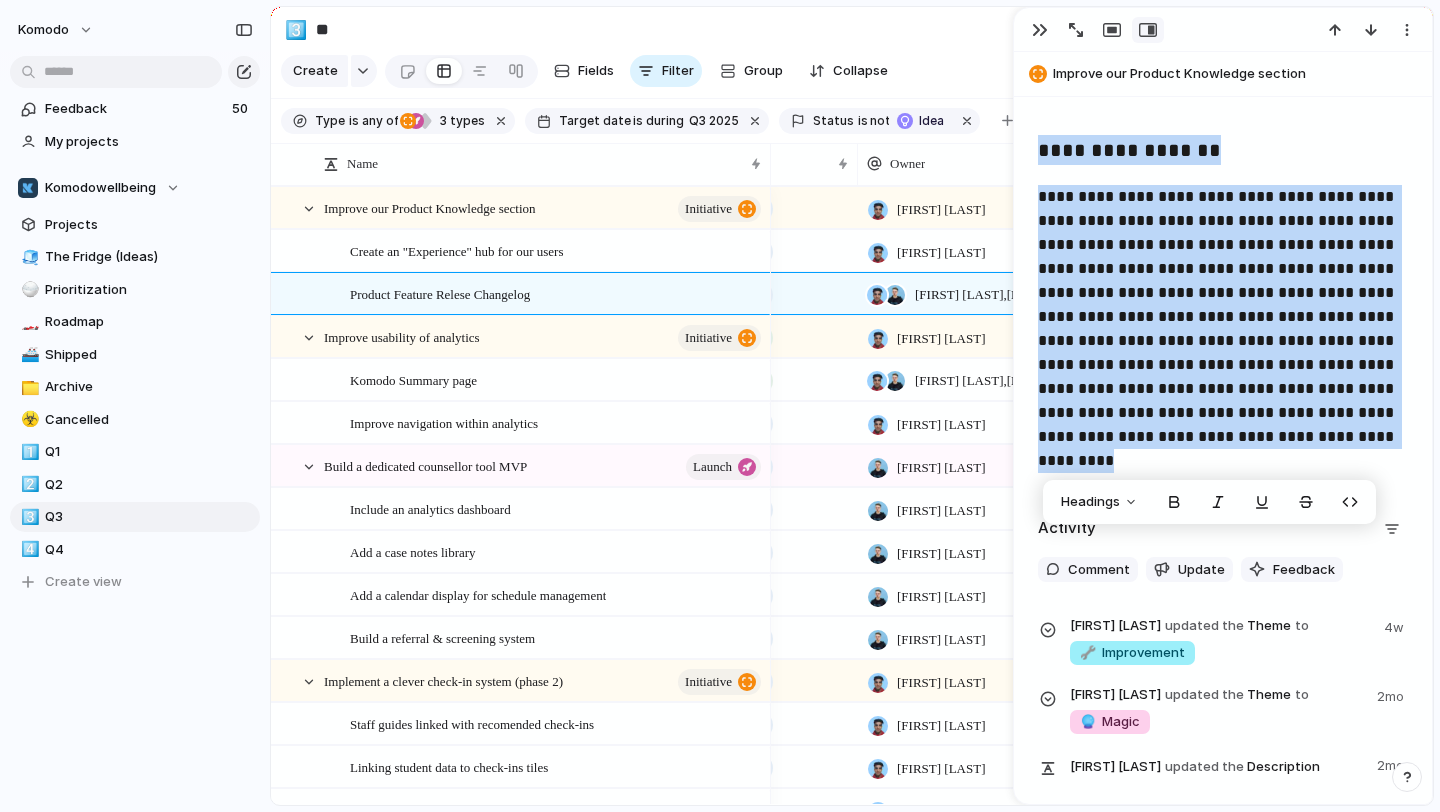 drag, startPoint x: 1044, startPoint y: 416, endPoint x: 1302, endPoint y: 476, distance: 264.8849 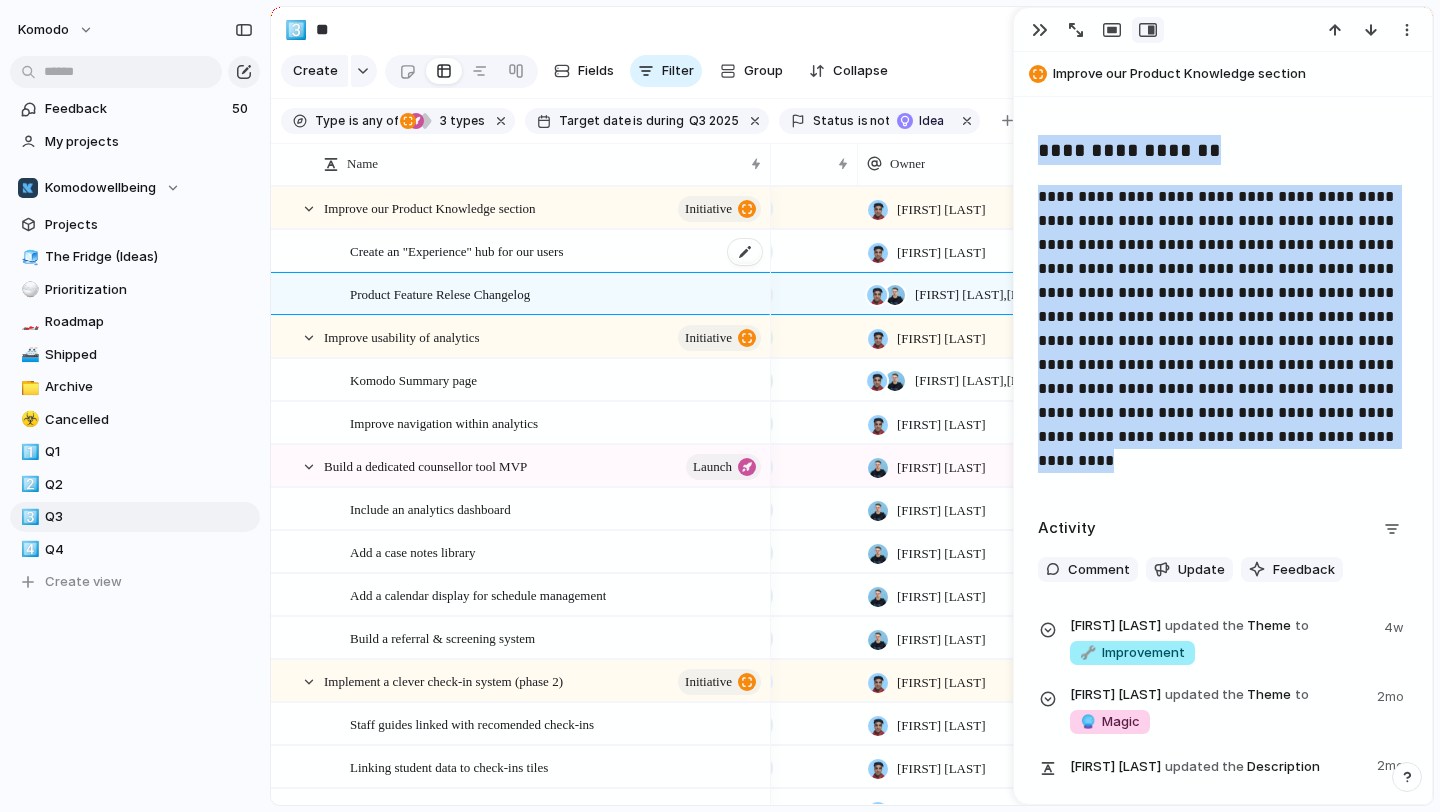 click on "Create an "Experience" hub for our users" at bounding box center (557, 251) 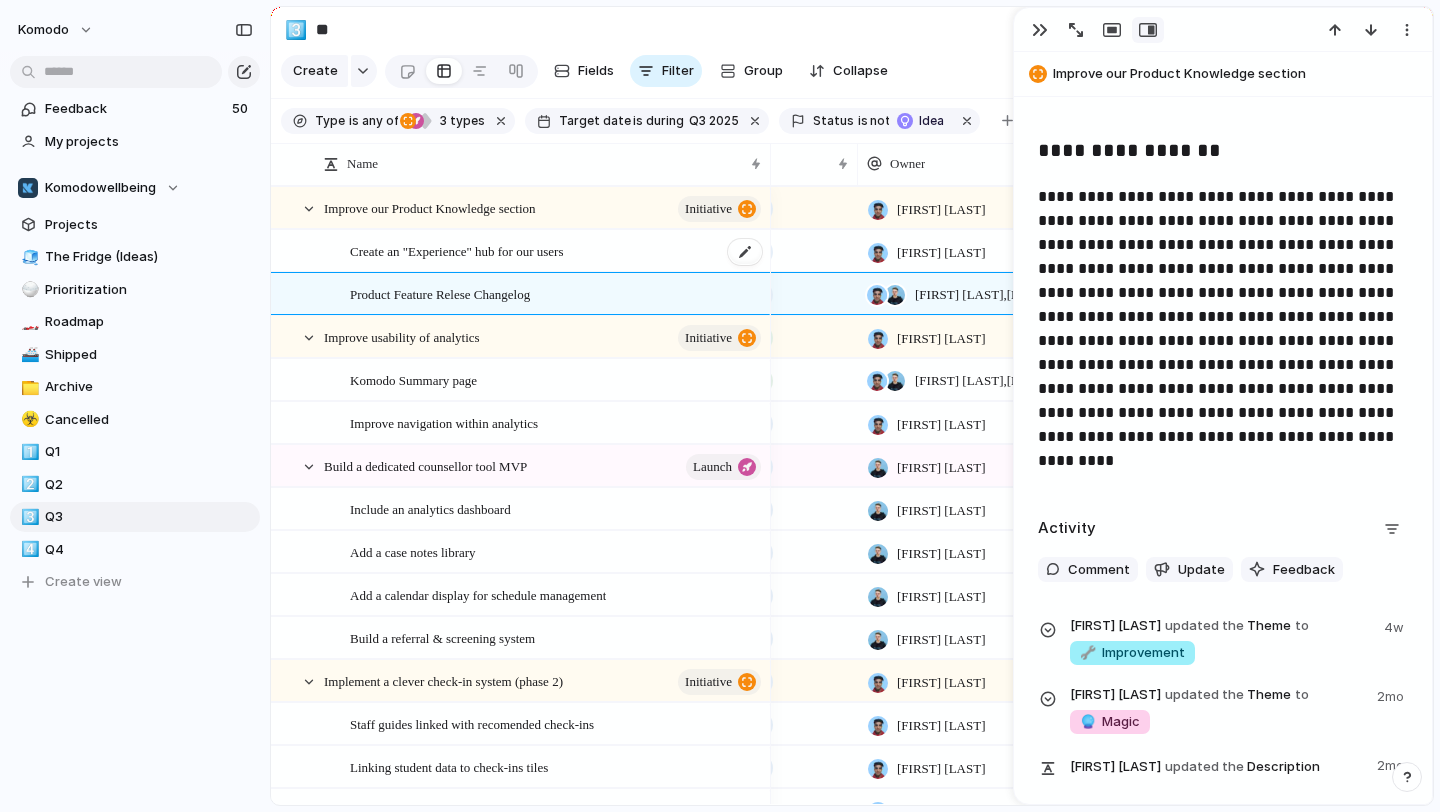 scroll, scrollTop: 424, scrollLeft: 0, axis: vertical 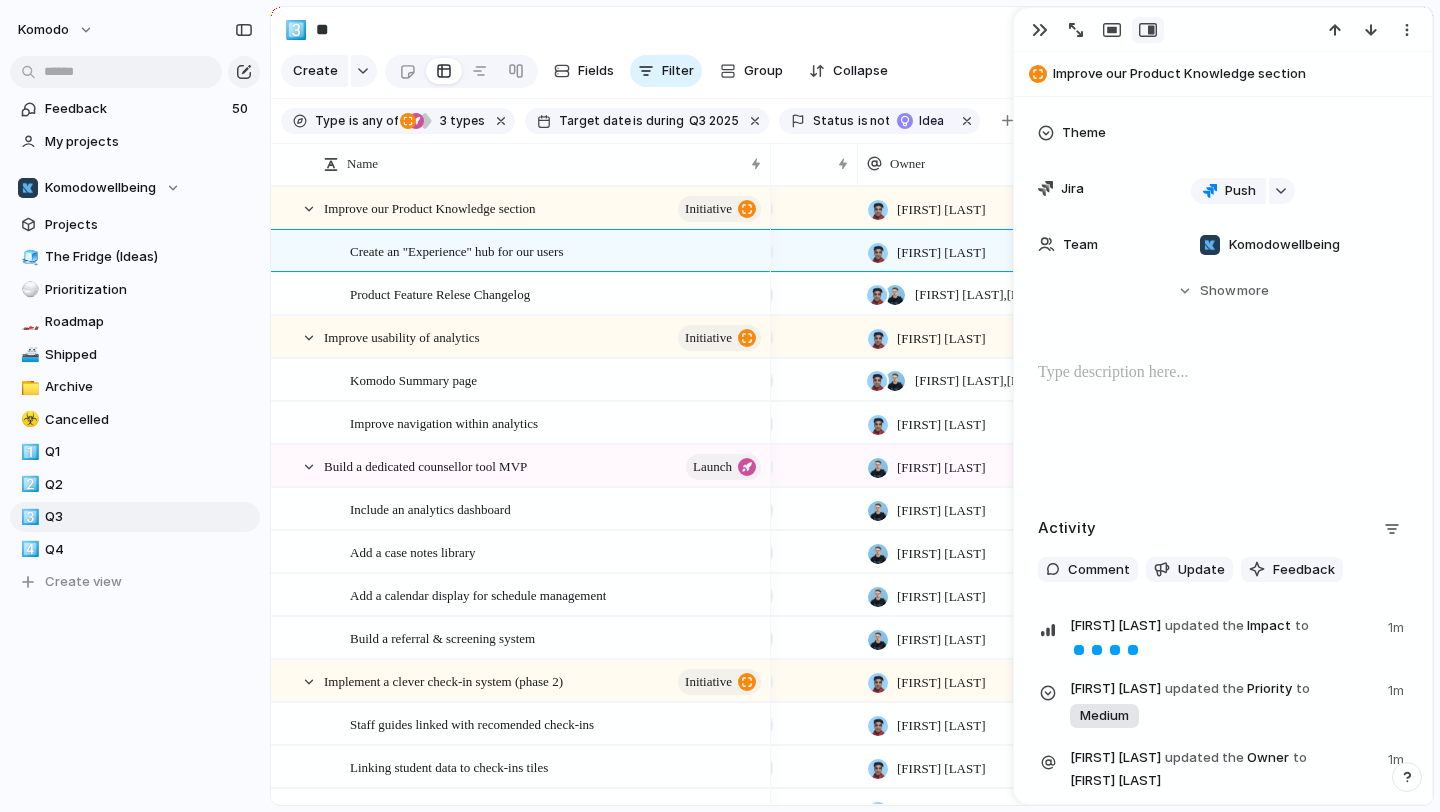 click at bounding box center [1223, 373] 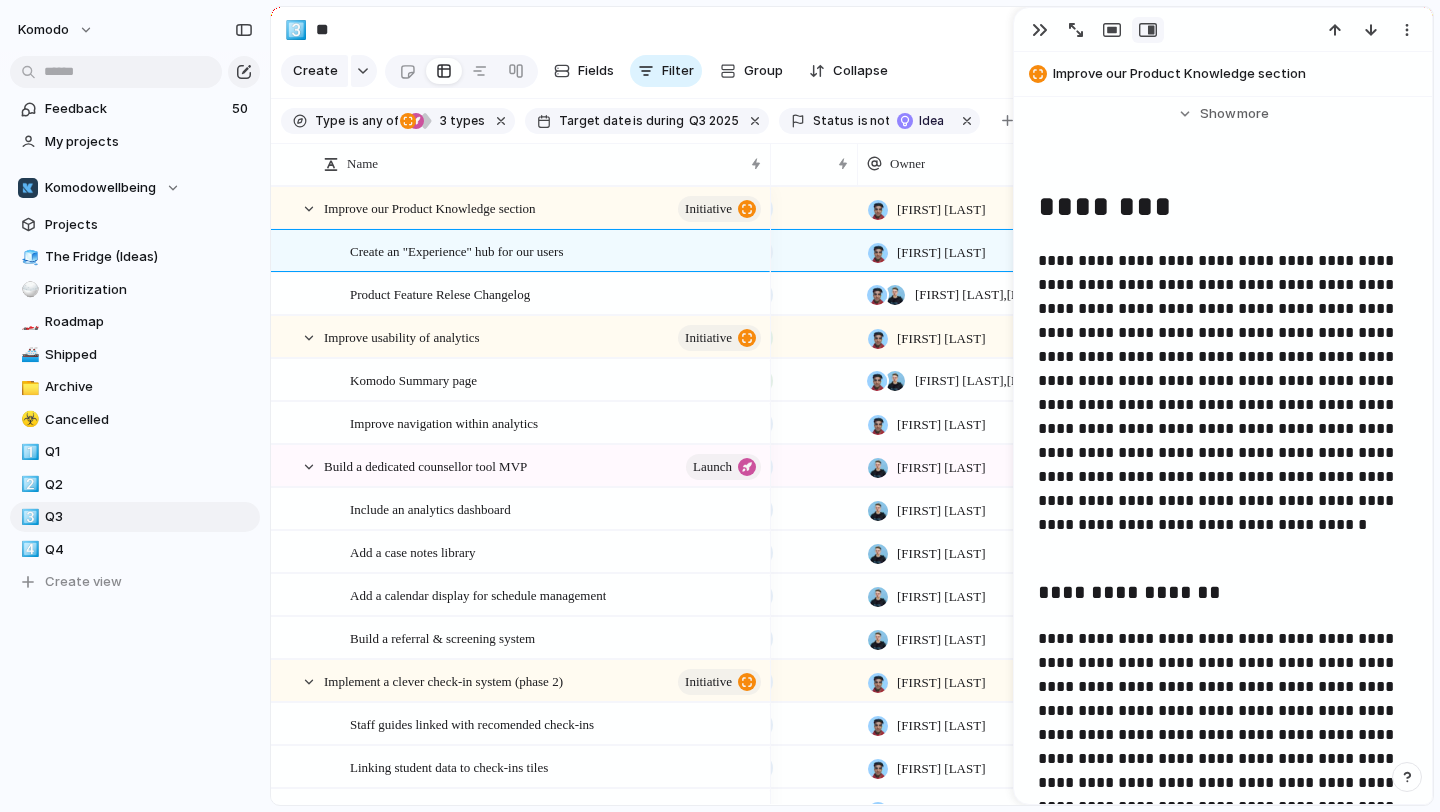 scroll, scrollTop: 580, scrollLeft: 0, axis: vertical 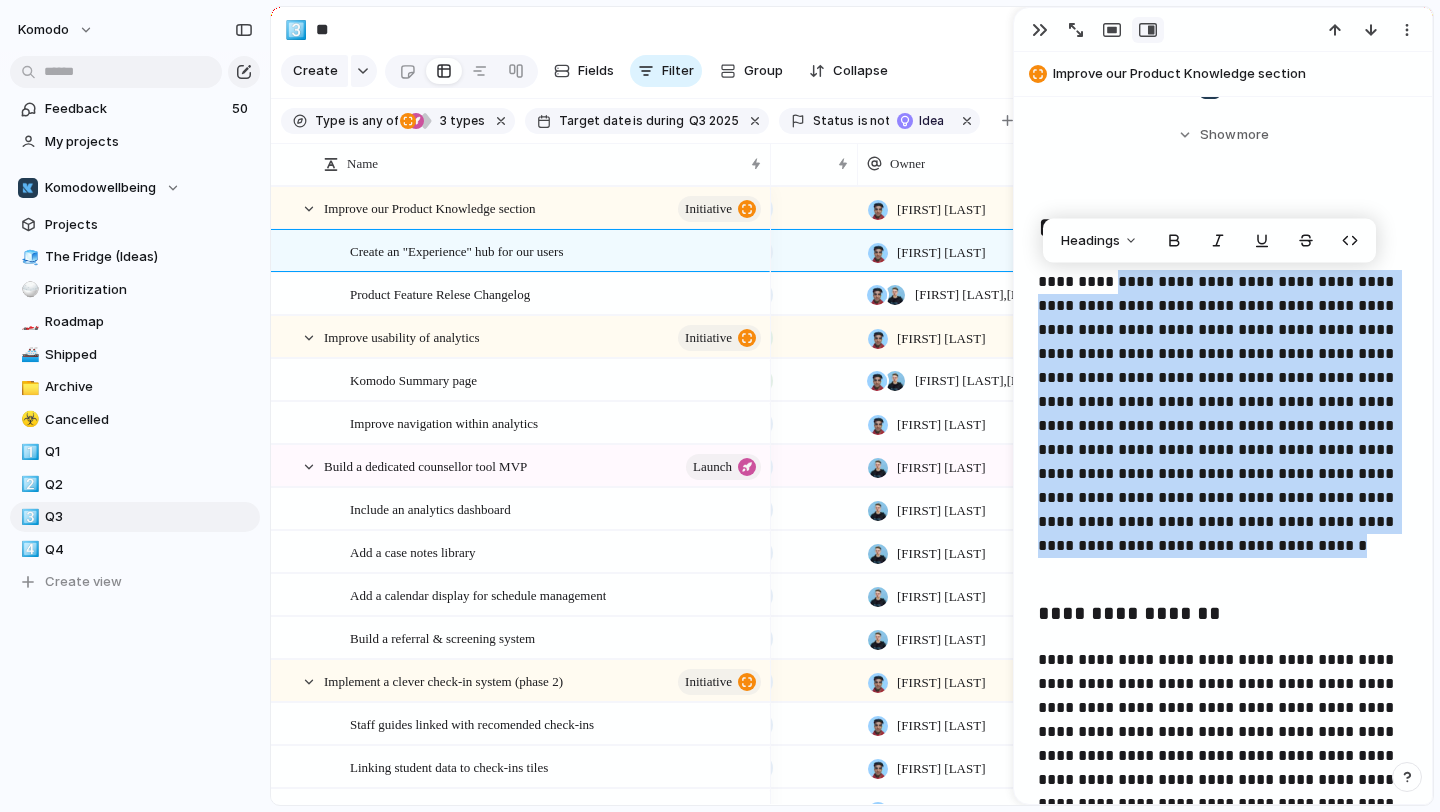 drag, startPoint x: 1112, startPoint y: 572, endPoint x: 1118, endPoint y: 284, distance: 288.0625 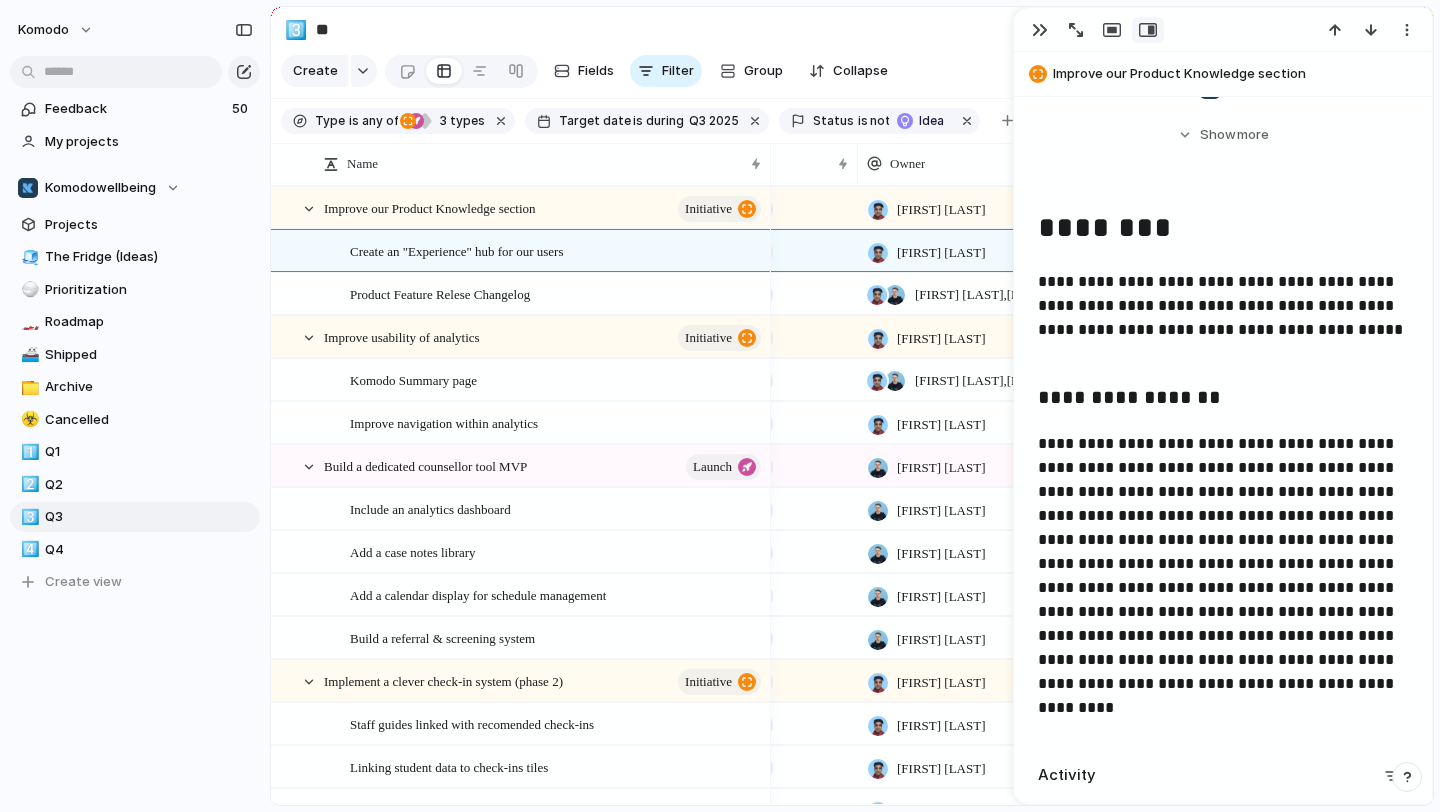 click on "**********" at bounding box center (1223, 318) 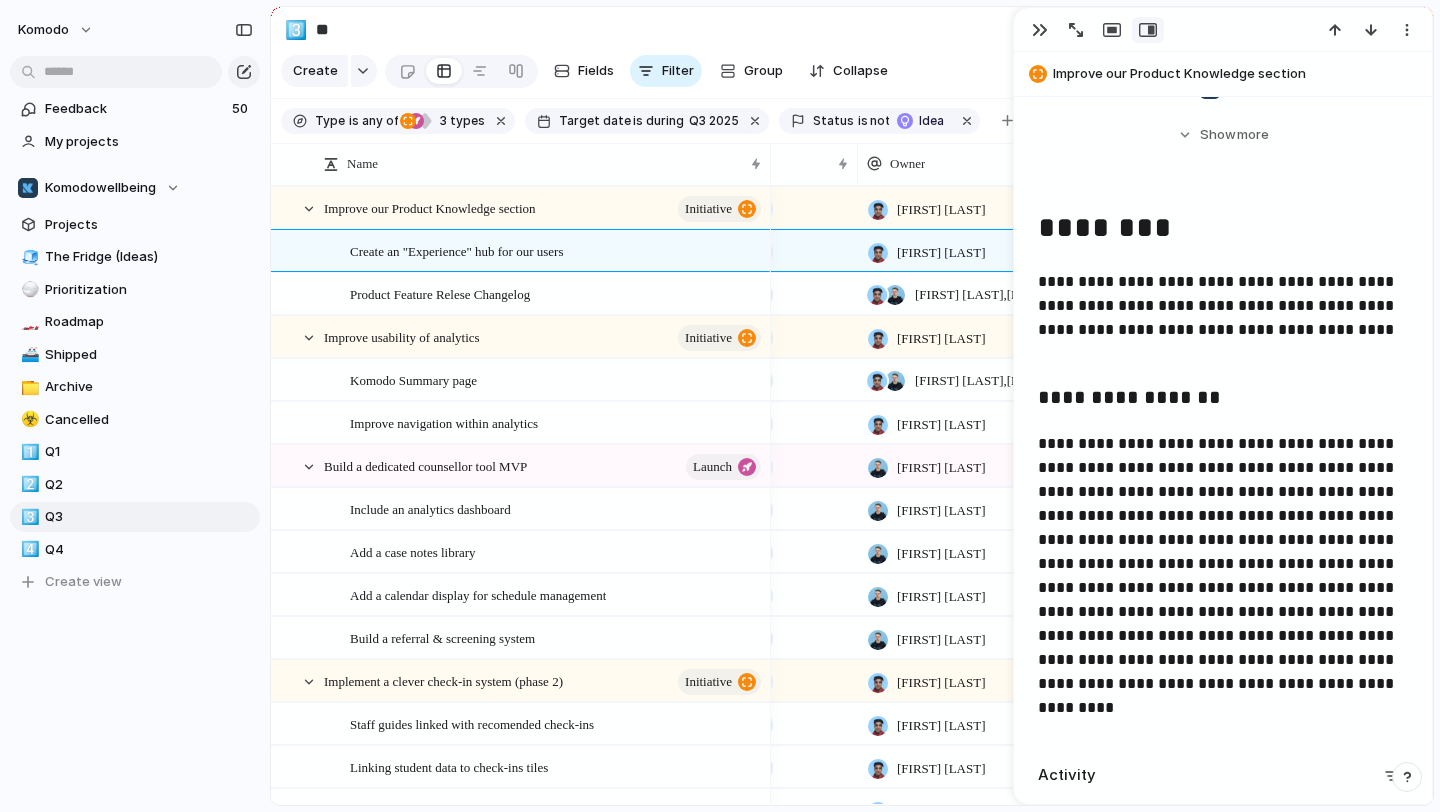 click on "**********" at bounding box center [1223, 318] 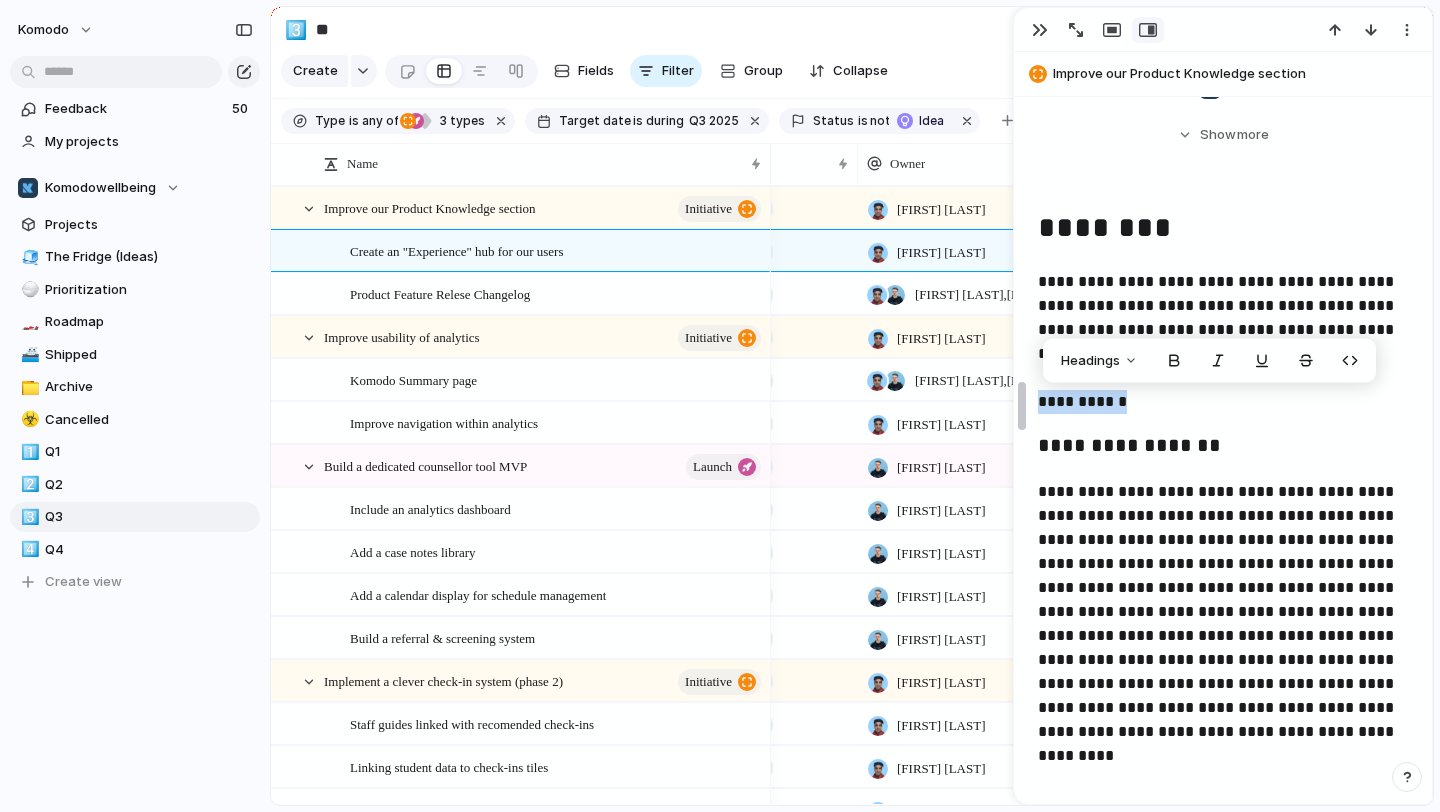 drag, startPoint x: 1151, startPoint y: 402, endPoint x: 1020, endPoint y: 408, distance: 131.13733 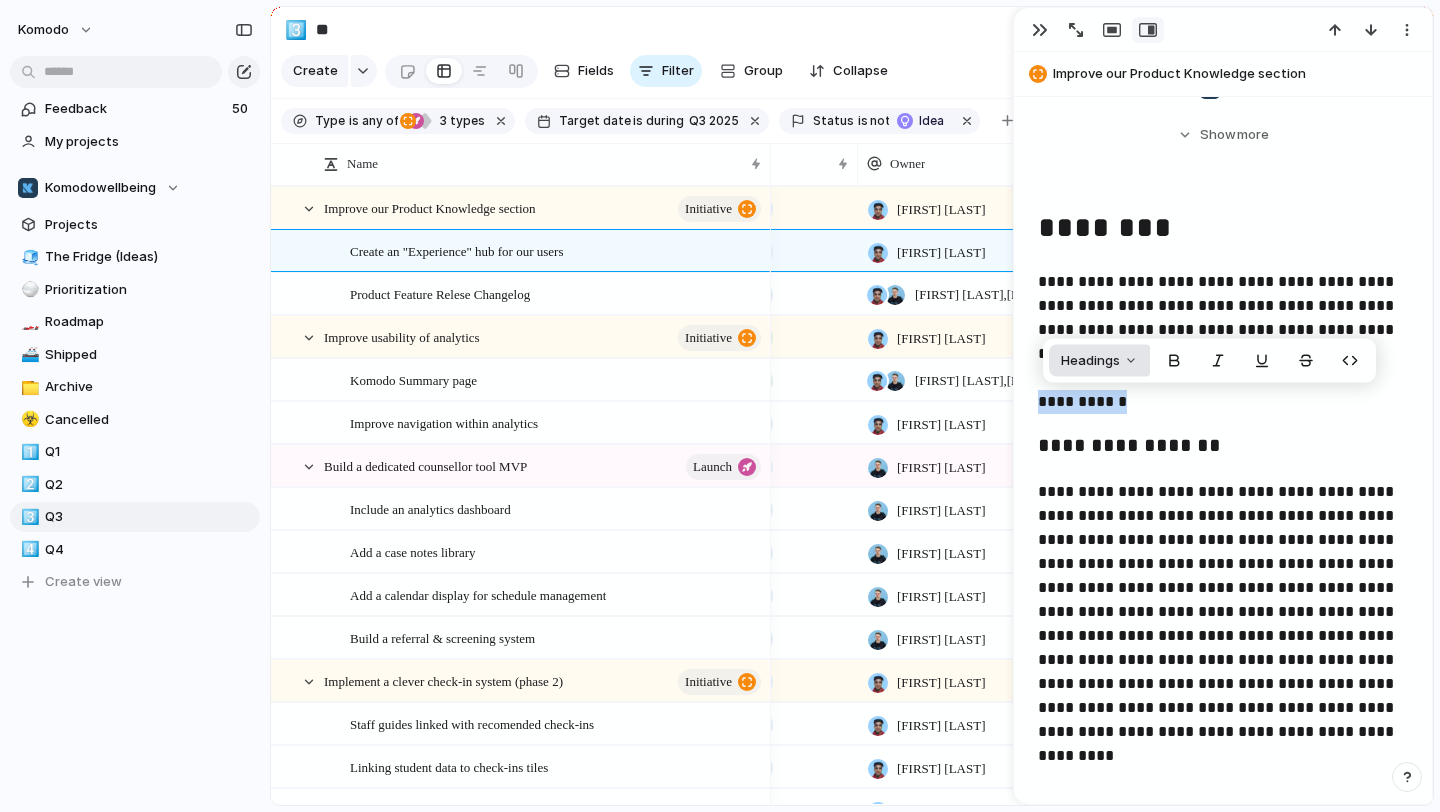click on "Headings" at bounding box center [1099, 361] 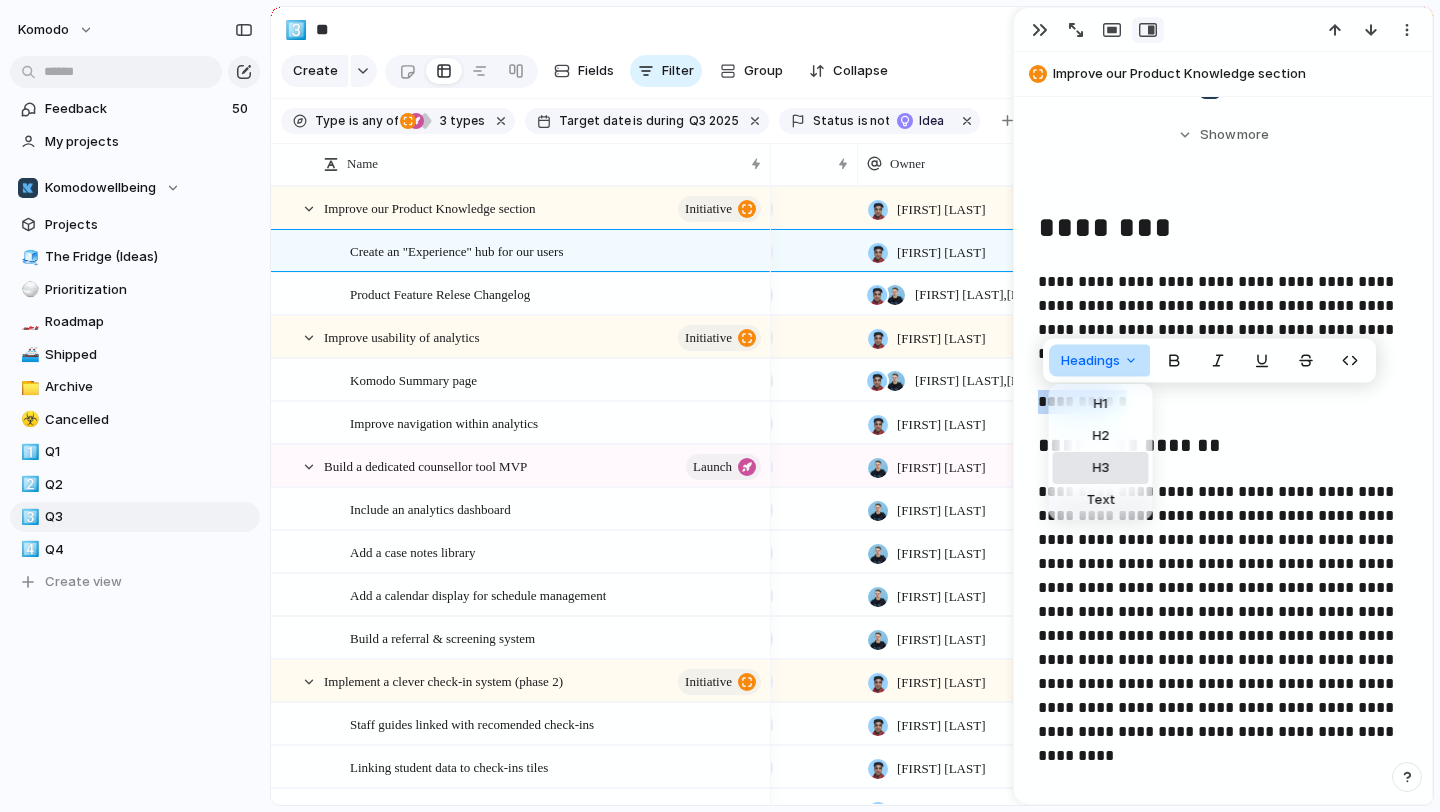 click on "H3" at bounding box center (1100, 468) 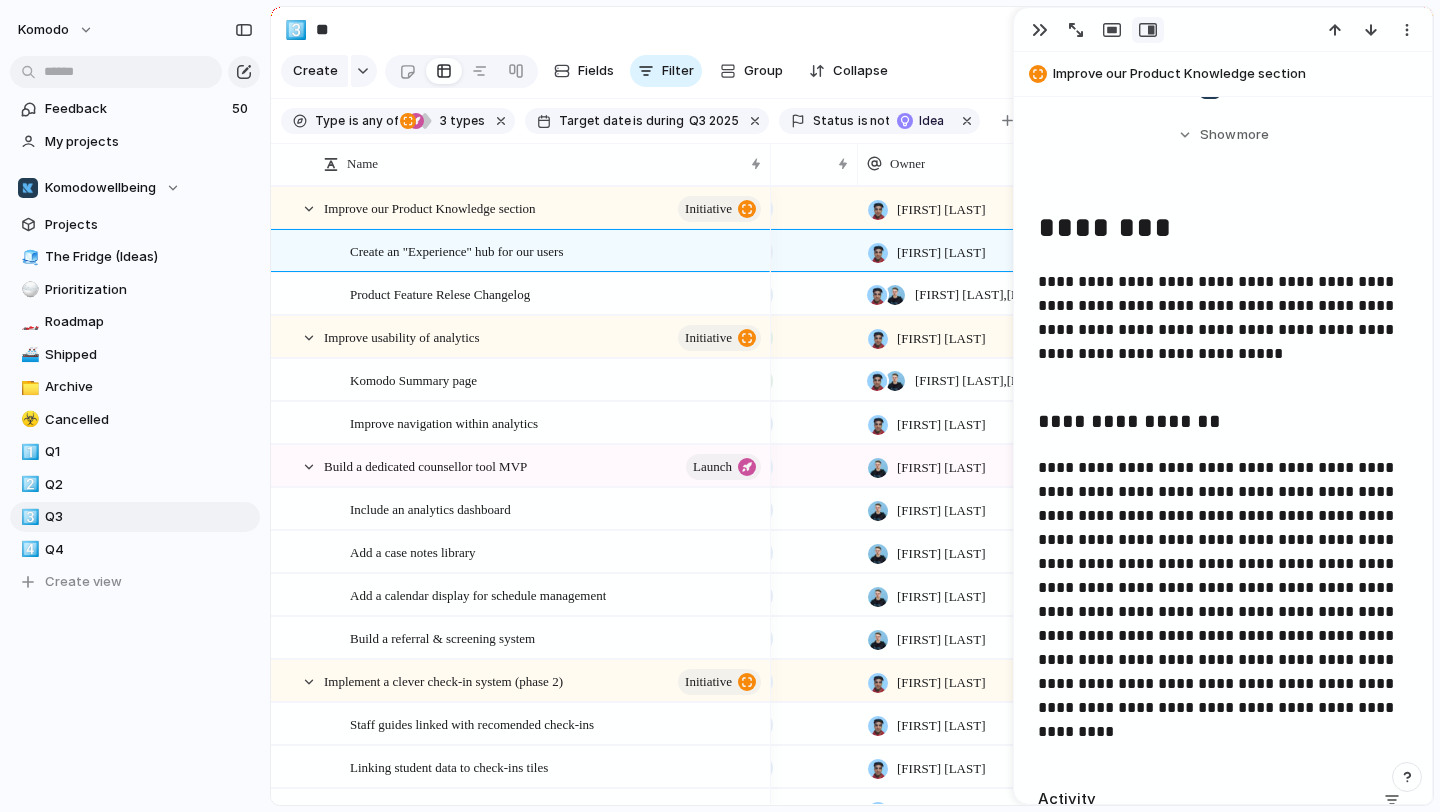 click on "**********" at bounding box center [1223, 330] 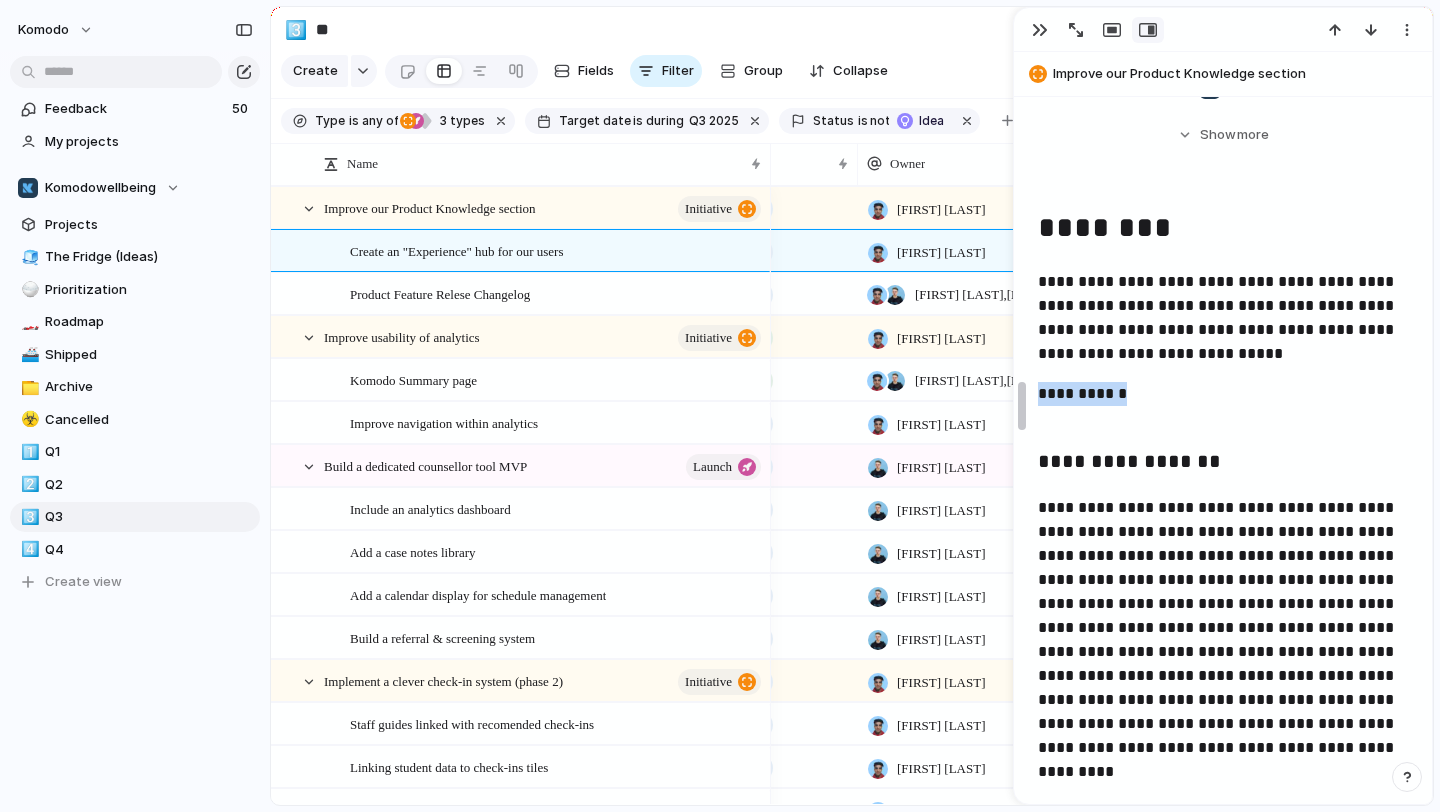 drag, startPoint x: 1140, startPoint y: 397, endPoint x: 1024, endPoint y: 397, distance: 116 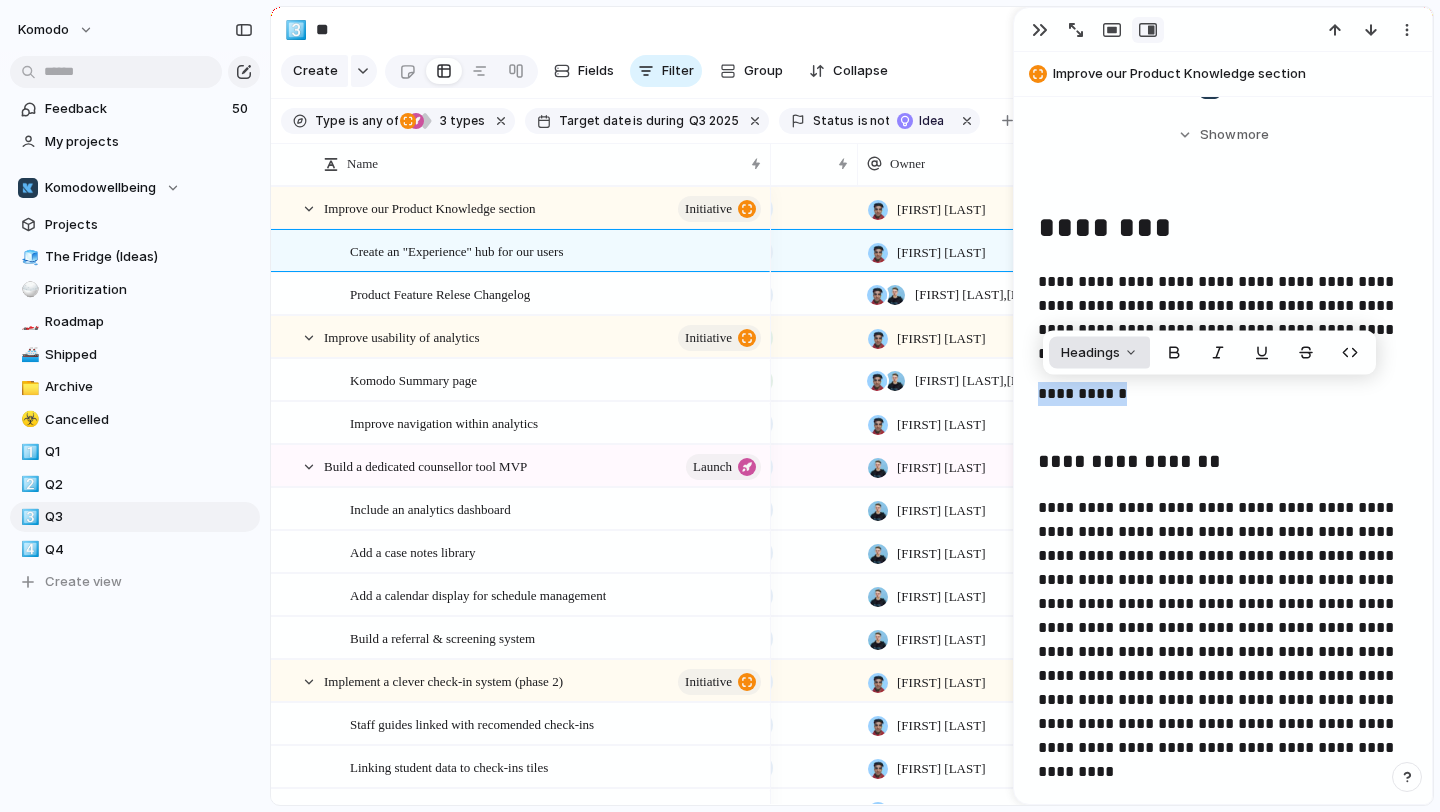 click on "Headings" at bounding box center (1099, 353) 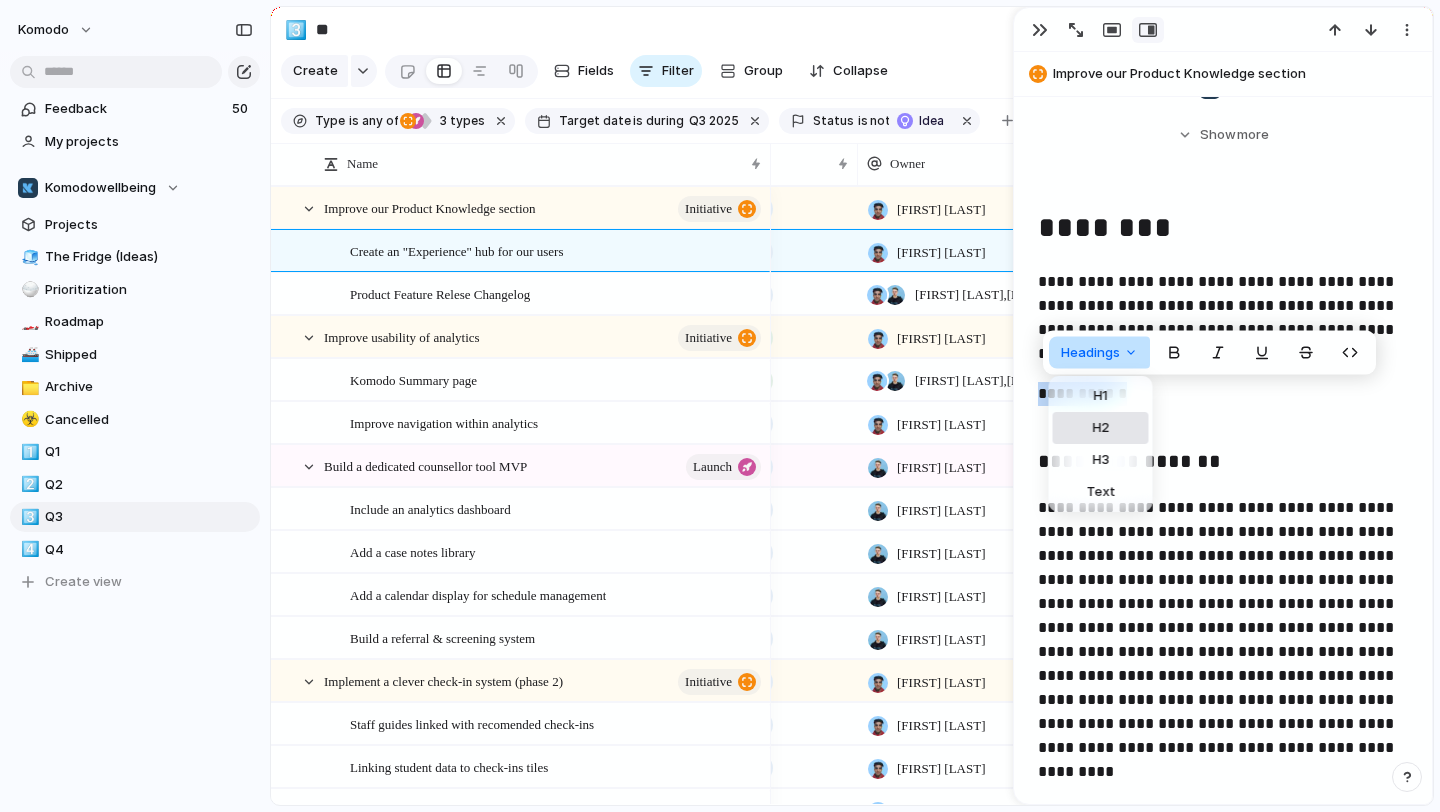 click on "H2" at bounding box center (1100, 428) 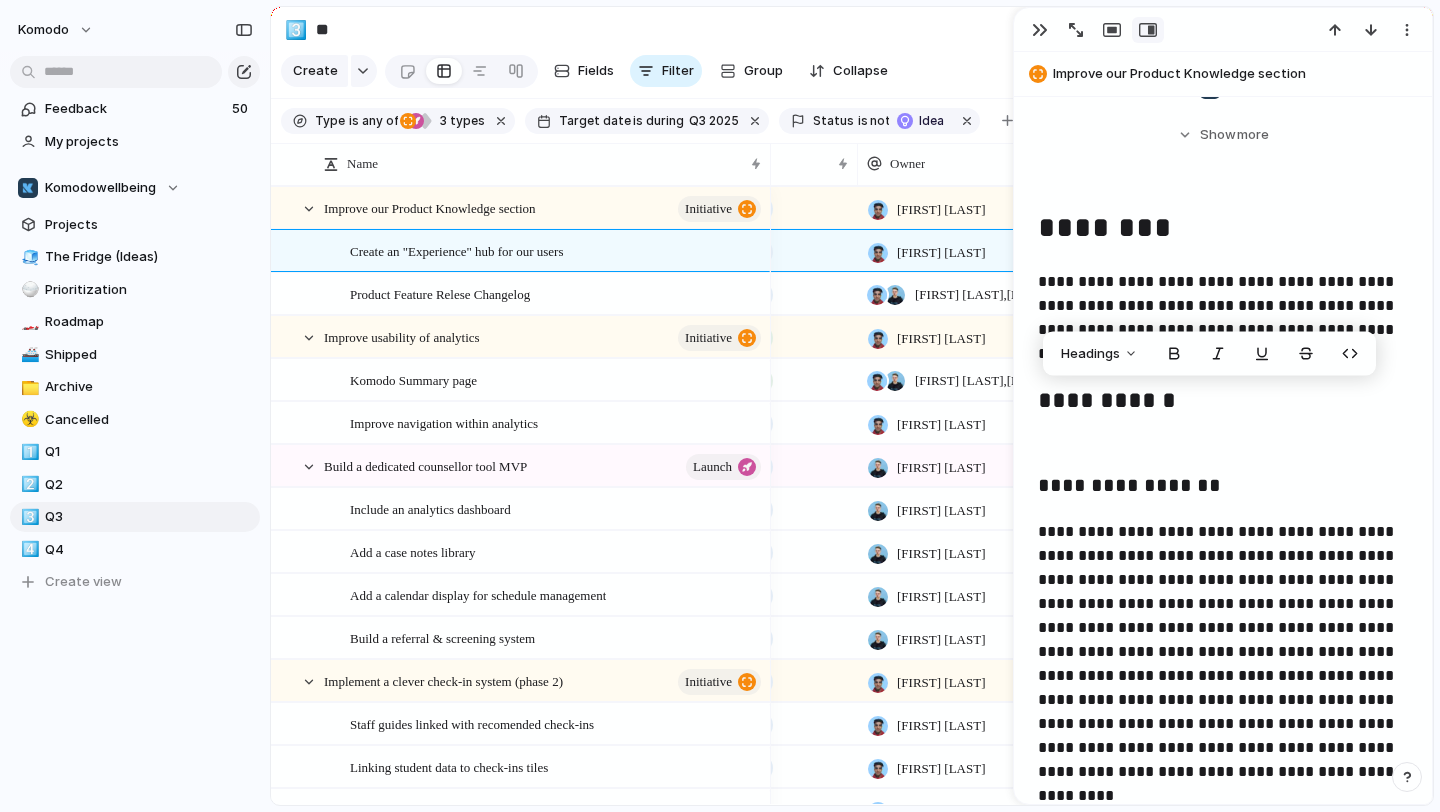 click on "**********" at bounding box center (1223, 420) 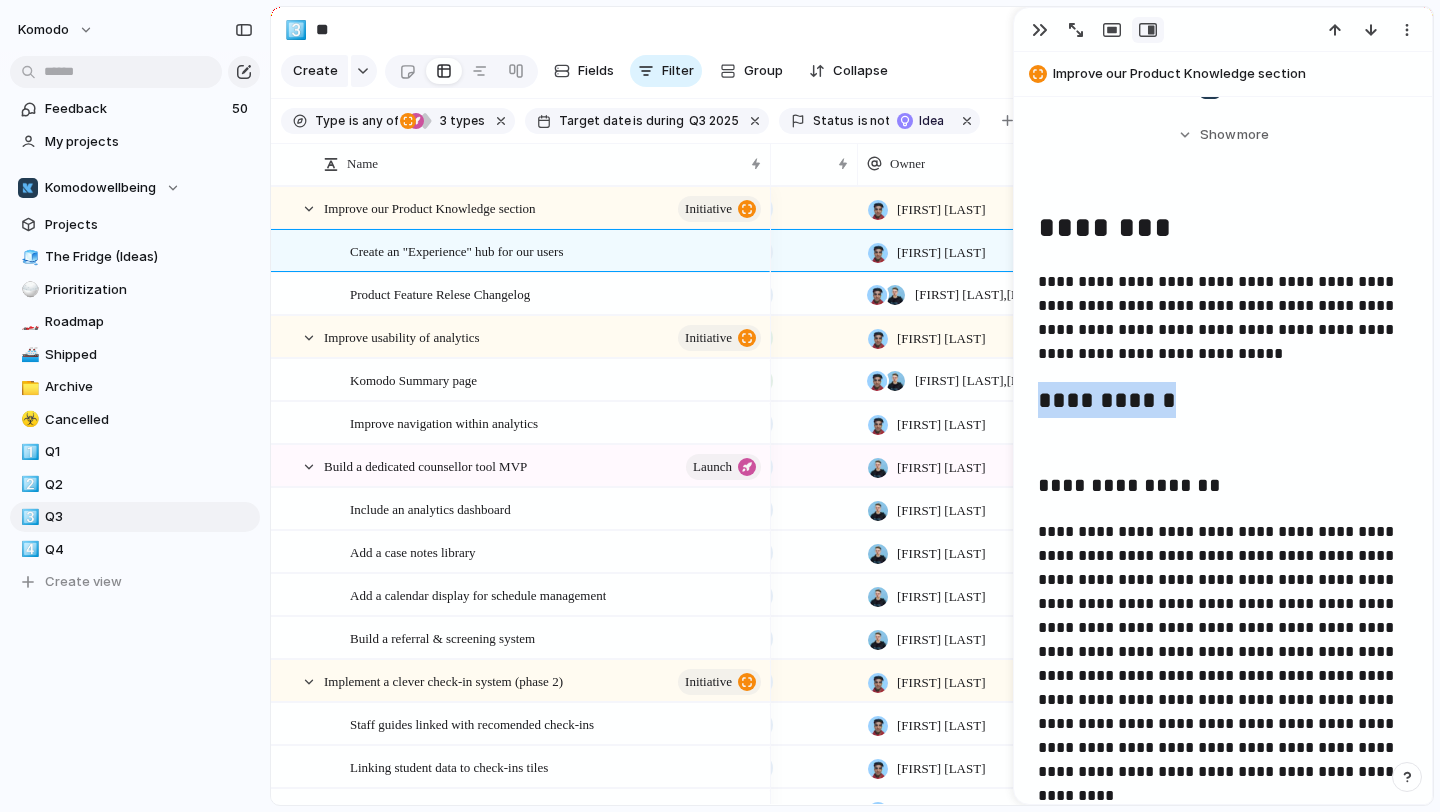 drag, startPoint x: 1186, startPoint y: 402, endPoint x: 1043, endPoint y: 412, distance: 143.34923 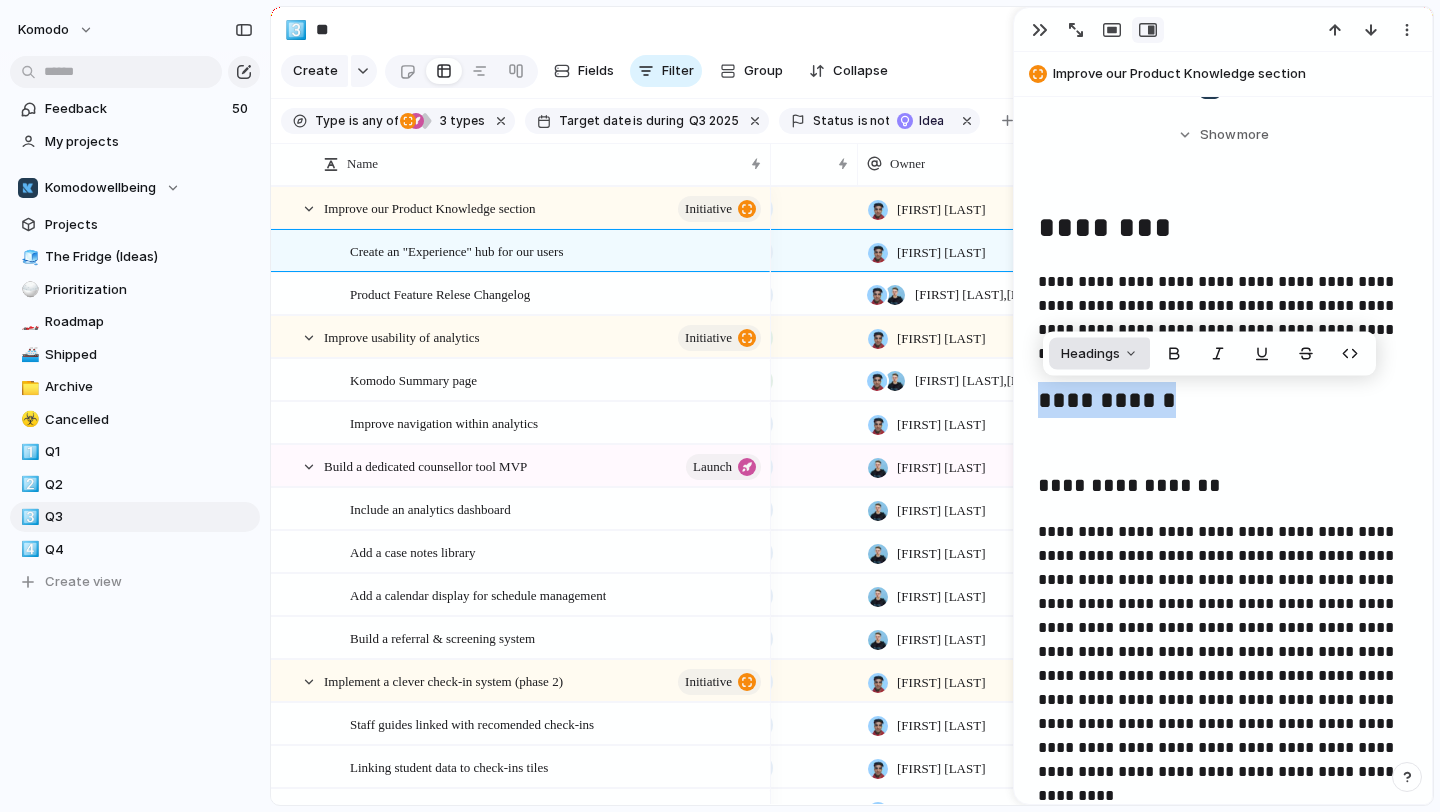 click on "Headings" at bounding box center (1090, 354) 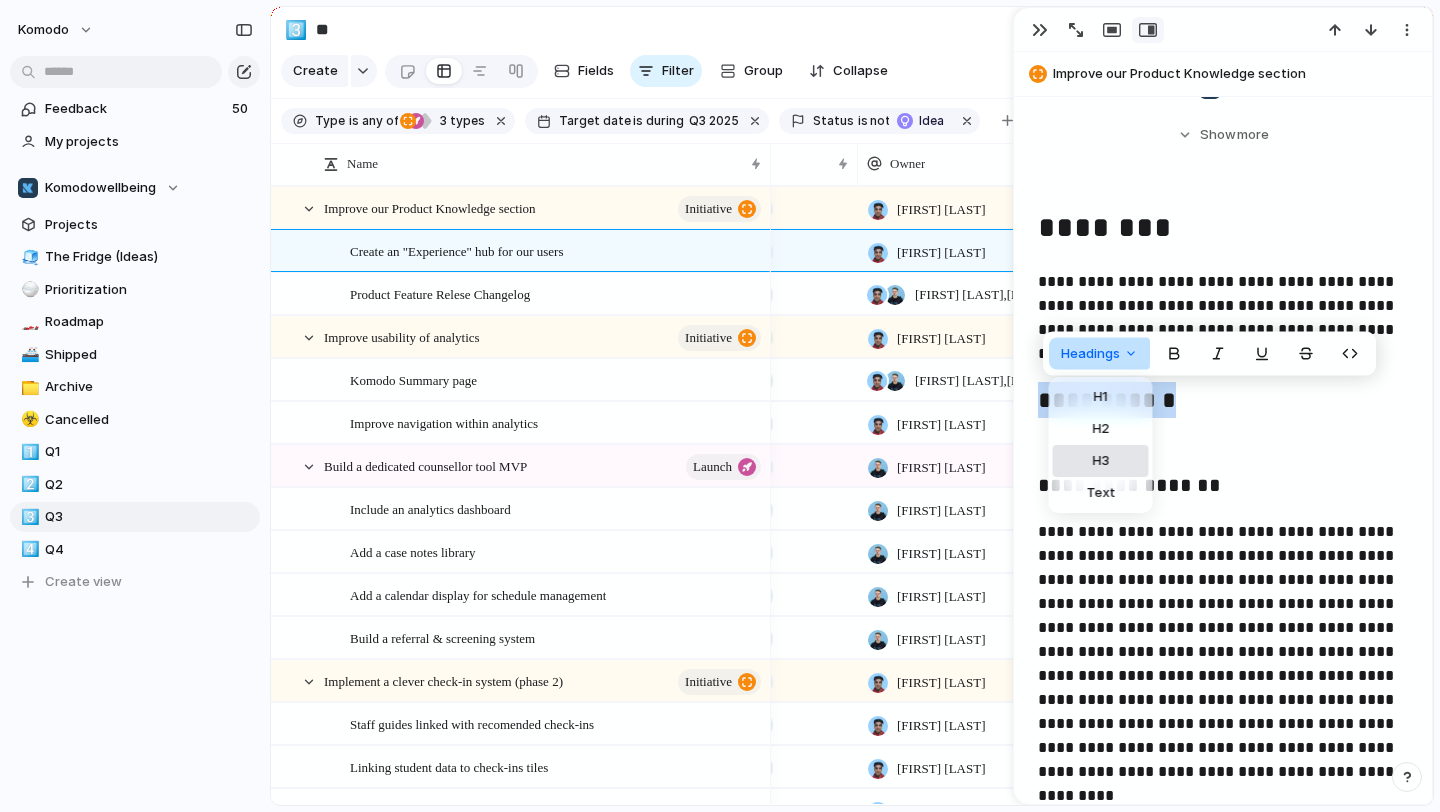 drag, startPoint x: 1097, startPoint y: 489, endPoint x: 1109, endPoint y: 458, distance: 33.24154 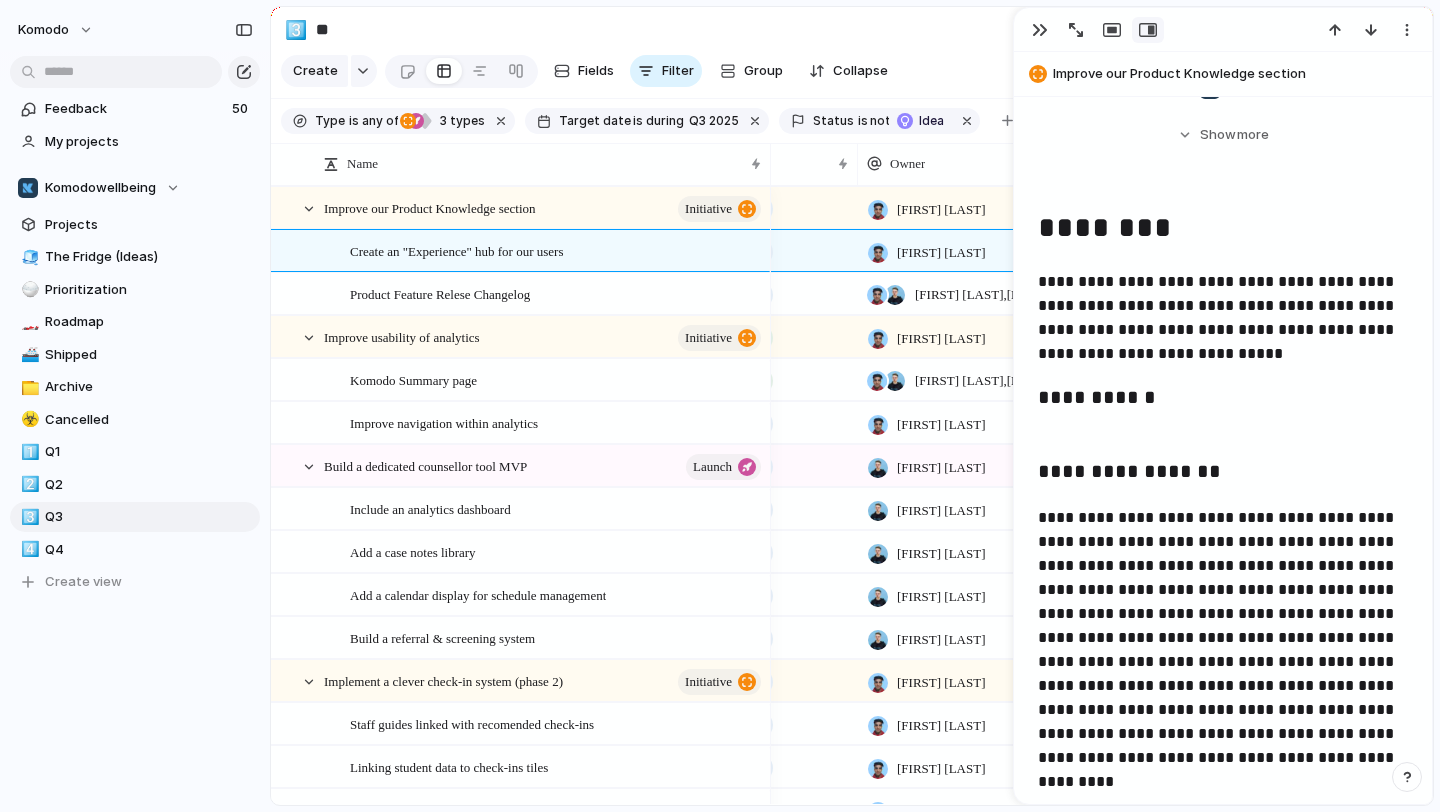 click on "**********" at bounding box center (1223, 414) 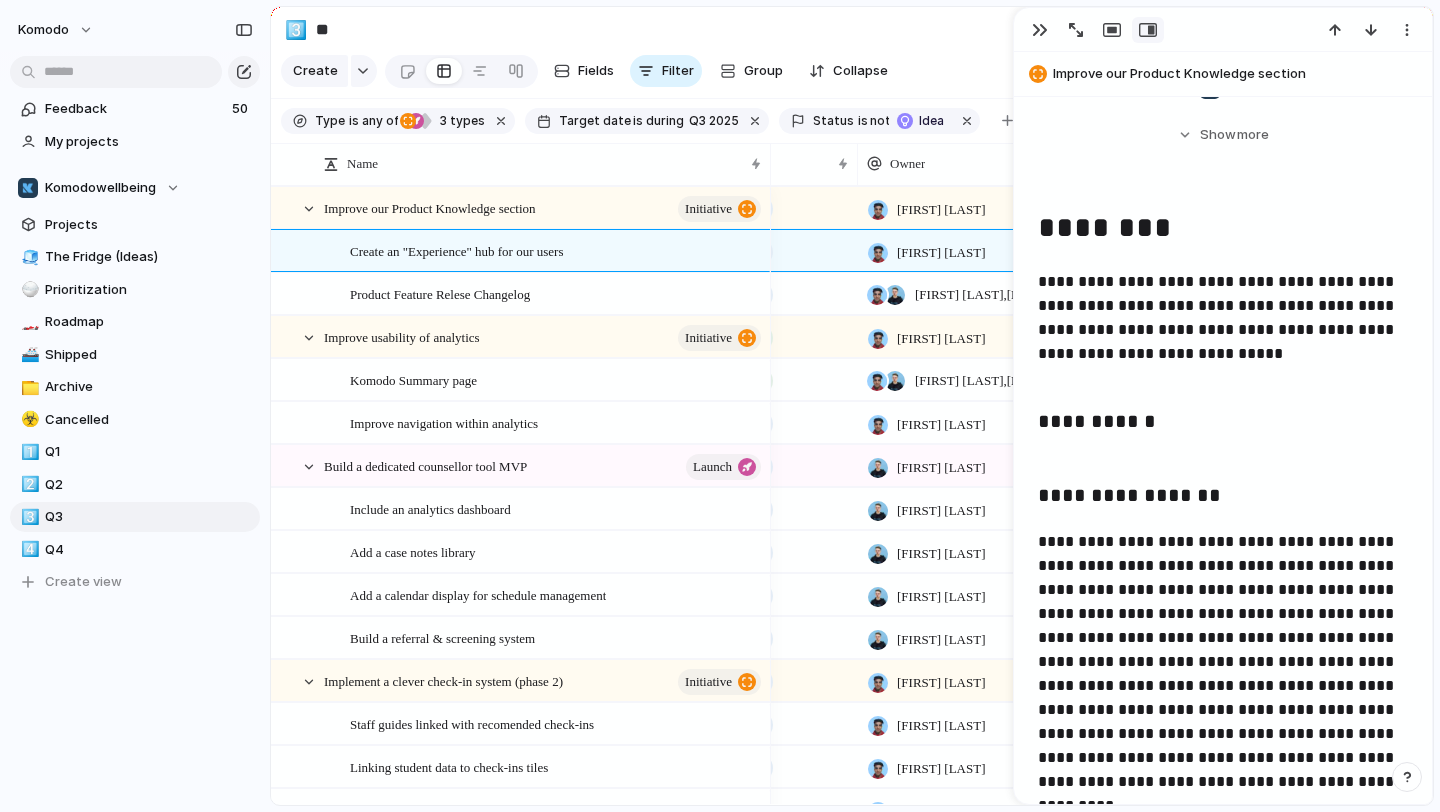 click on "**********" at bounding box center (1223, 438) 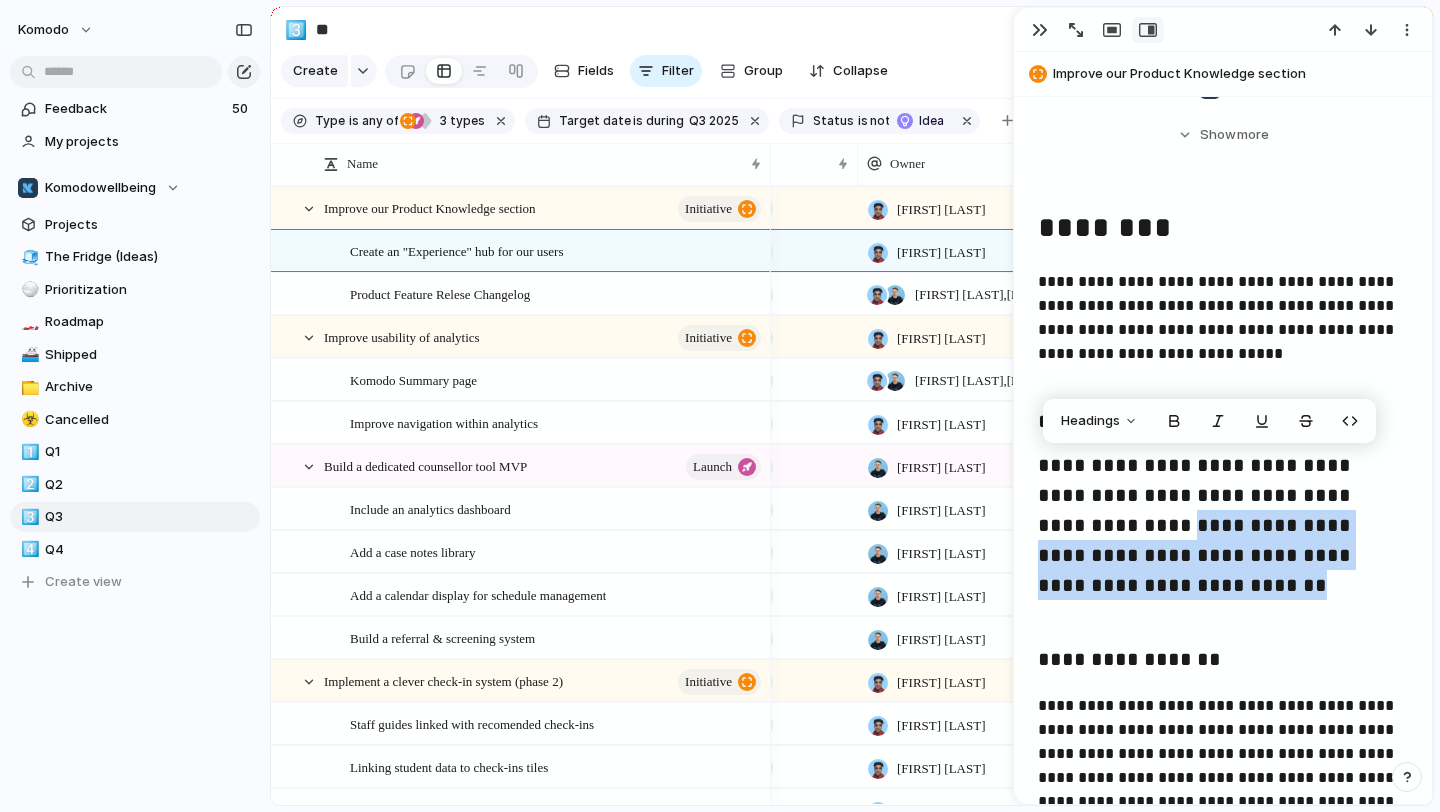 drag, startPoint x: 1113, startPoint y: 598, endPoint x: 1071, endPoint y: 538, distance: 73.239334 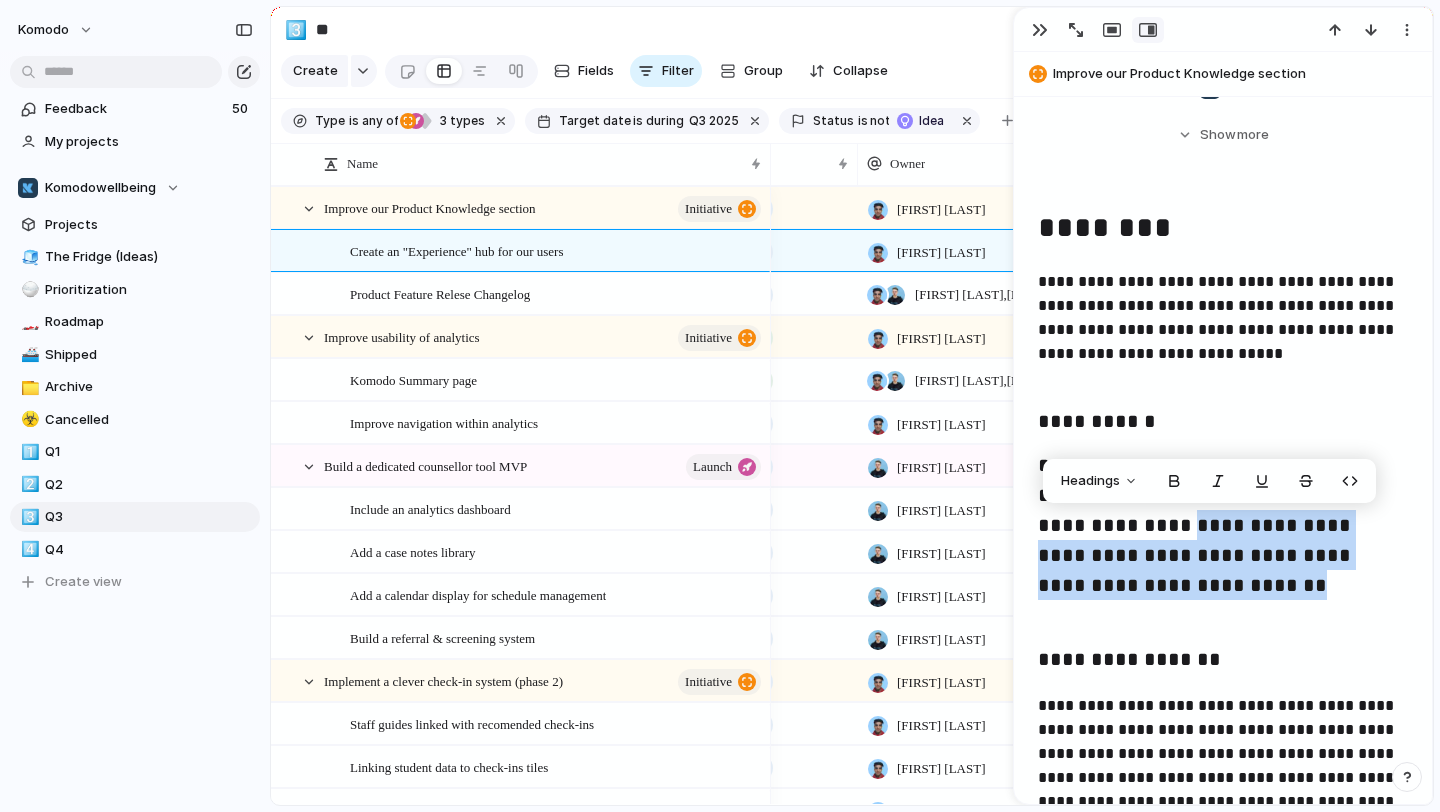 click on "**********" at bounding box center (1223, 542) 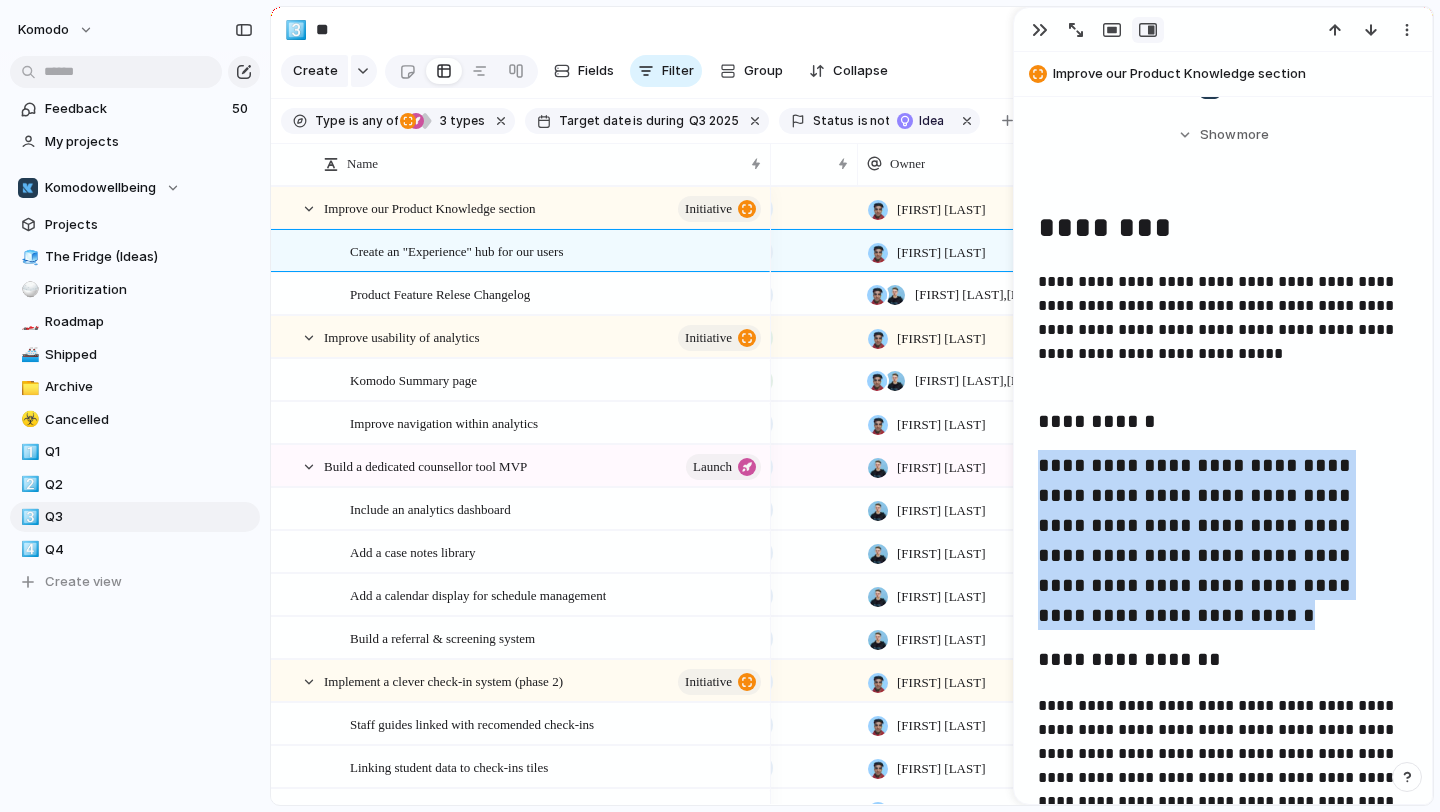 drag, startPoint x: 1371, startPoint y: 592, endPoint x: 1042, endPoint y: 459, distance: 354.86618 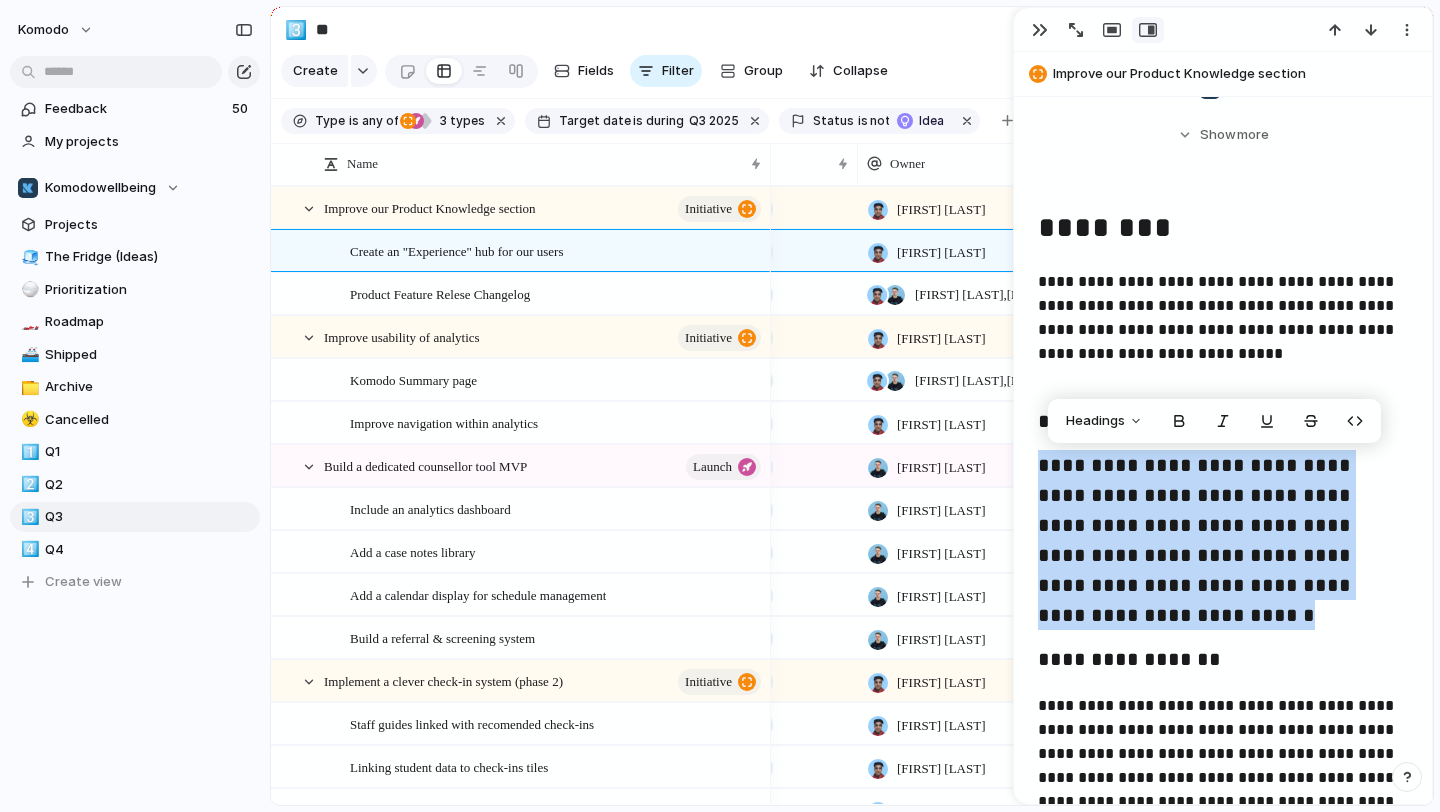 click on "**********" at bounding box center [1223, 542] 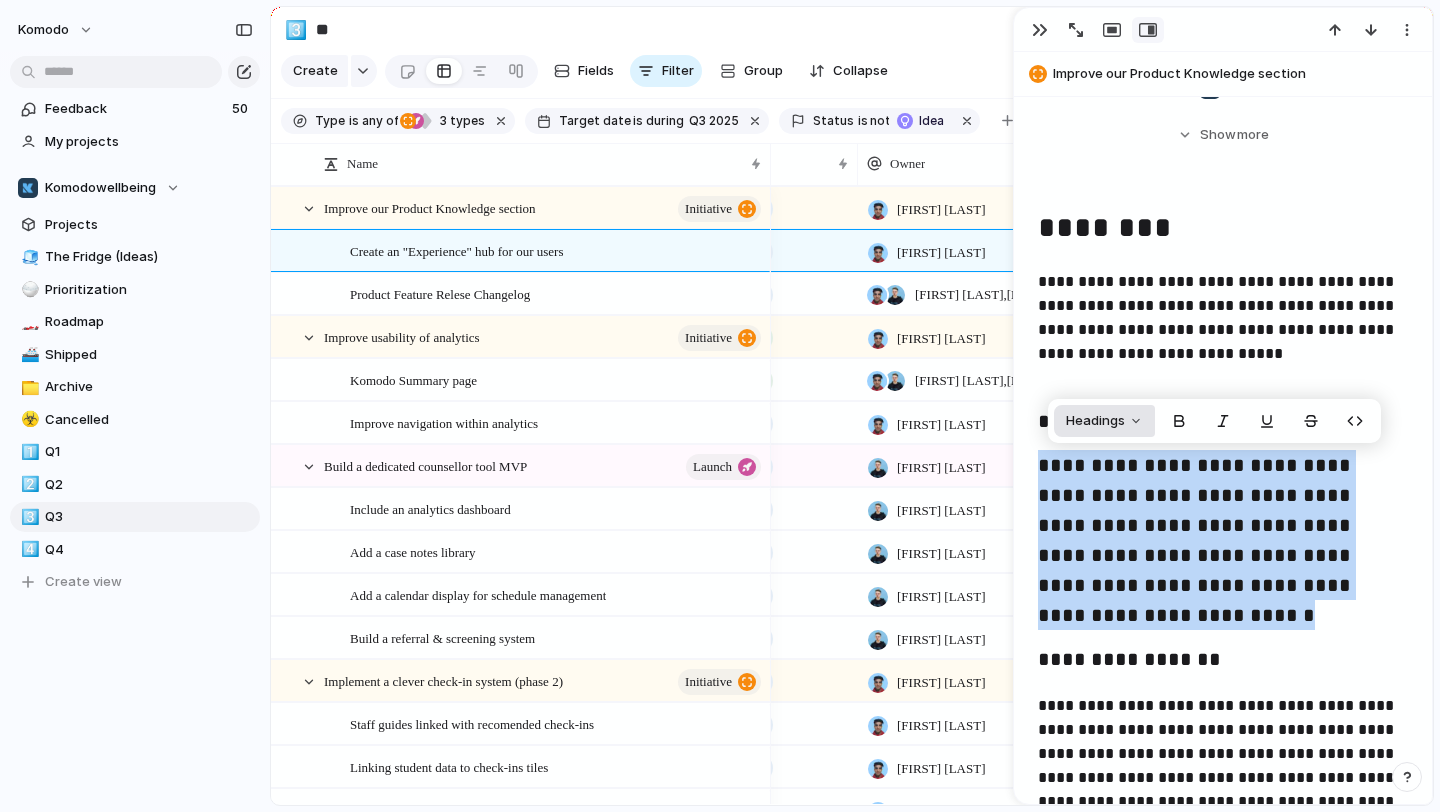click on "Headings" at bounding box center [1104, 421] 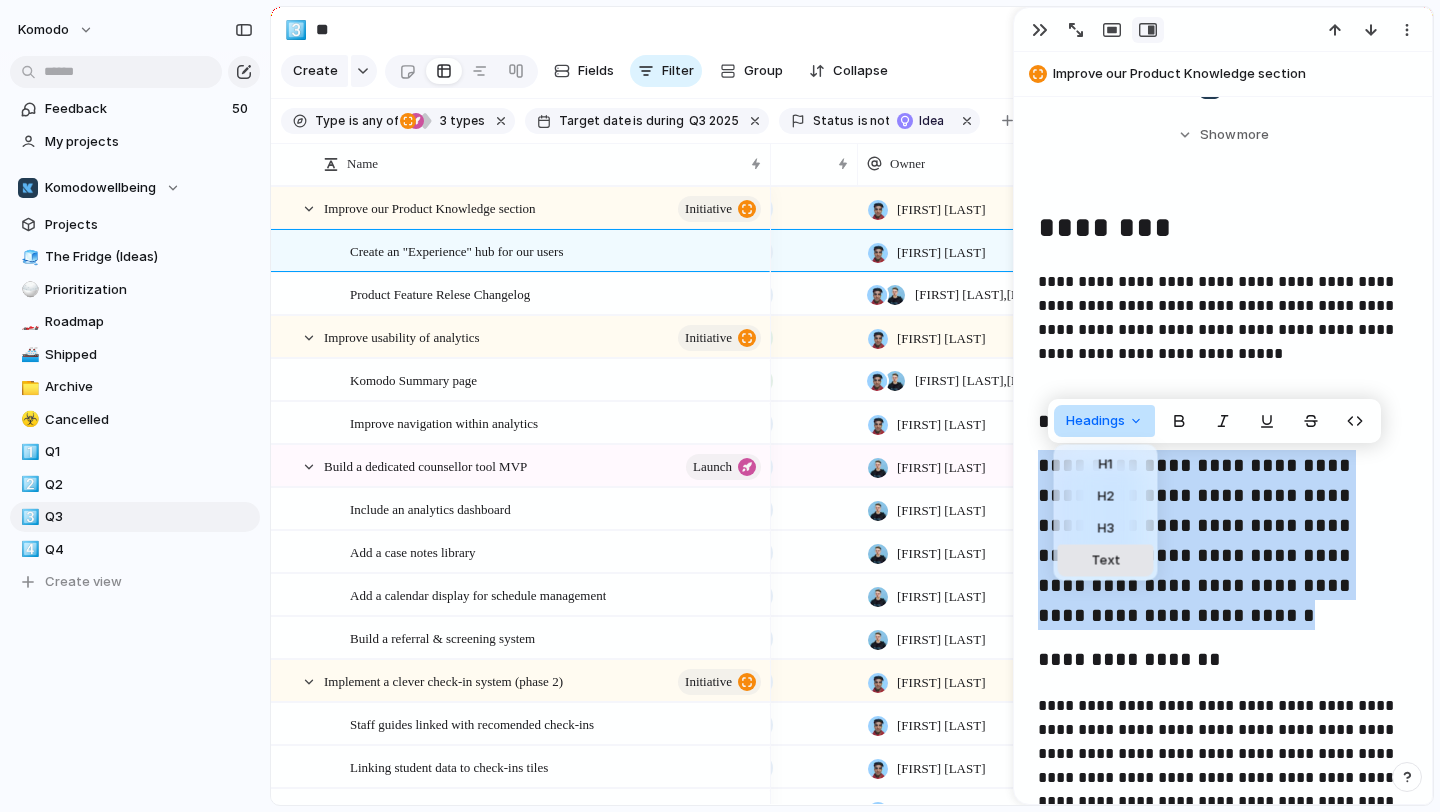 click on "Text" at bounding box center (1105, 561) 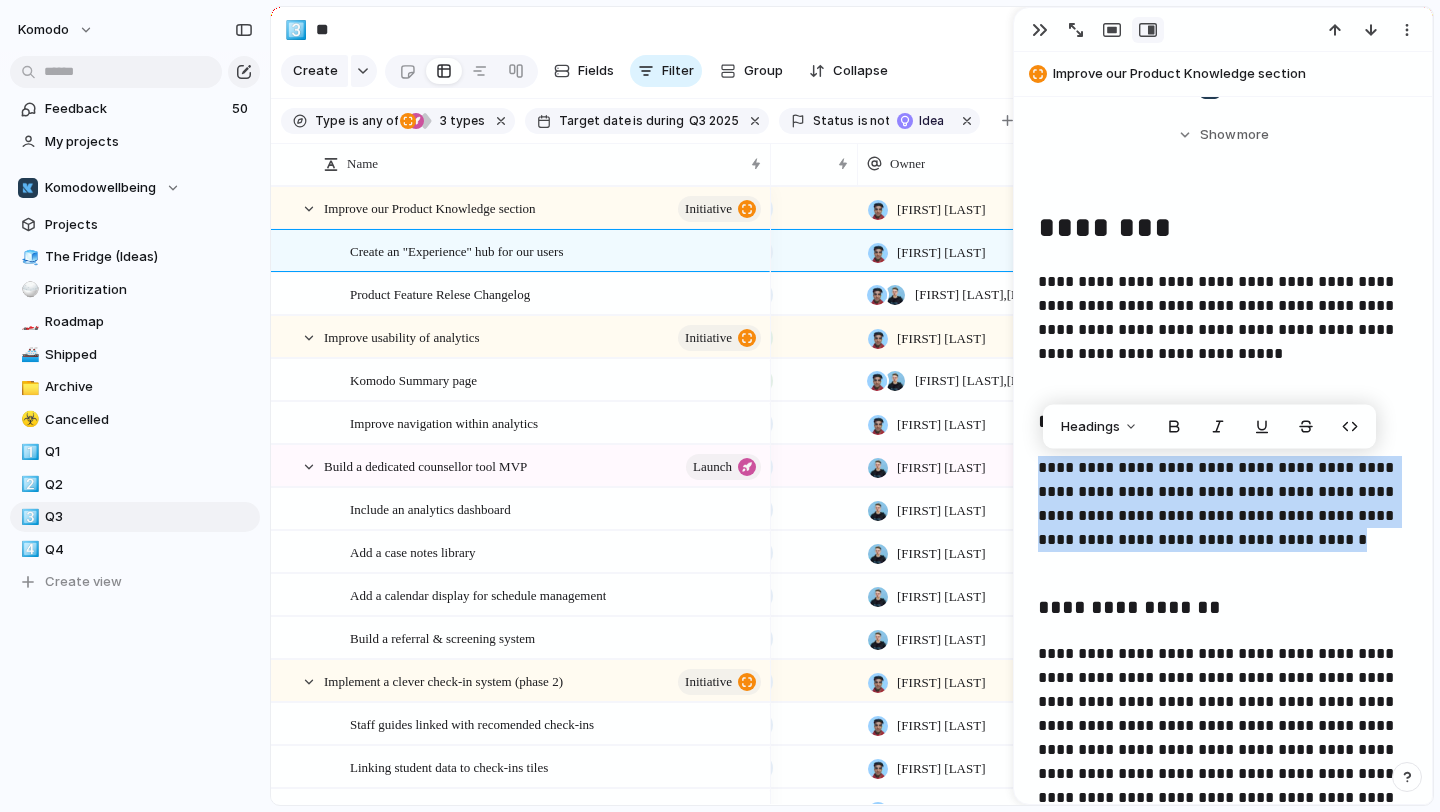 click on "**********" at bounding box center [1223, 516] 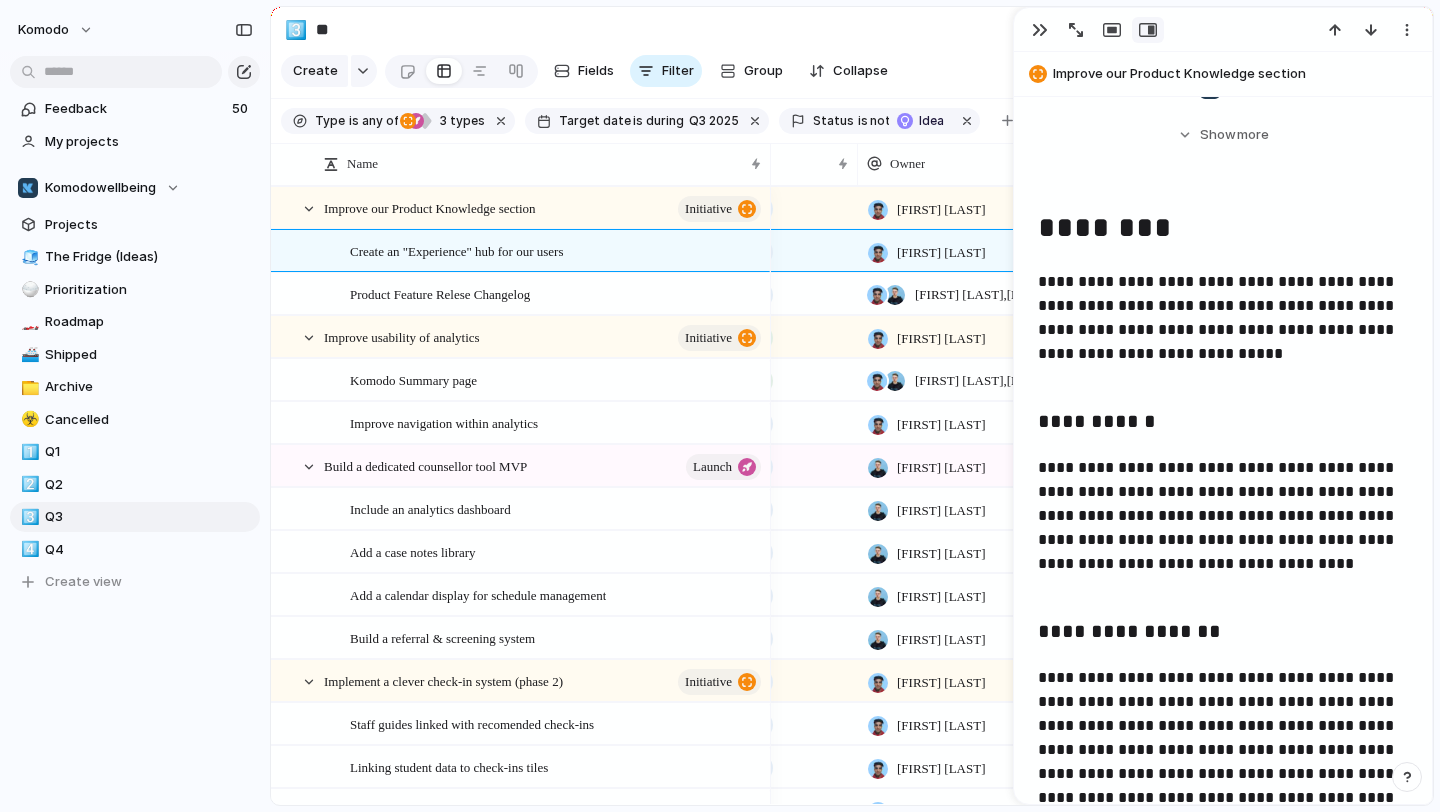 click on "**********" at bounding box center (1223, 528) 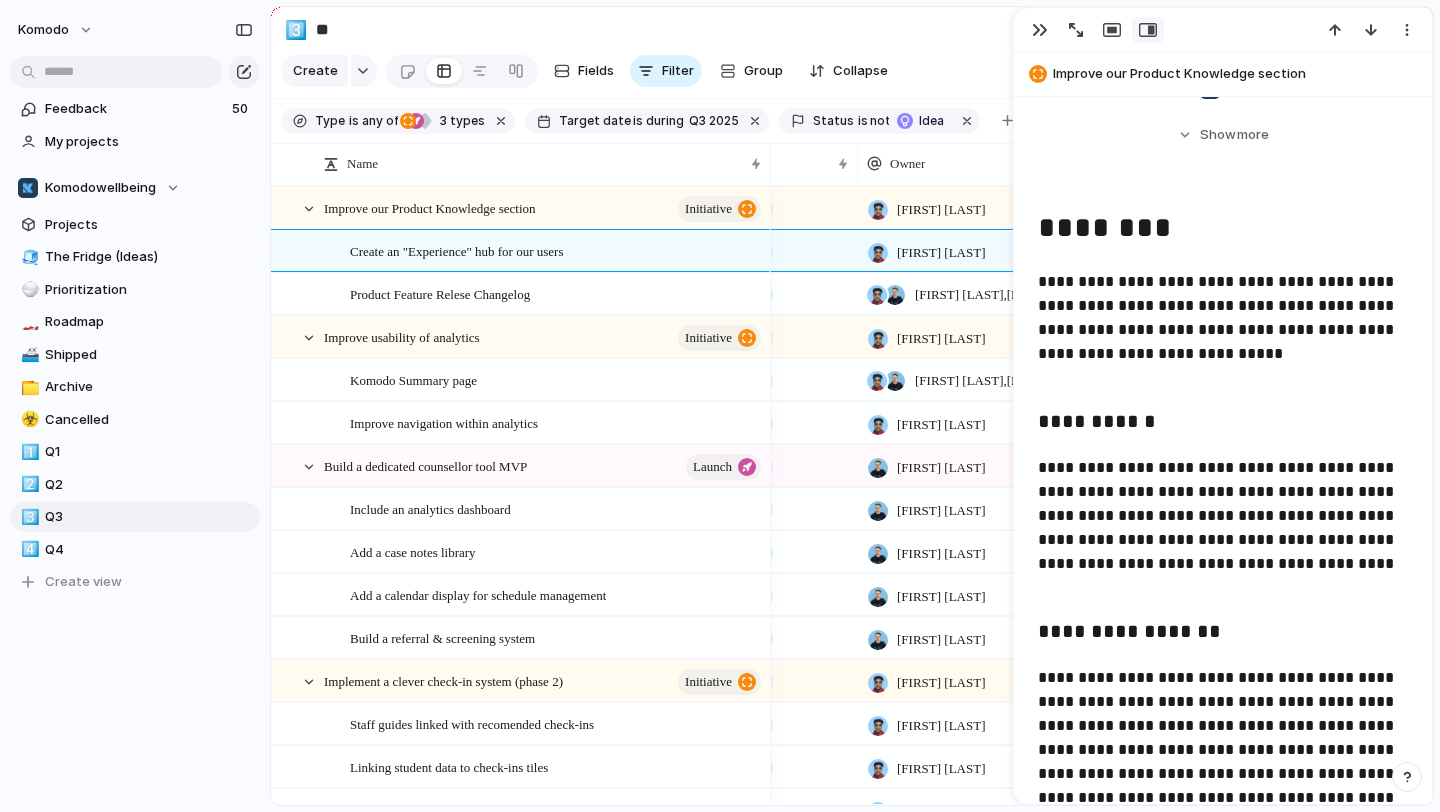click on "**********" at bounding box center (1223, 528) 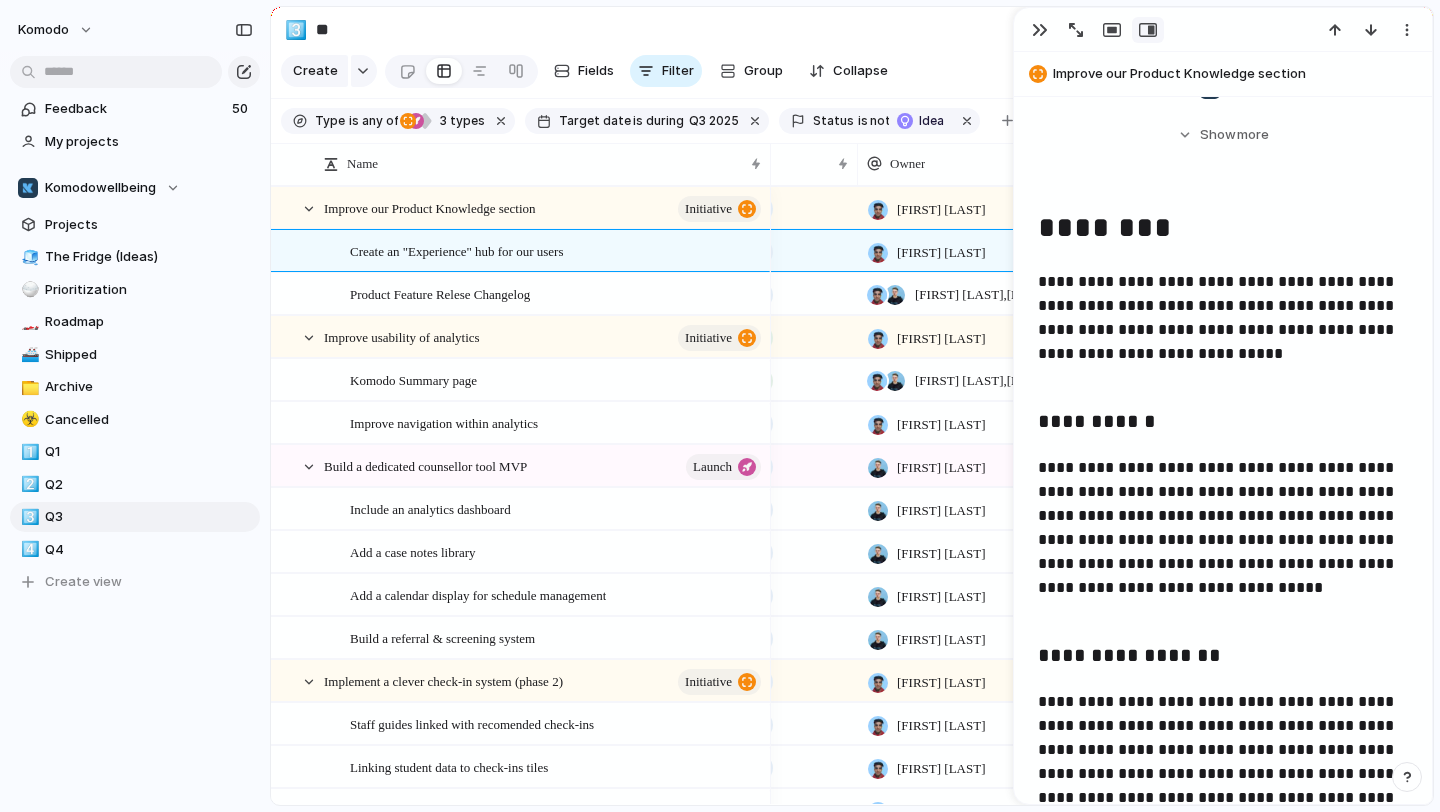 click on "**********" at bounding box center [1223, 540] 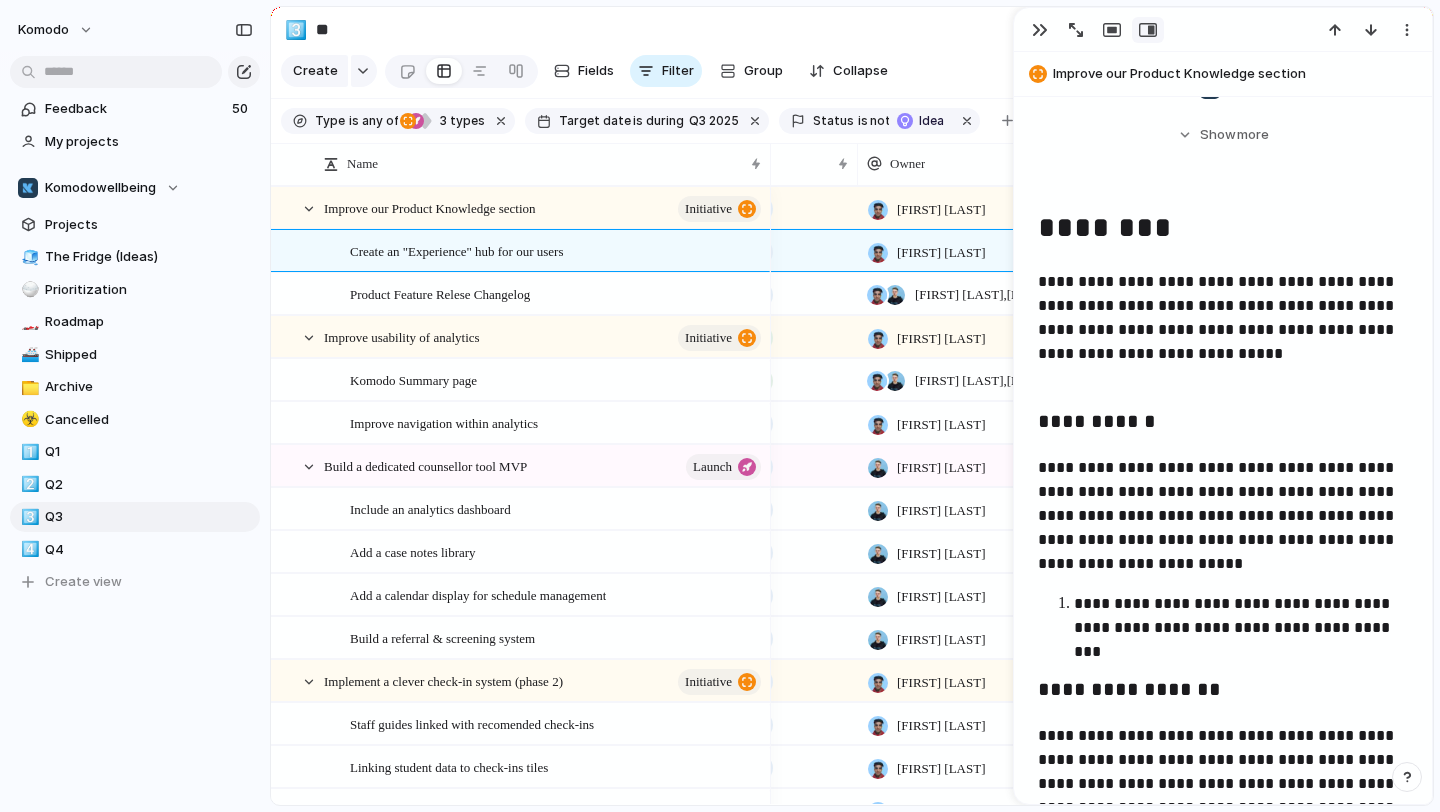 click on "**********" at bounding box center (1241, 628) 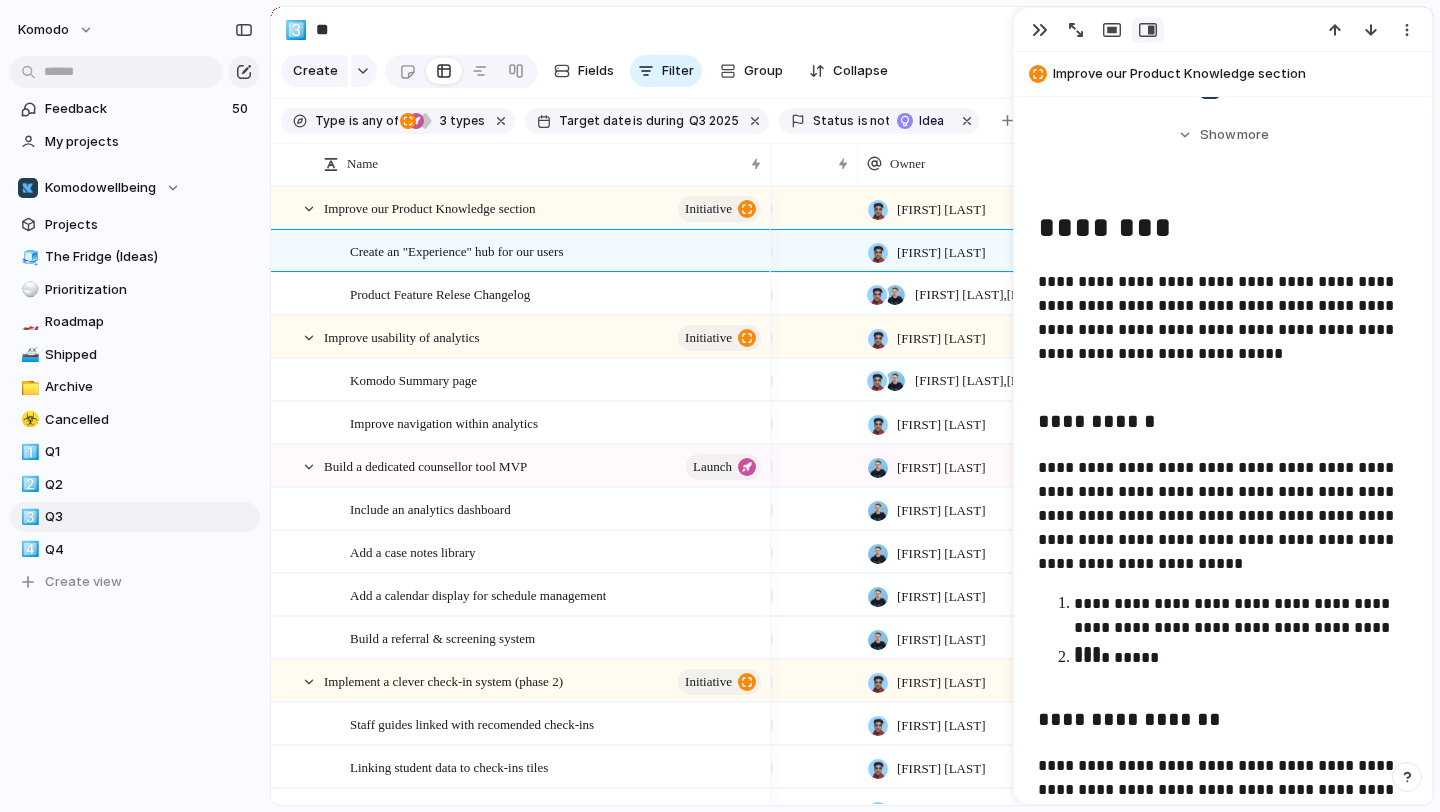 click on "**********" at bounding box center (1241, 616) 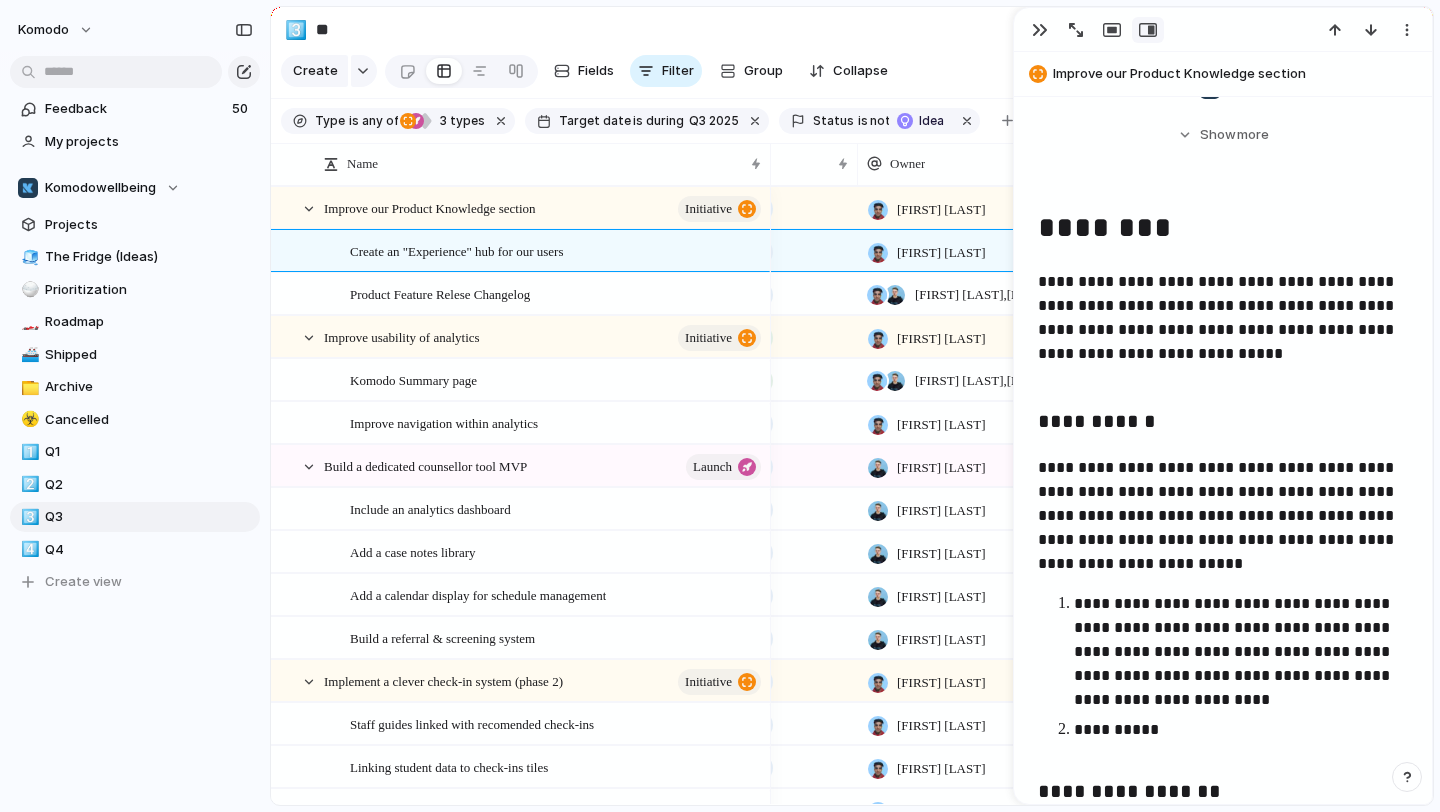 click on "**********" at bounding box center [1241, 742] 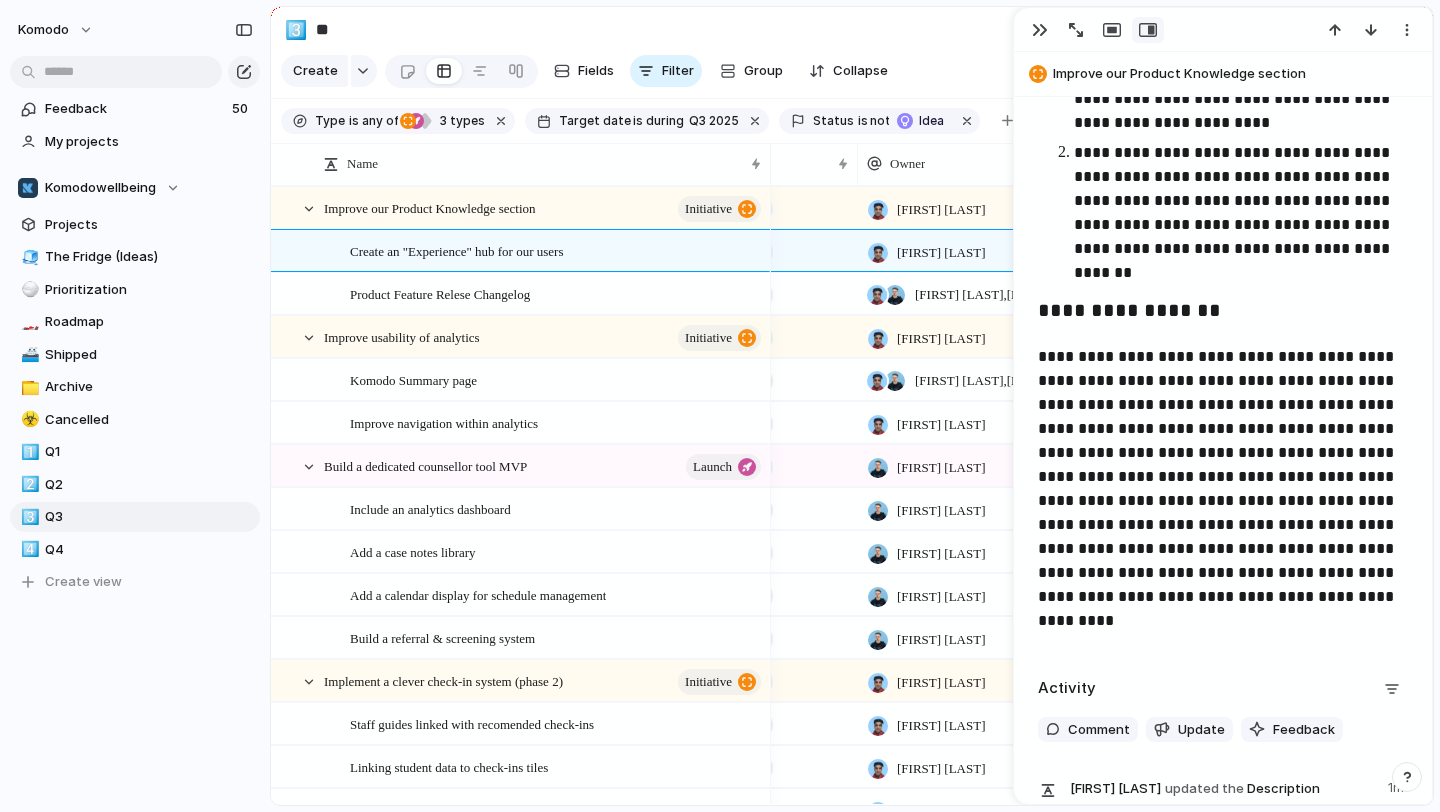scroll, scrollTop: 1156, scrollLeft: 0, axis: vertical 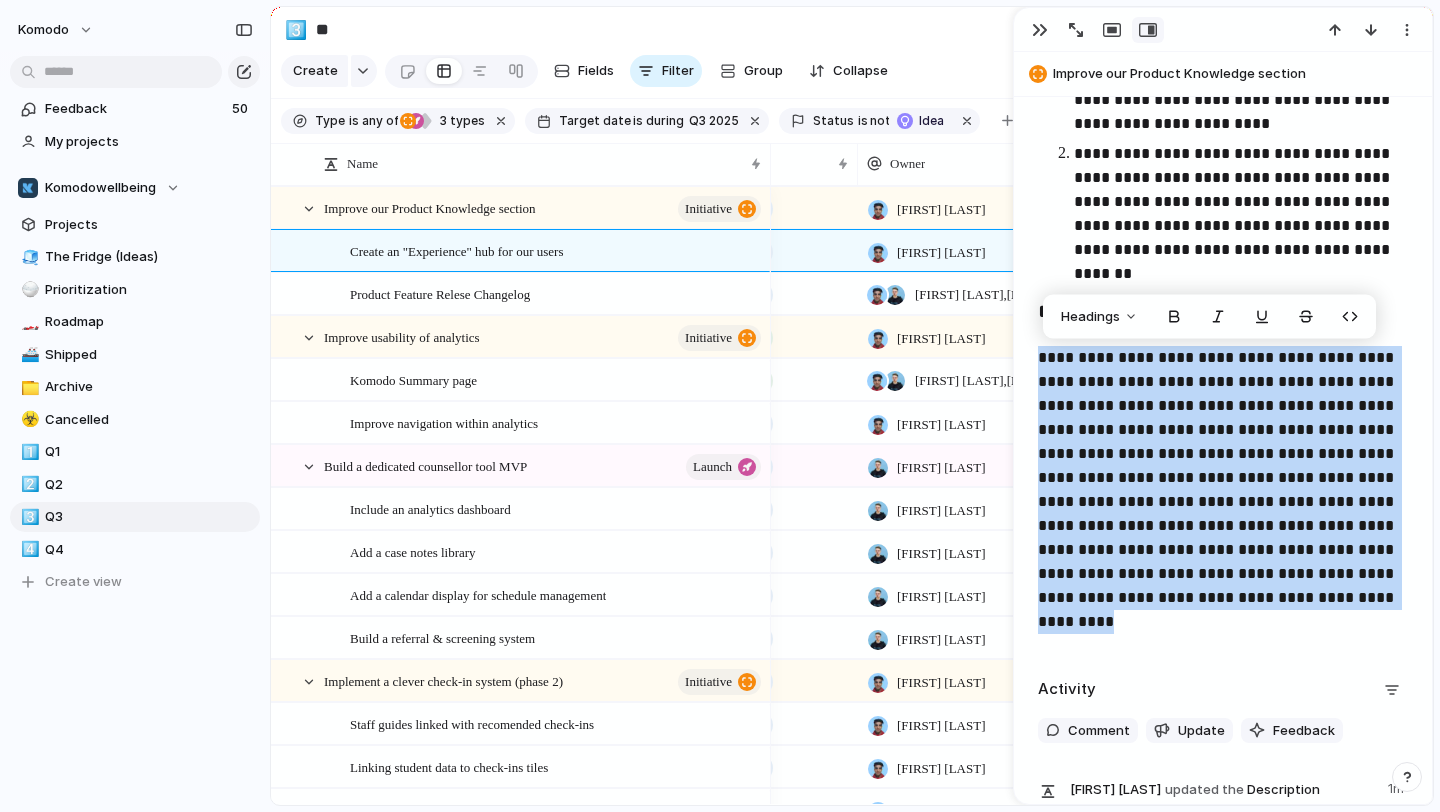 drag, startPoint x: 1188, startPoint y: 624, endPoint x: 1037, endPoint y: 361, distance: 303.26556 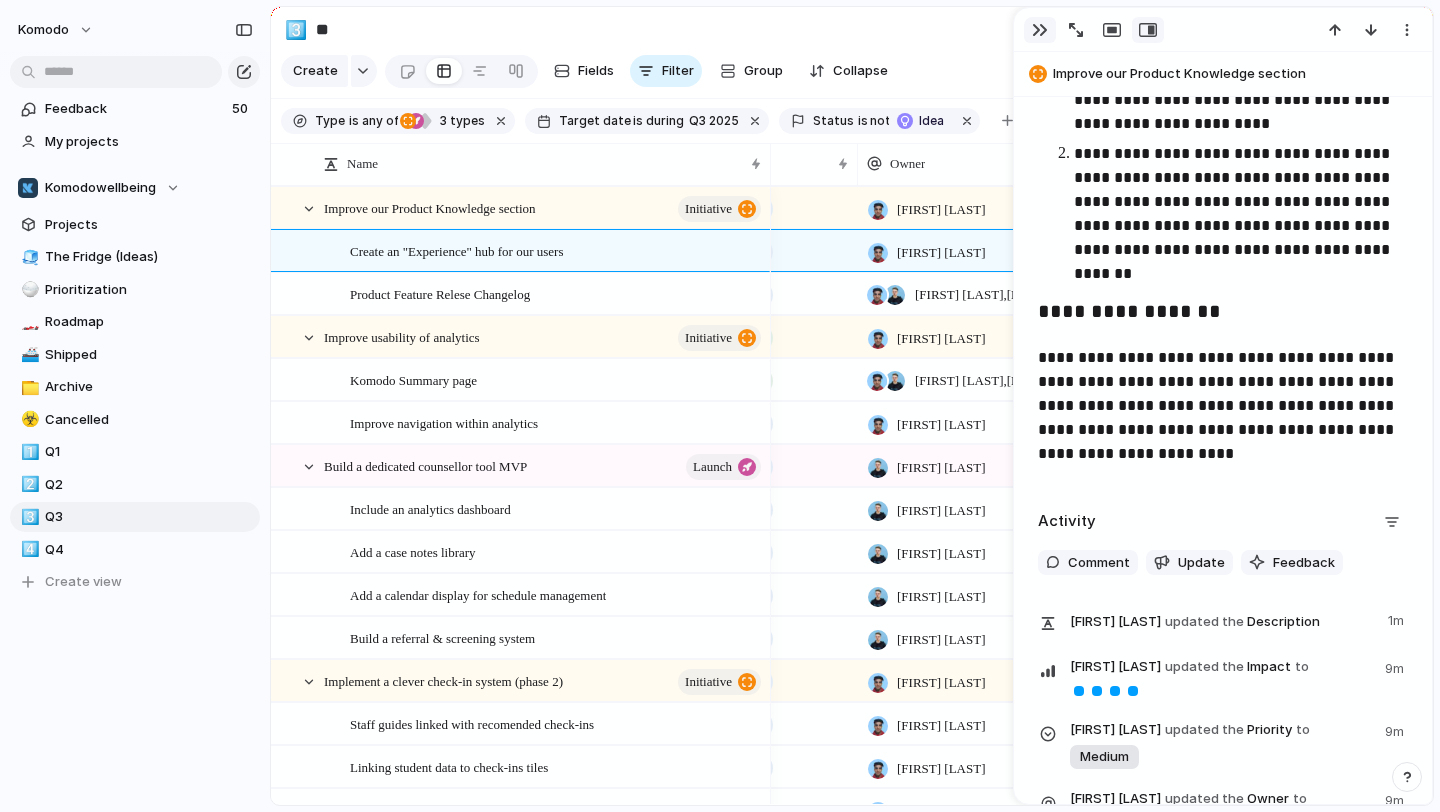 click at bounding box center (1040, 30) 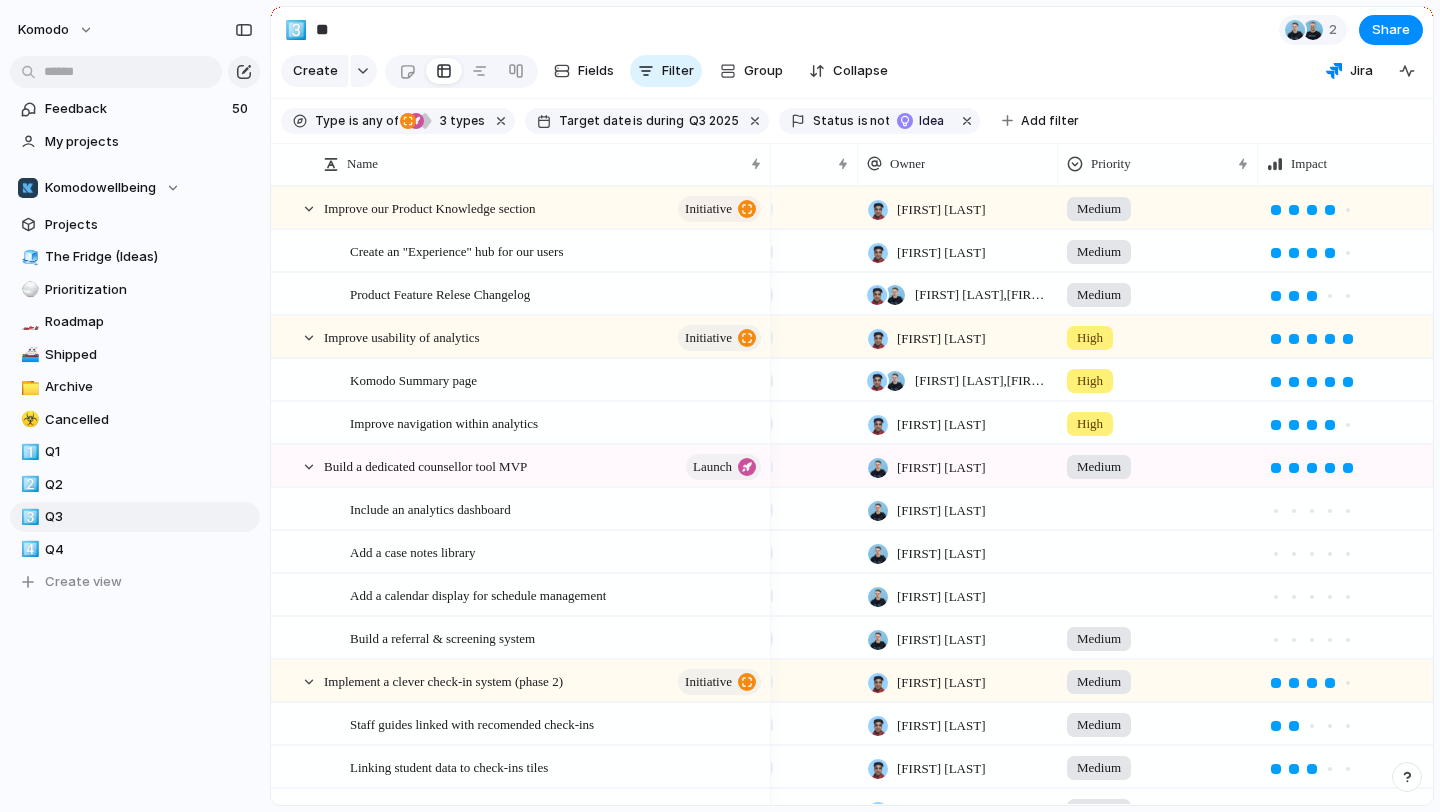 scroll, scrollTop: 285, scrollLeft: 0, axis: vertical 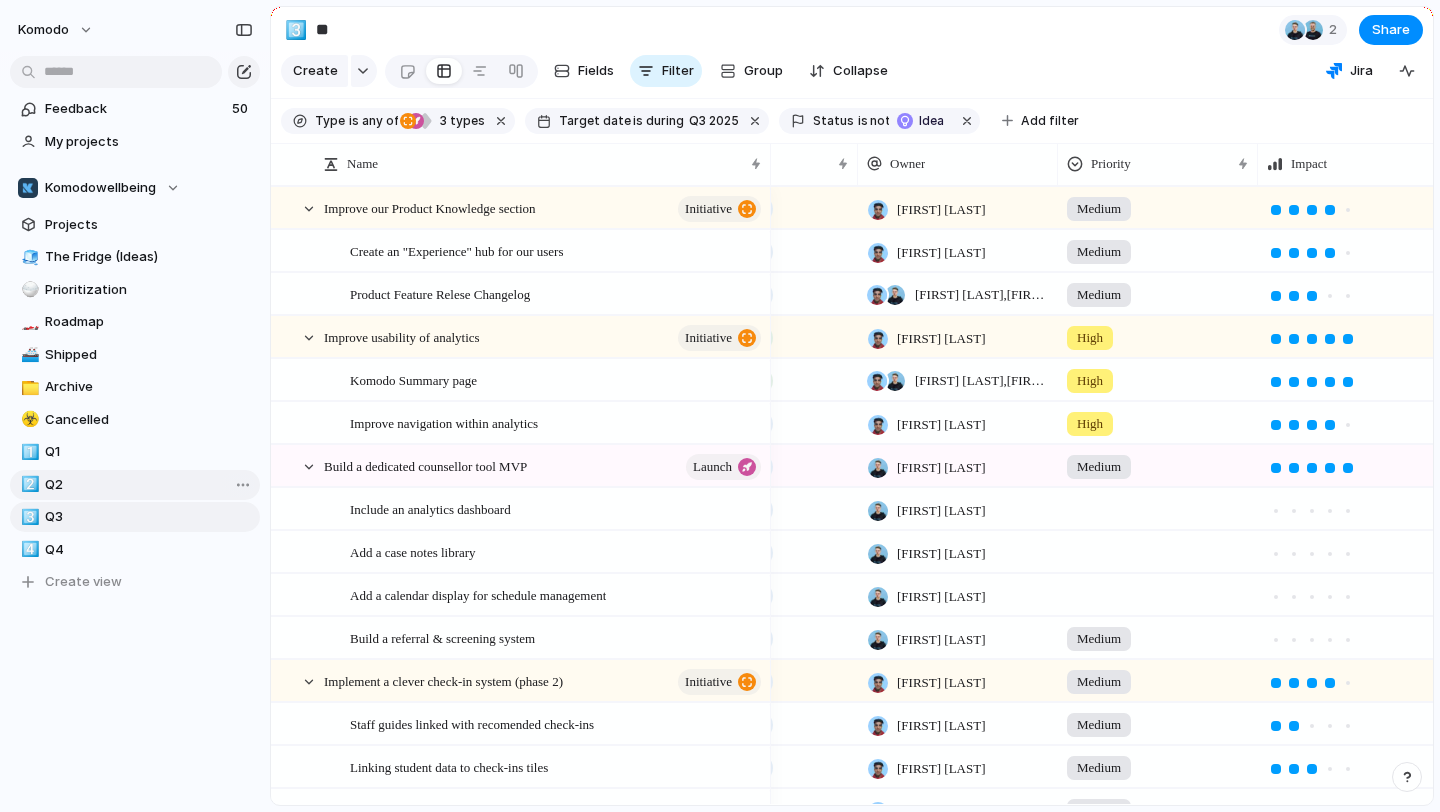 click on "Q2" at bounding box center (149, 485) 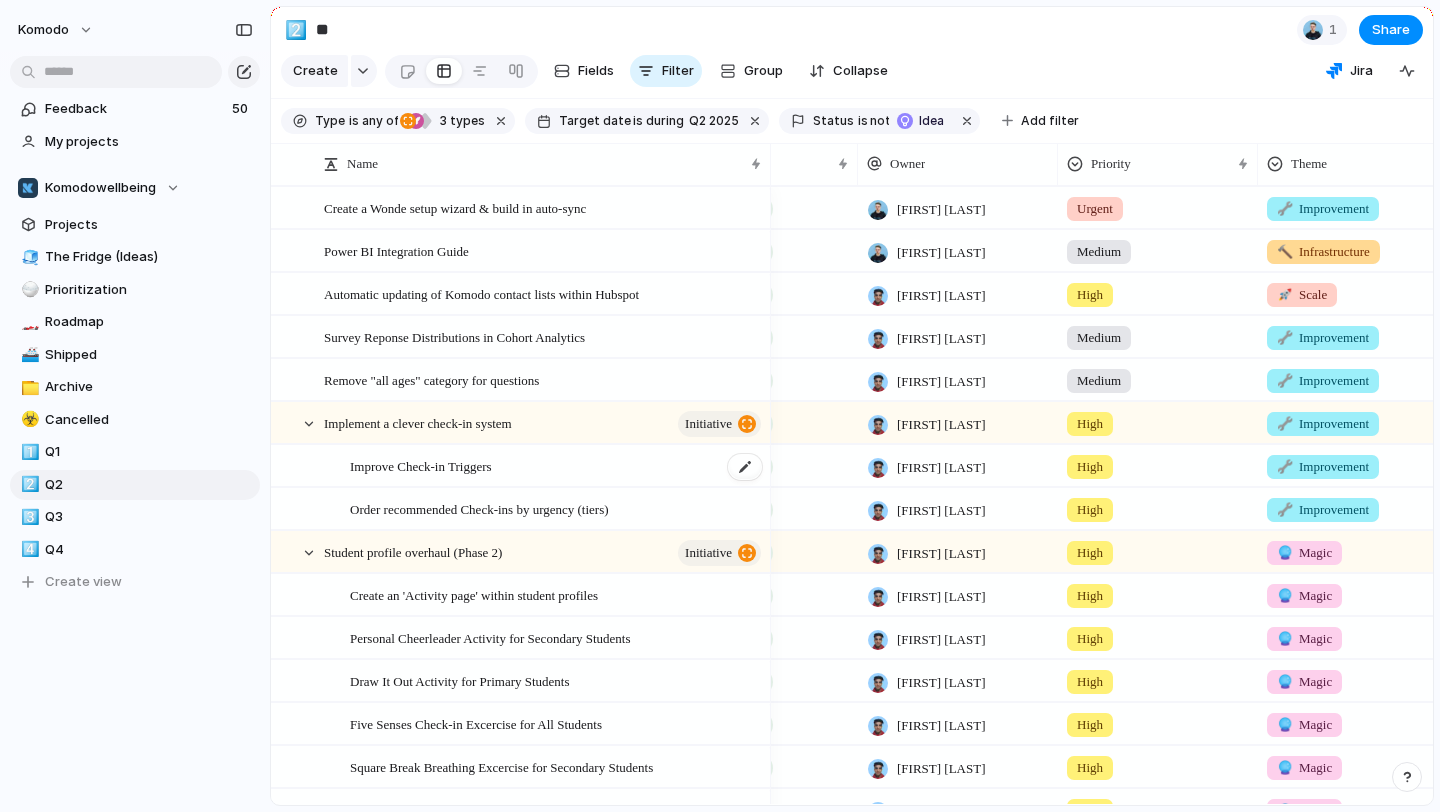 scroll, scrollTop: 70, scrollLeft: 0, axis: vertical 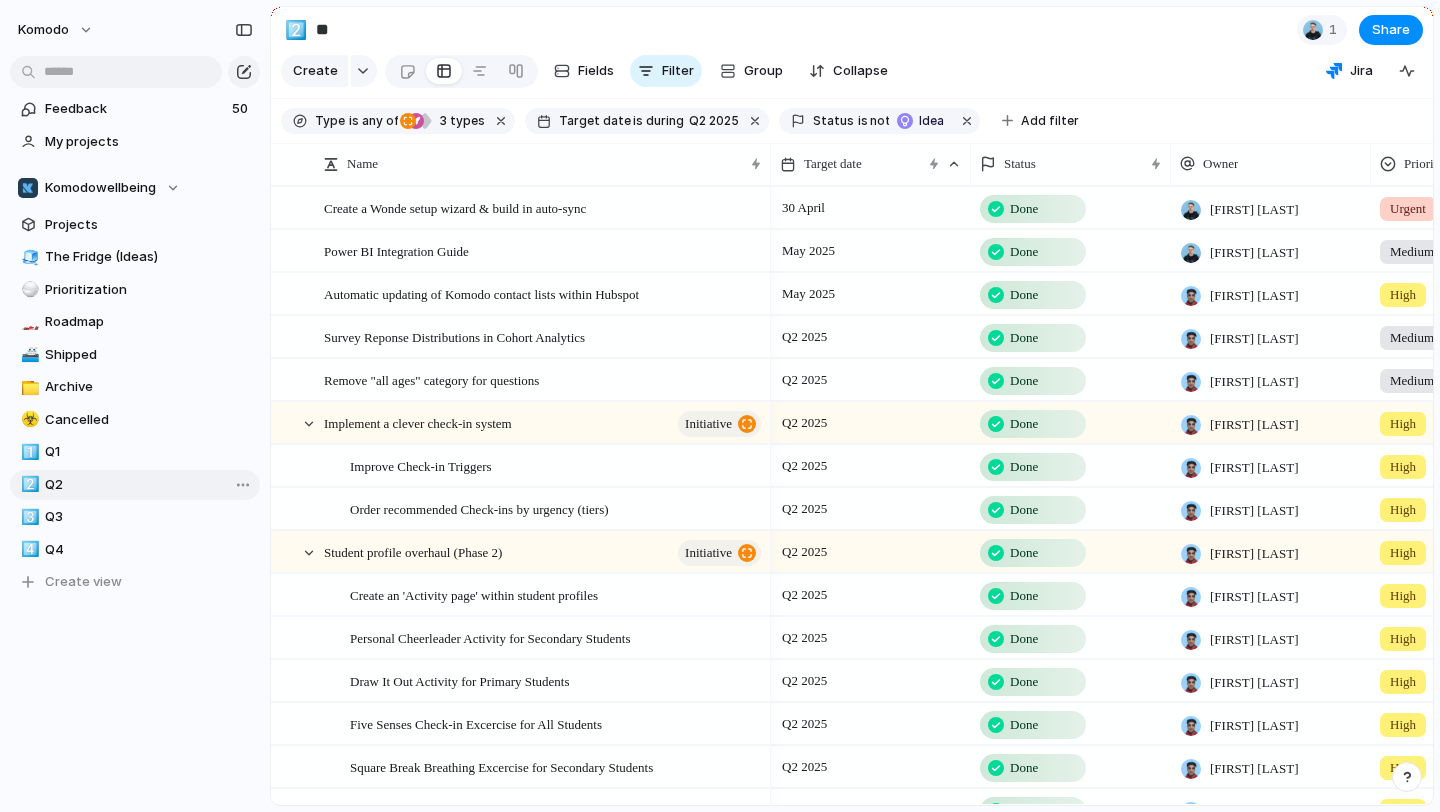 click on "2️⃣ Q2" at bounding box center (135, 485) 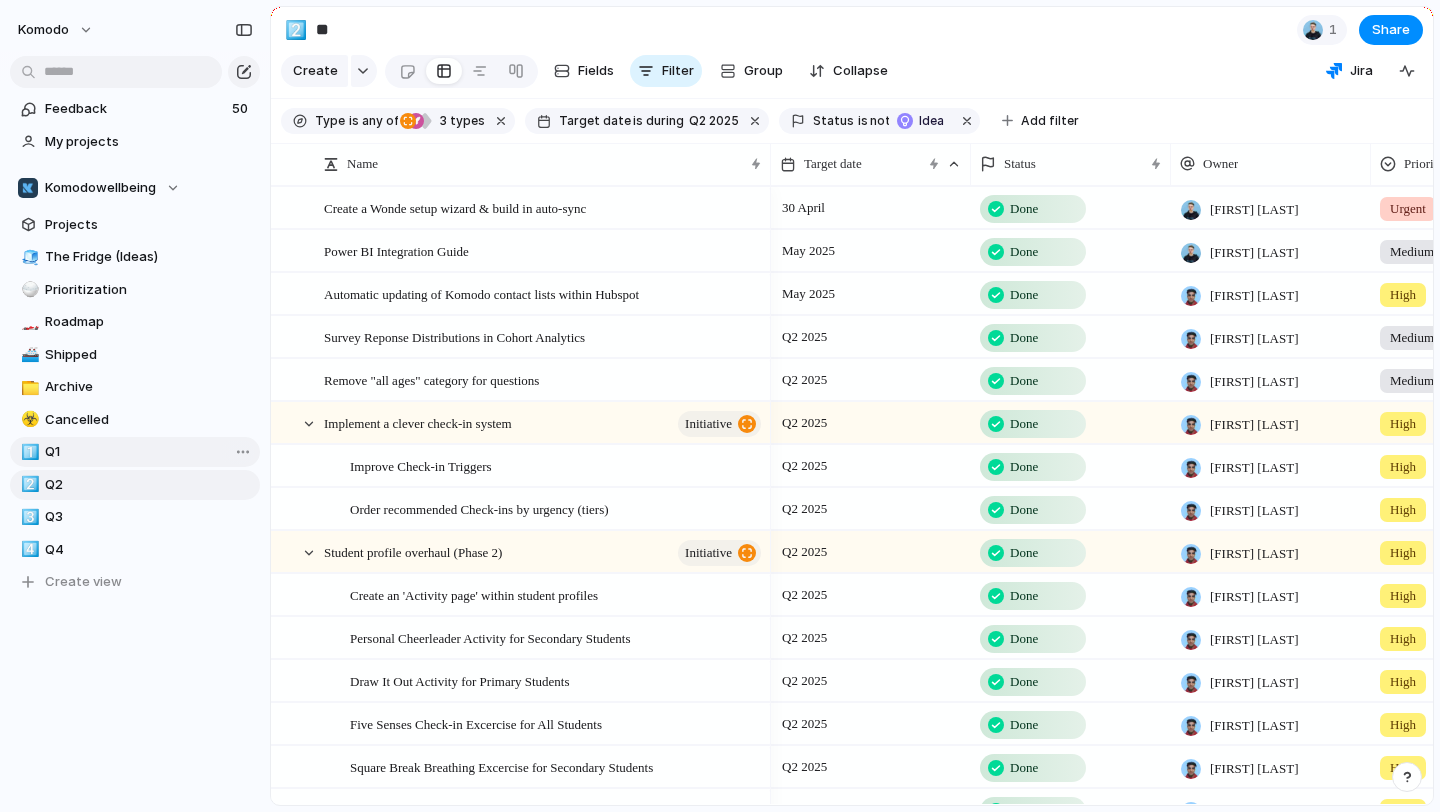 click on "Q1" at bounding box center (149, 452) 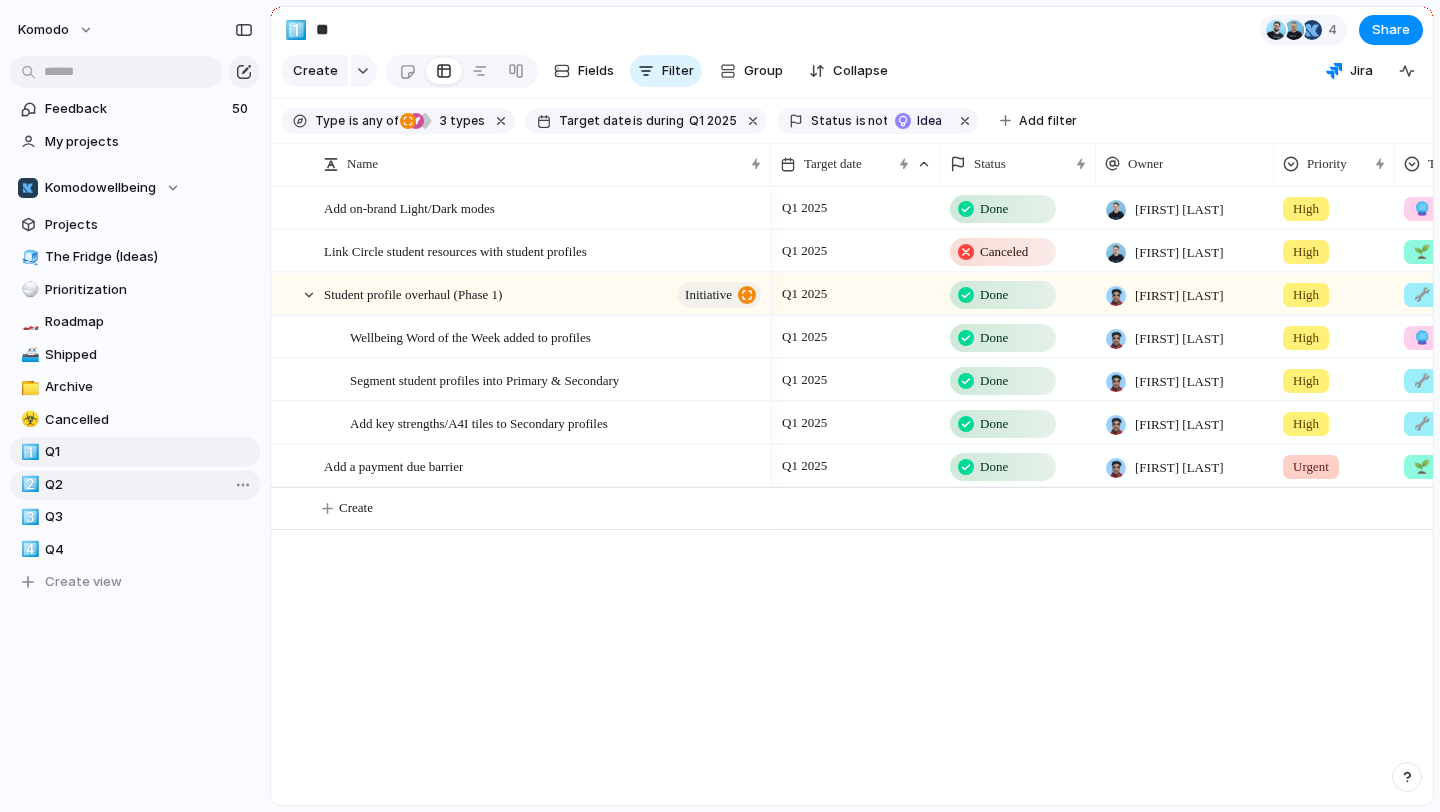 click on "2️⃣ Q2" at bounding box center (135, 485) 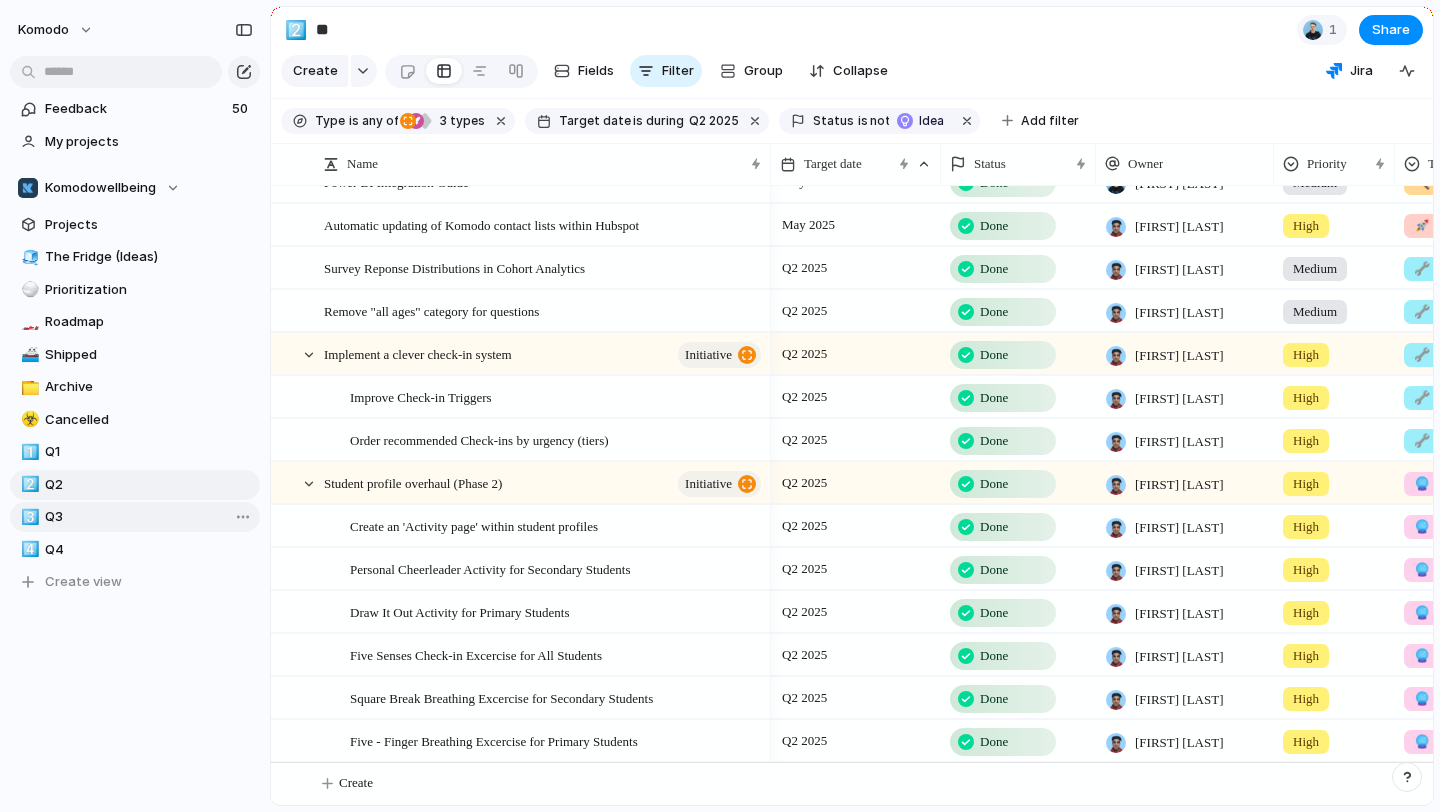 click on "Q3" at bounding box center (149, 517) 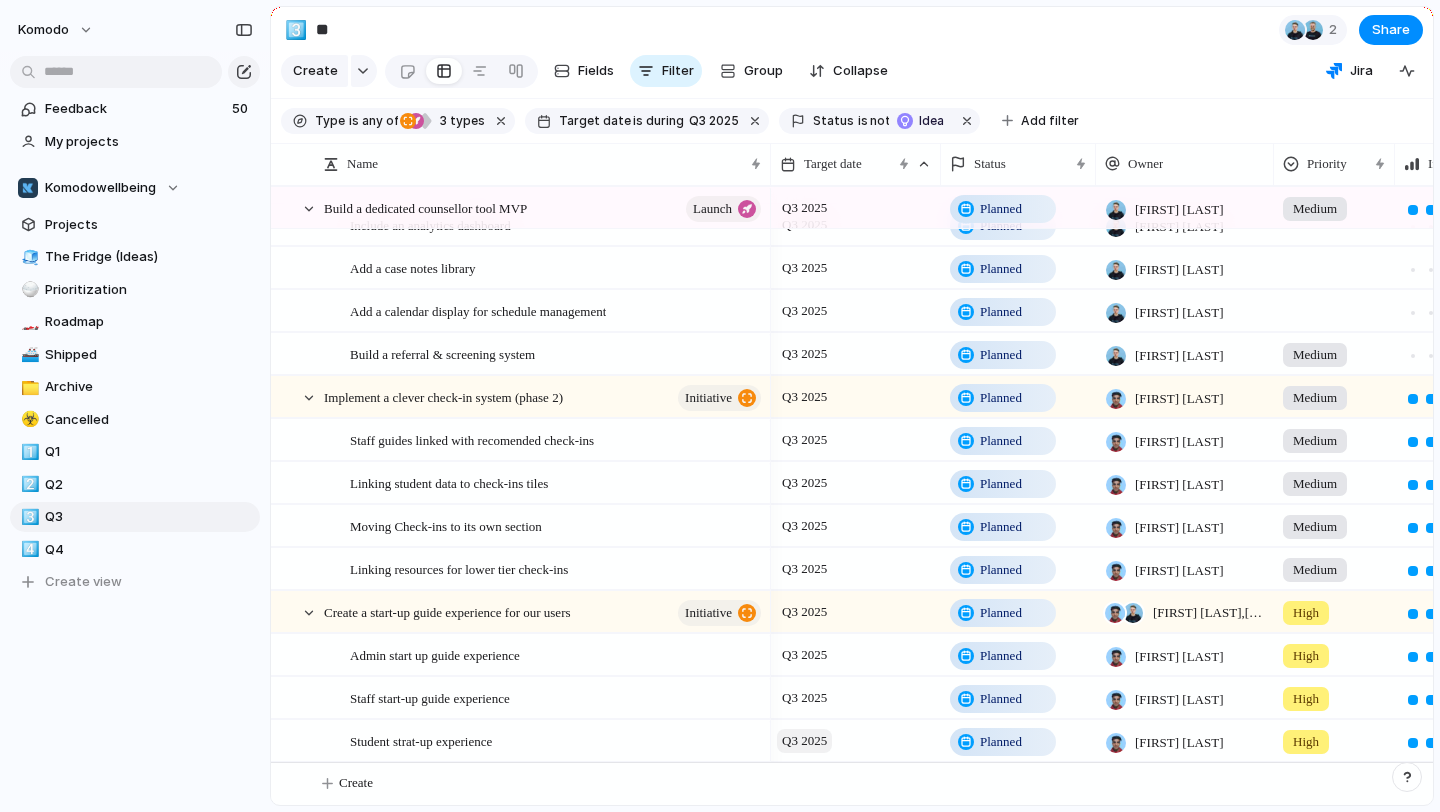 click on "Q3 2025" at bounding box center (804, 741) 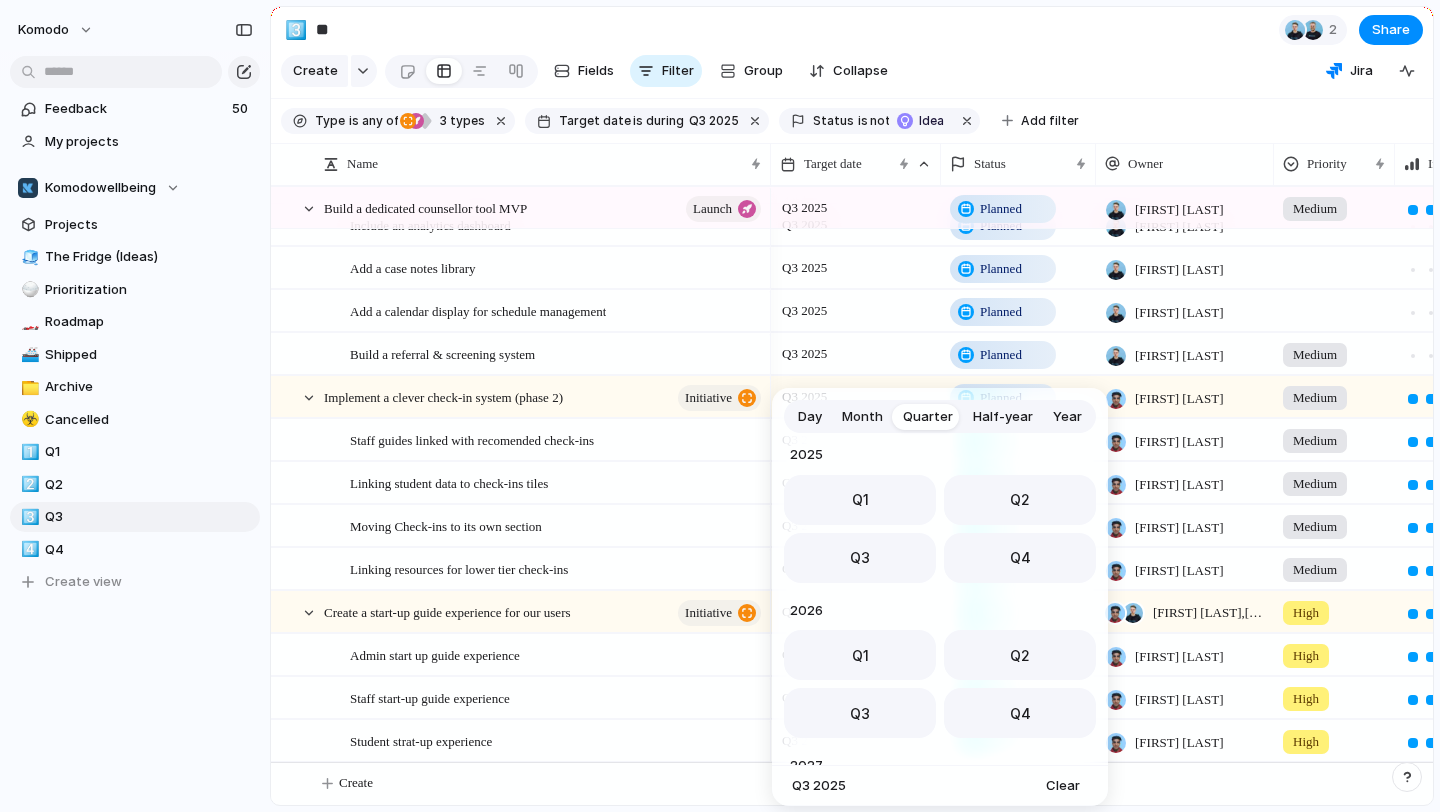 click on "Month" at bounding box center (862, 417) 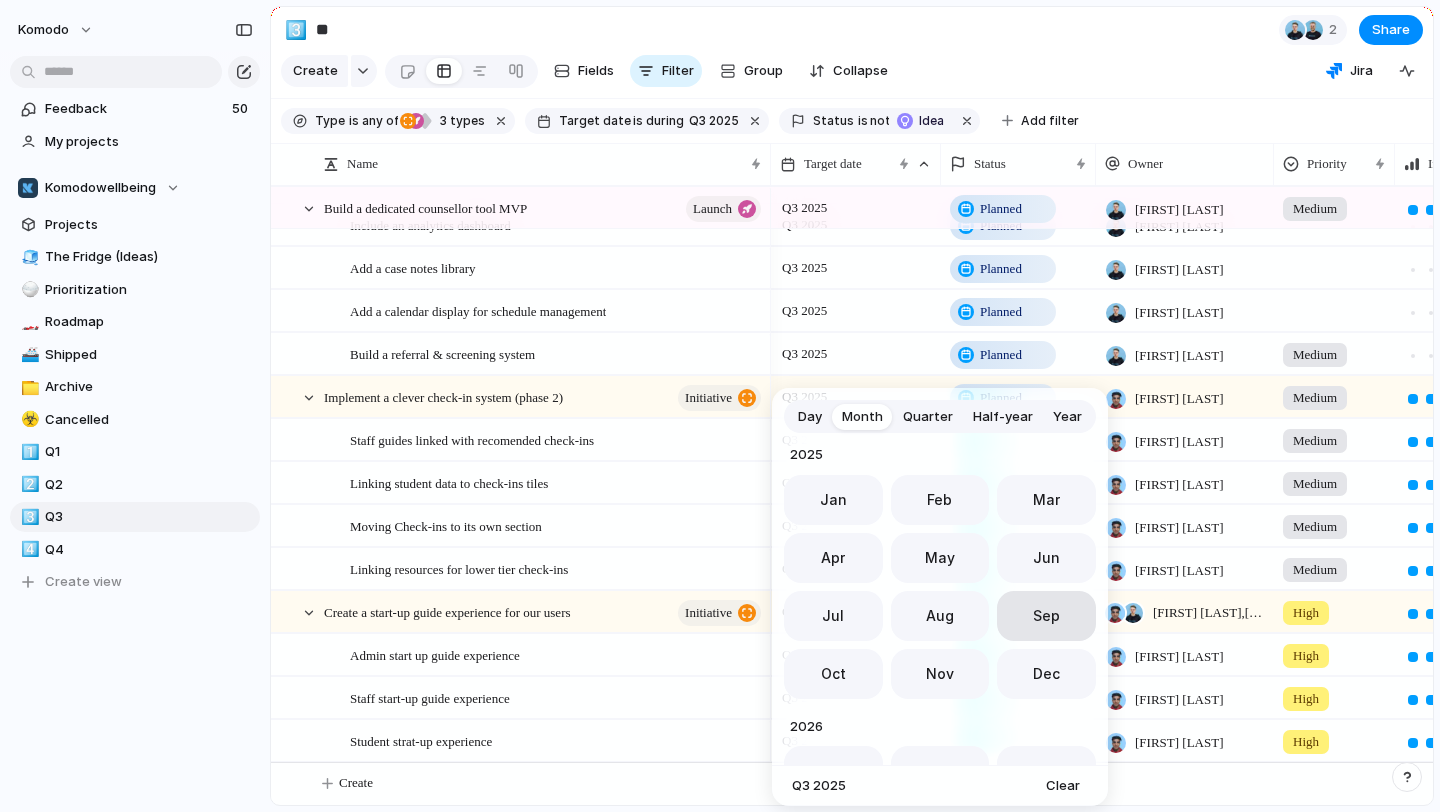 click on "Sep" at bounding box center [1046, 616] 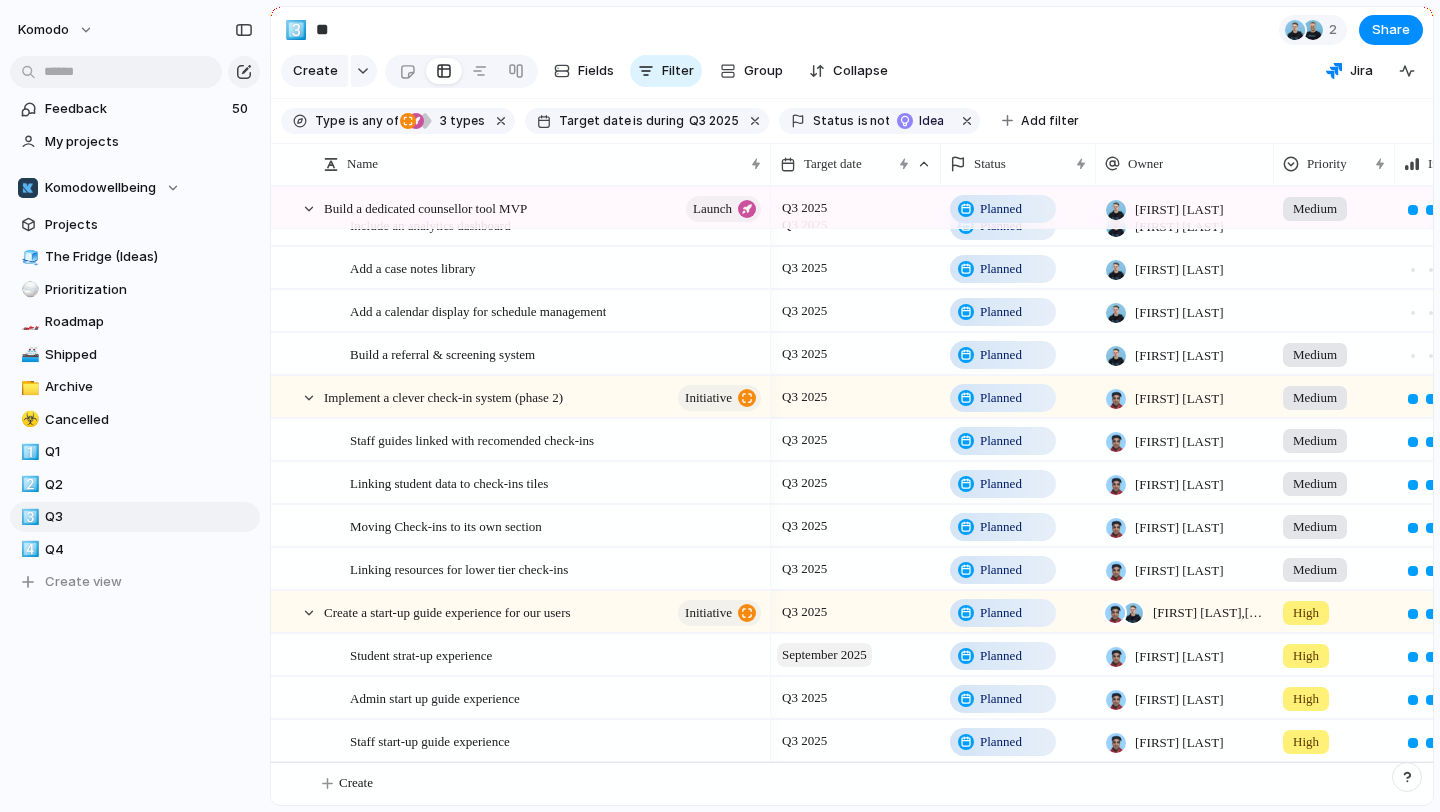 click on "September 2025" at bounding box center [824, 655] 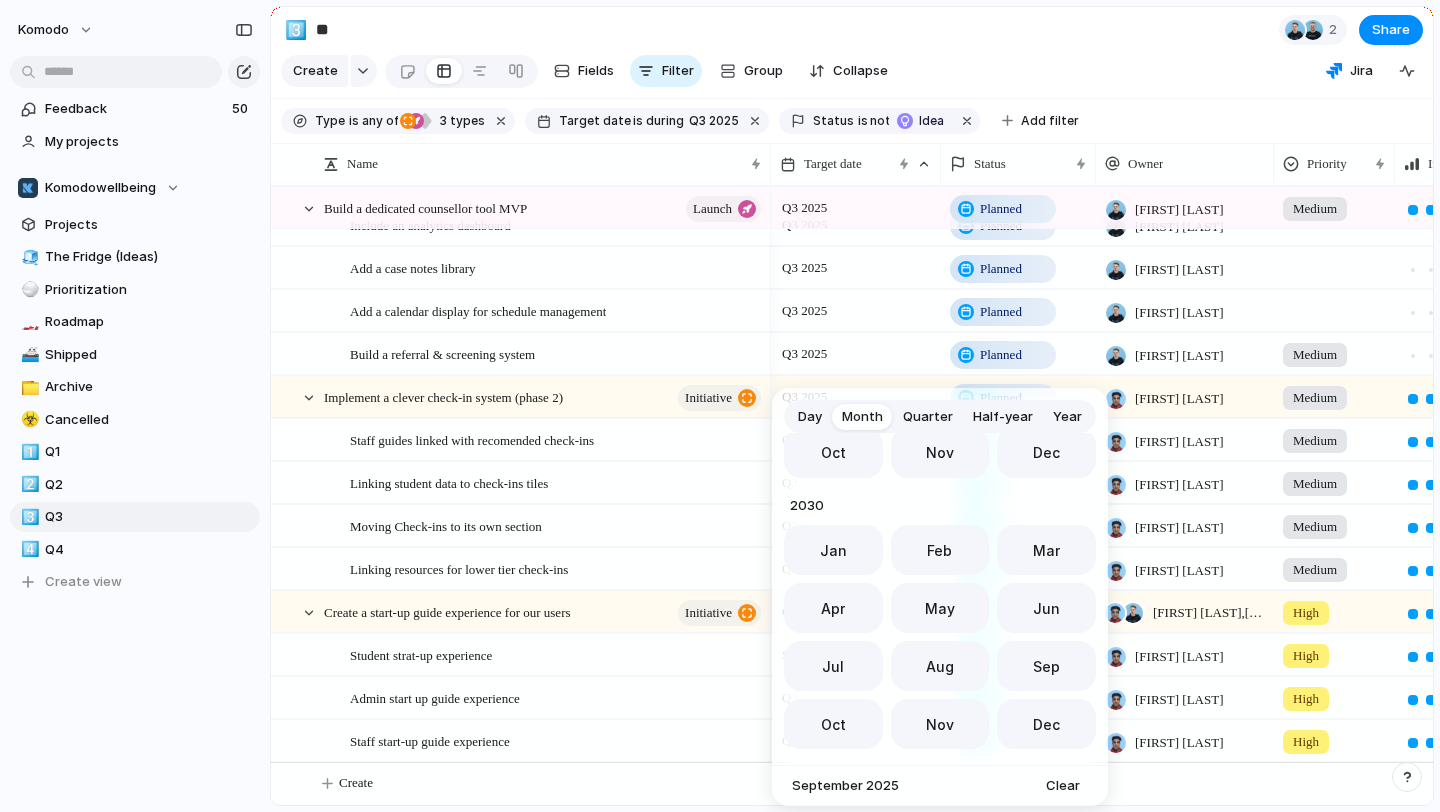 click on "Day" at bounding box center [810, 417] 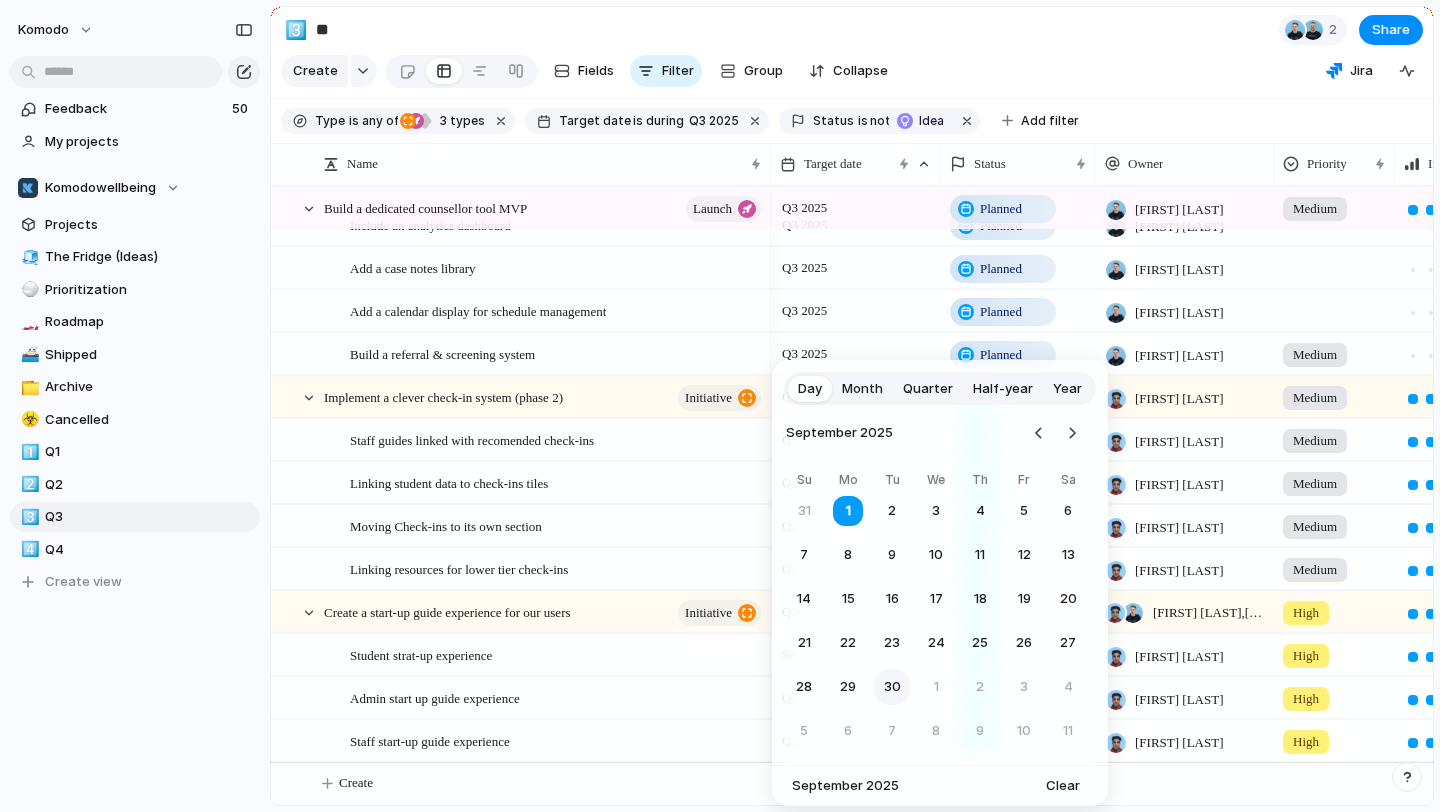 click on "30" at bounding box center (892, 687) 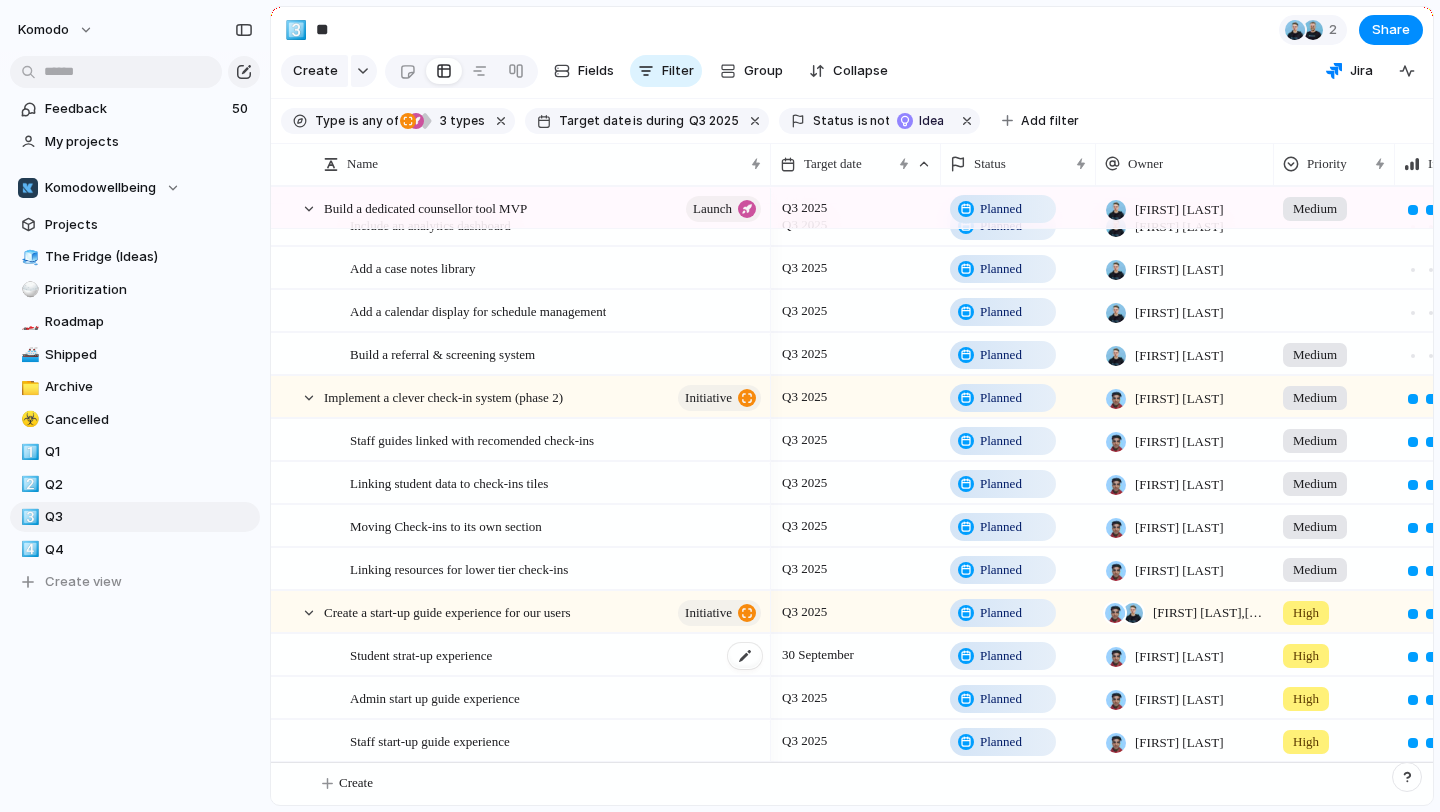 click on "Student strat-up experience" at bounding box center [421, 654] 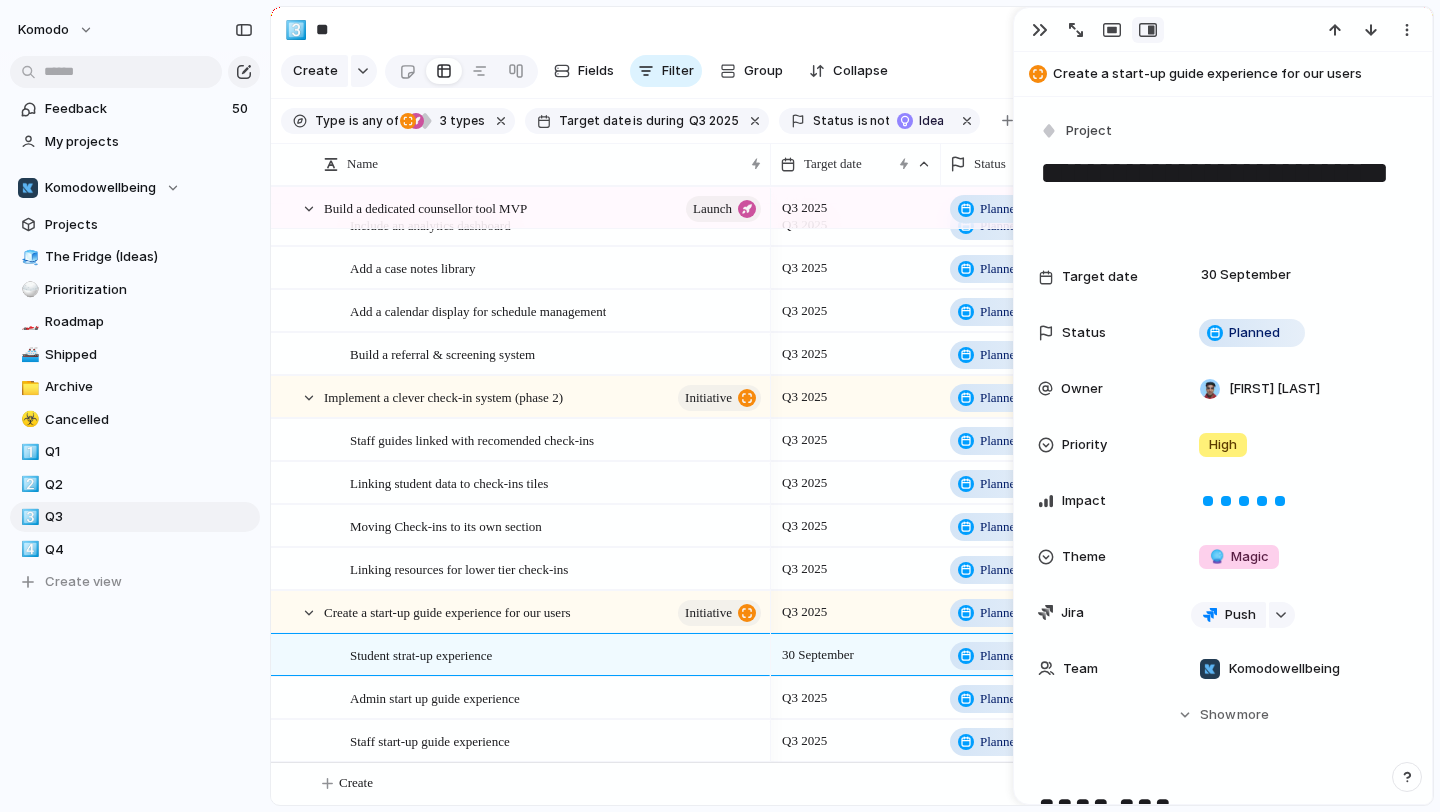 click on "**********" at bounding box center (1223, 192) 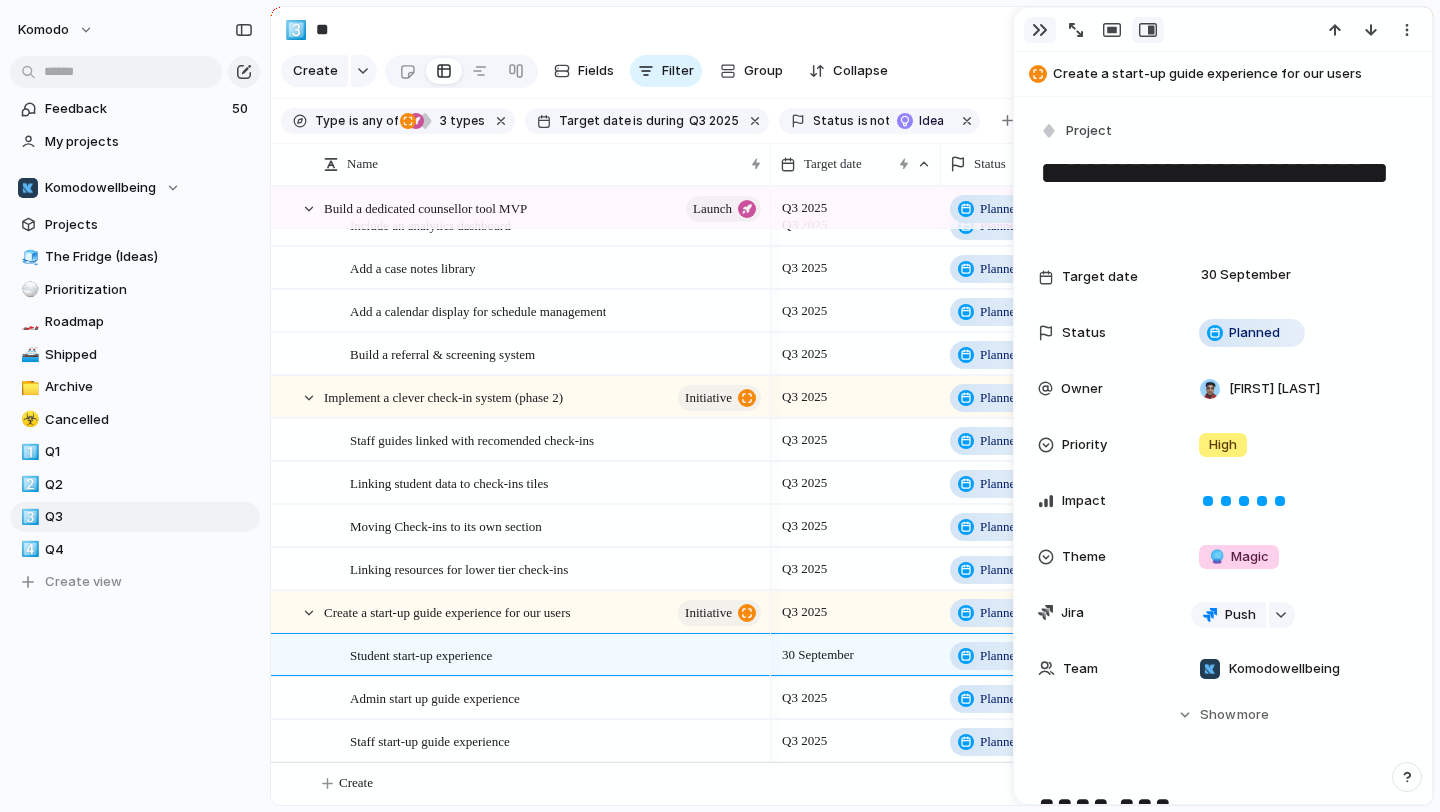 type on "**********" 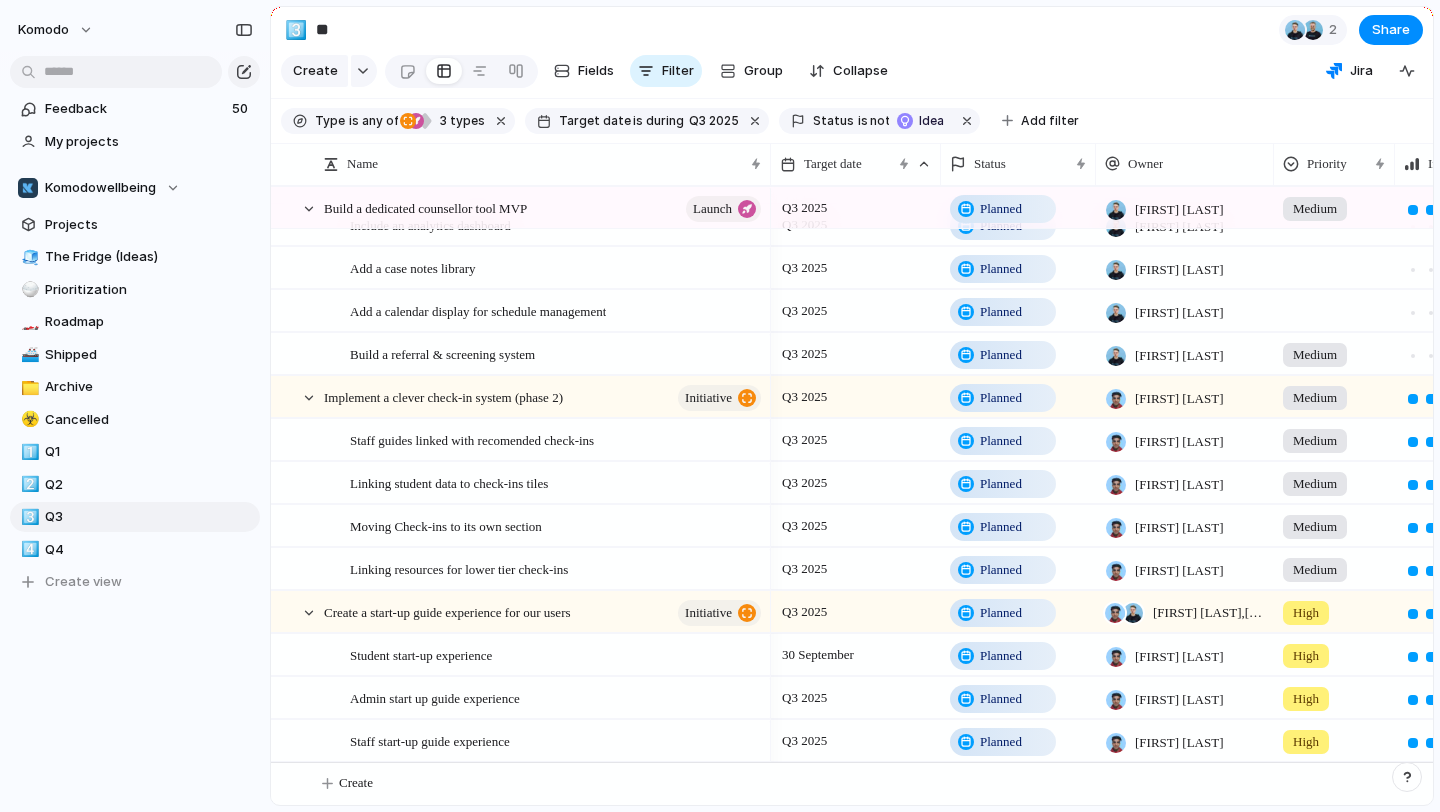 click on "[FIRST] [LAST] ,  [FIRST] [LAST]" at bounding box center [1209, 613] 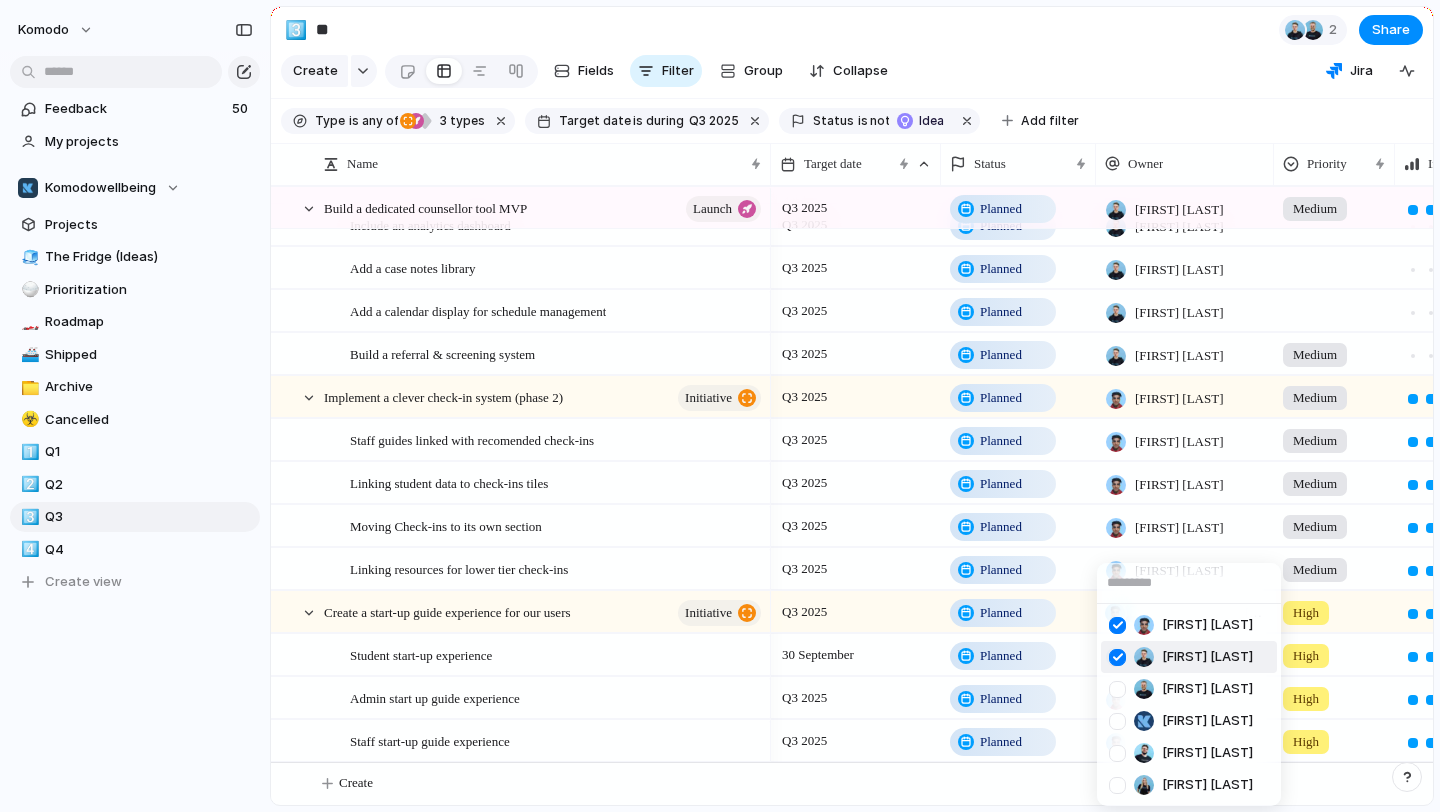 click at bounding box center (1117, 657) 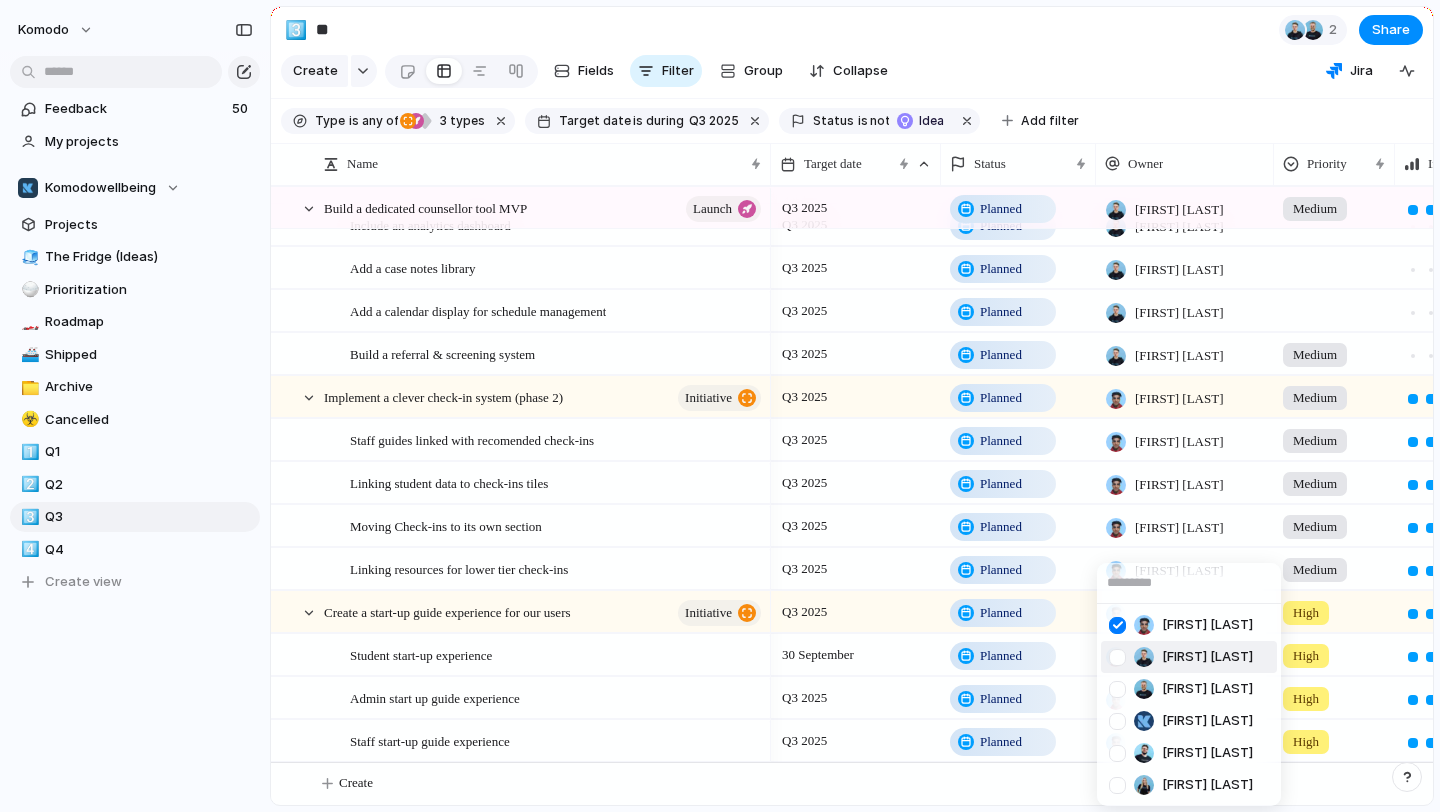click on "[FIRST] [LAST]   [FIRST] [LAST]   [FIRST] [LAST]   [FIRST] [LAST]   [FIRST] [LAST]   [FIRST] [LAST]" at bounding box center (720, 406) 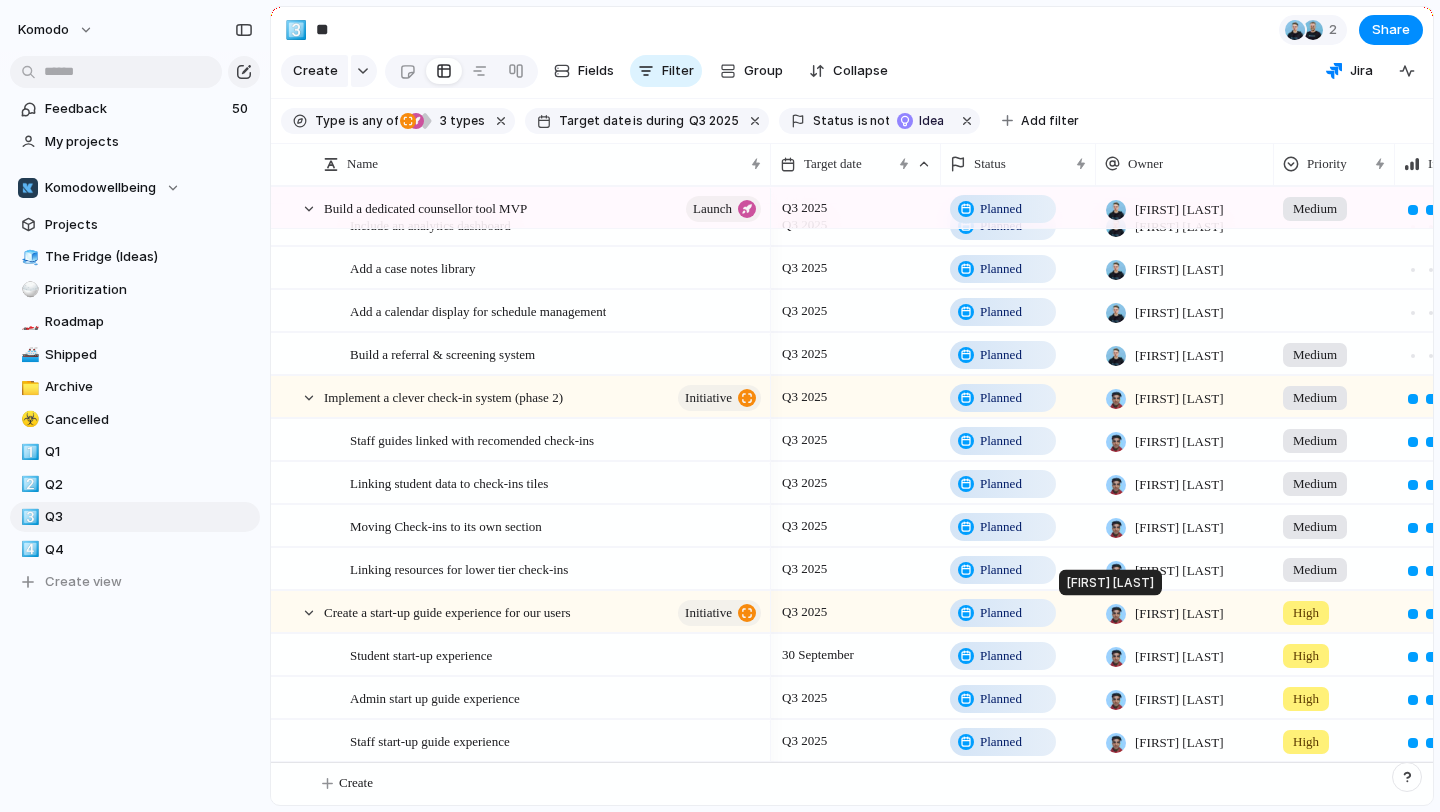 scroll, scrollTop: 0, scrollLeft: 155, axis: horizontal 